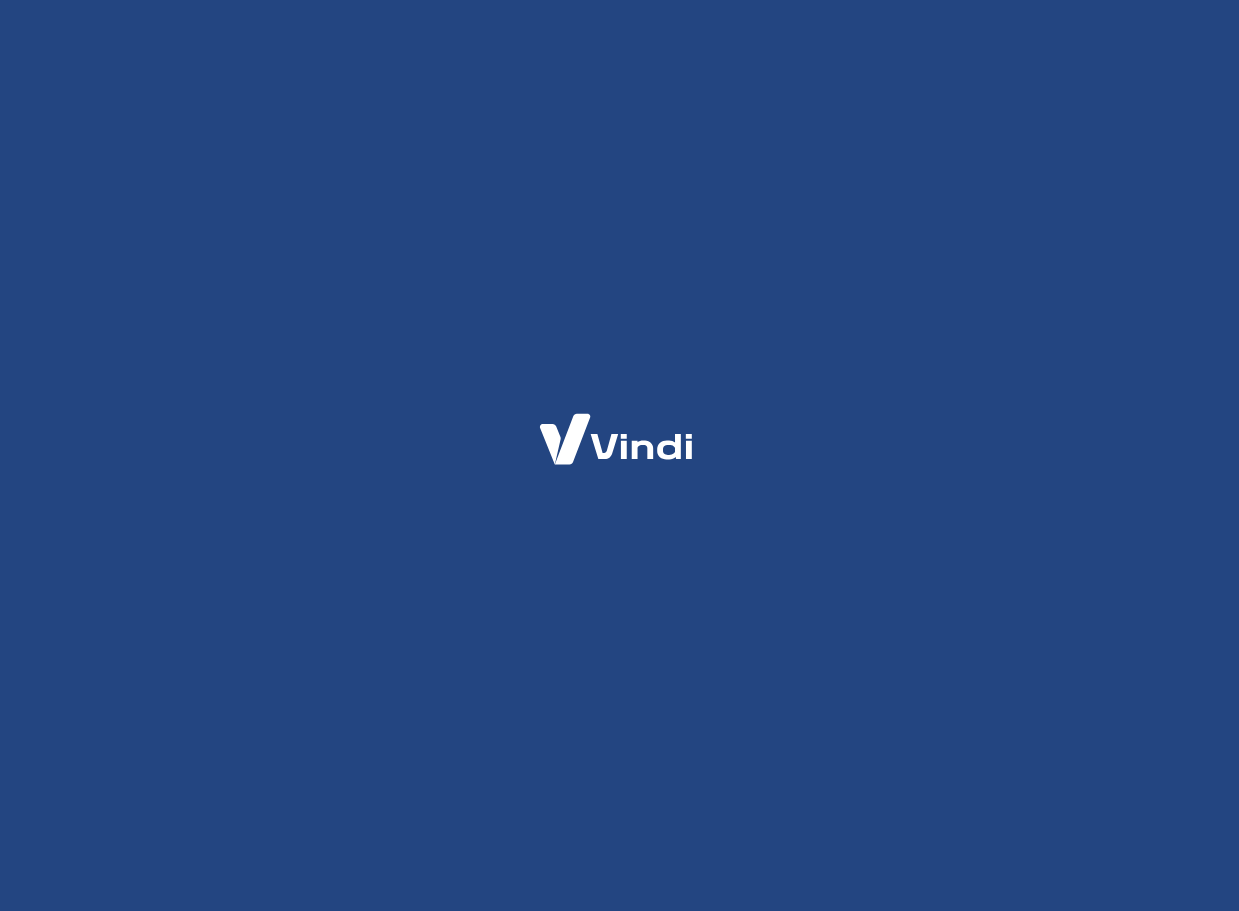 scroll, scrollTop: 0, scrollLeft: 0, axis: both 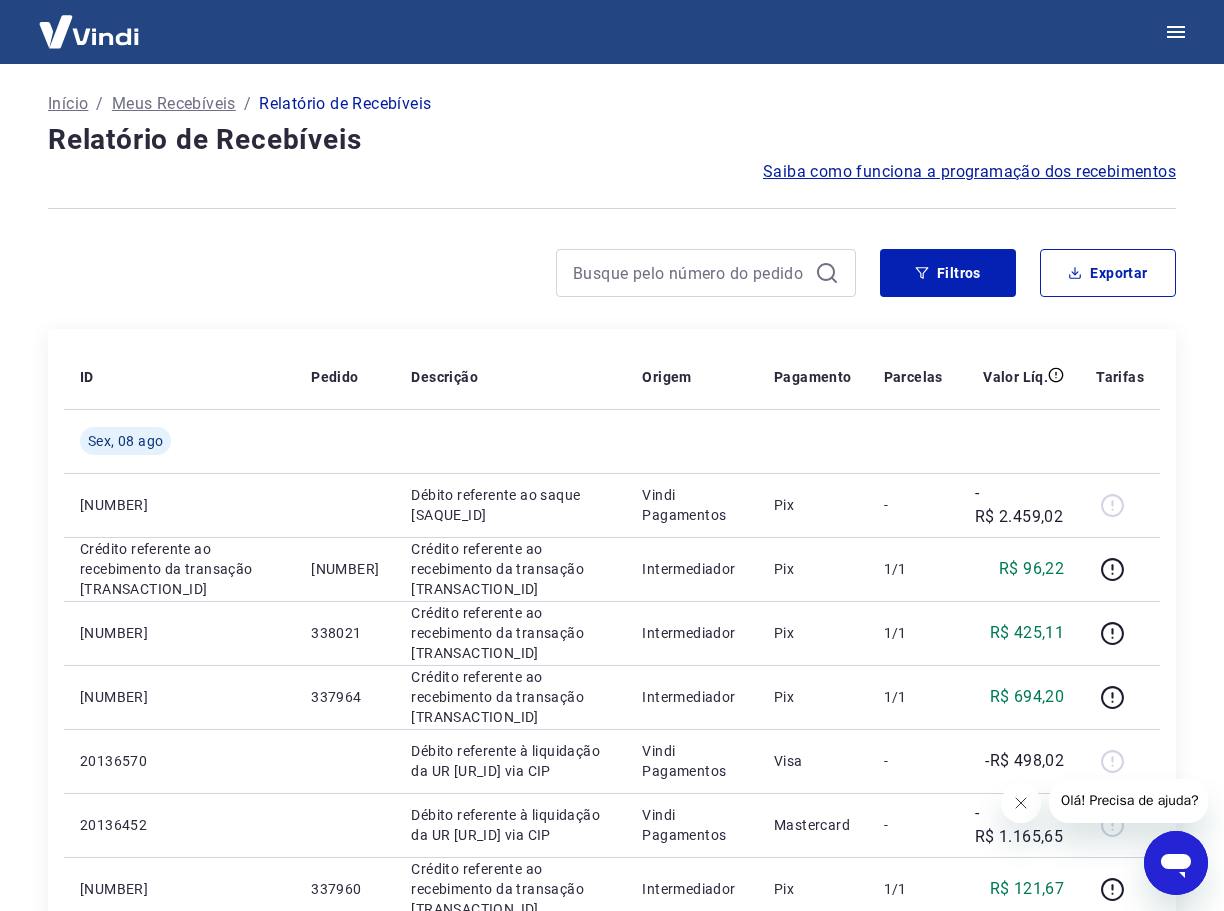 click 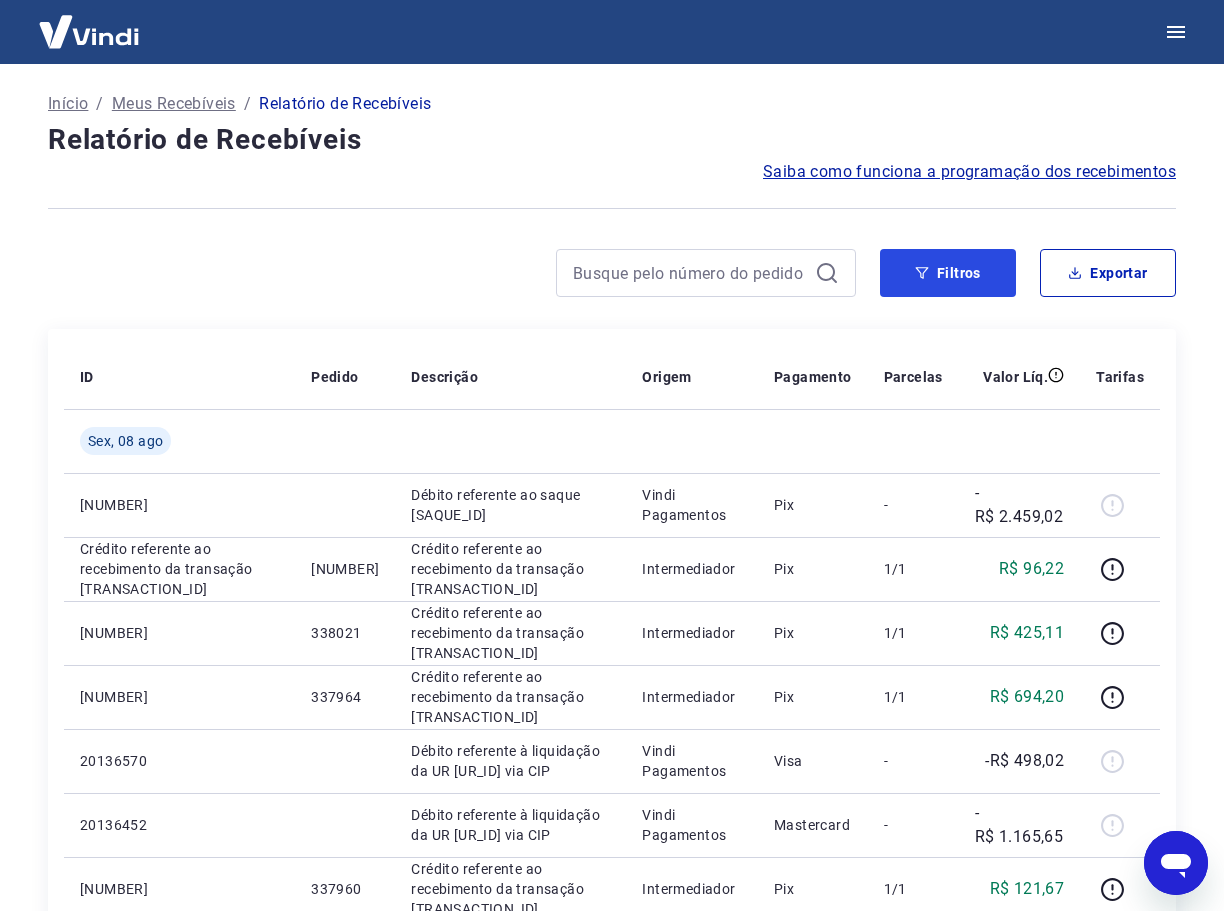 drag, startPoint x: 948, startPoint y: 282, endPoint x: 650, endPoint y: 304, distance: 298.81097 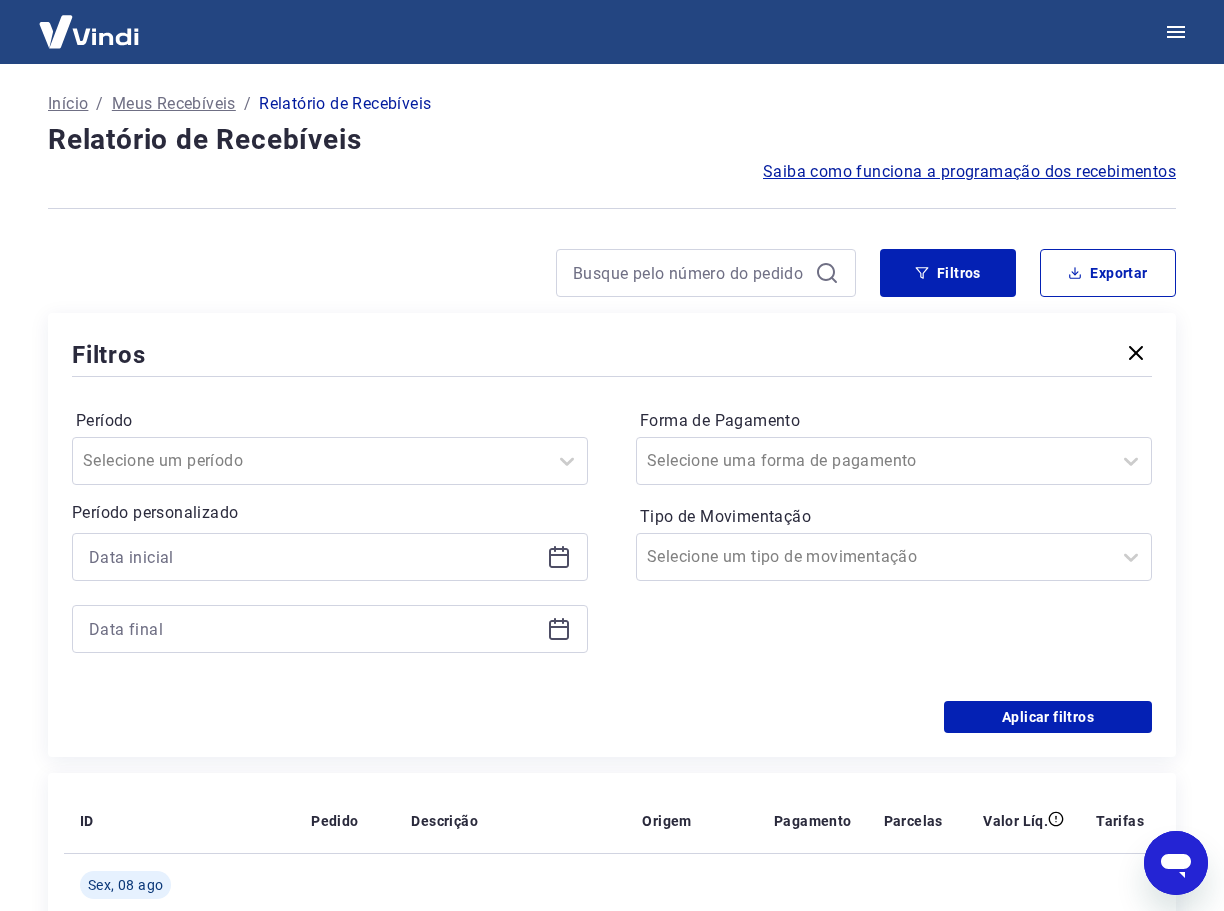 click 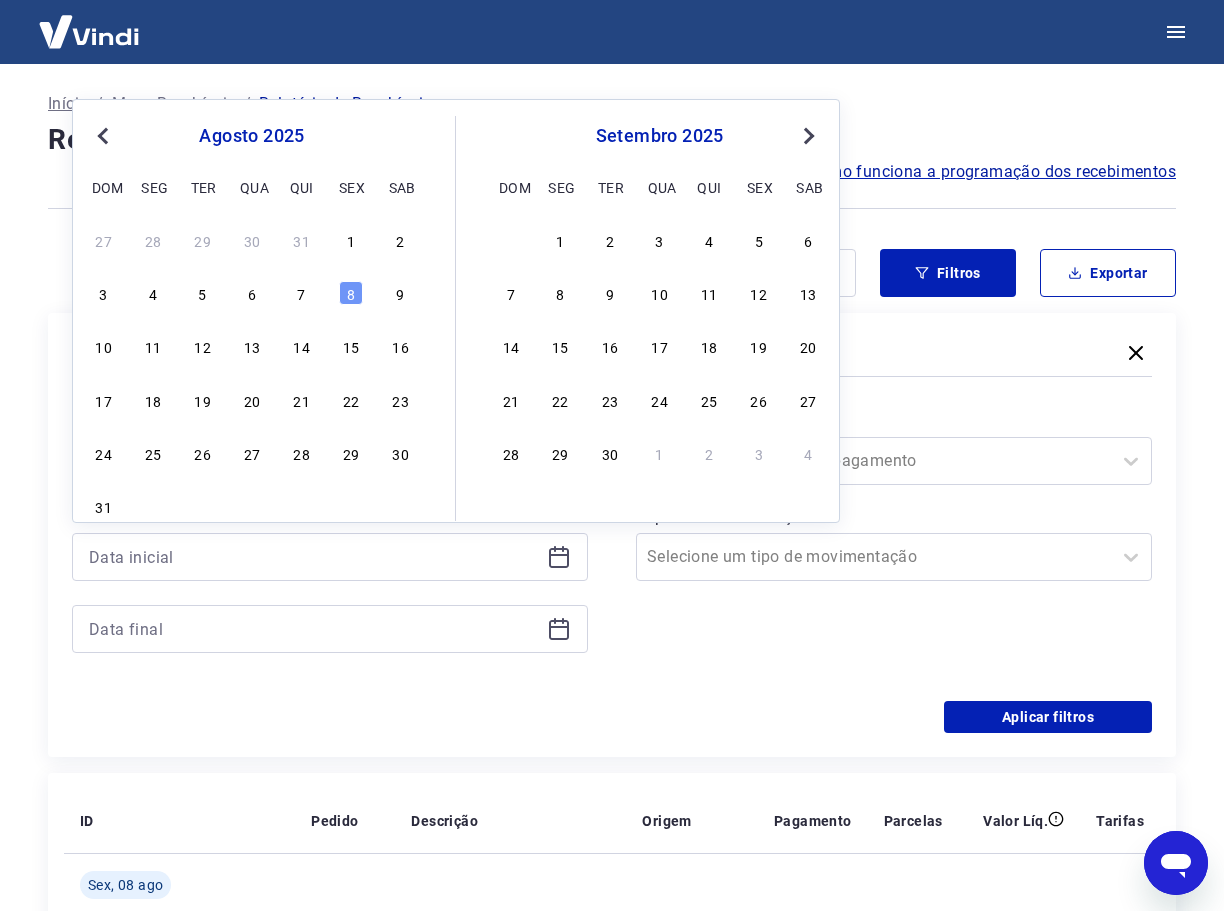 click on "Previous Month" at bounding box center (105, 135) 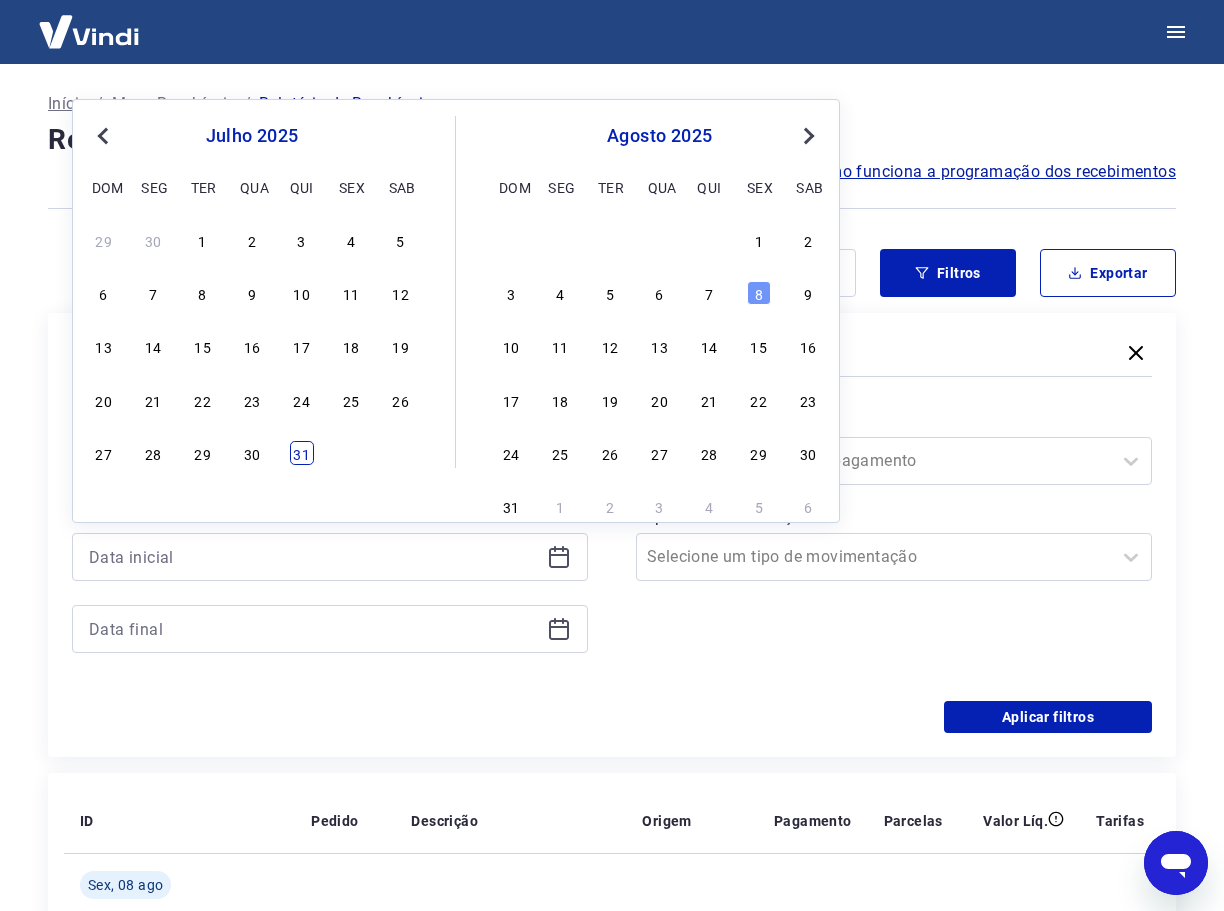click on "31" at bounding box center (302, 453) 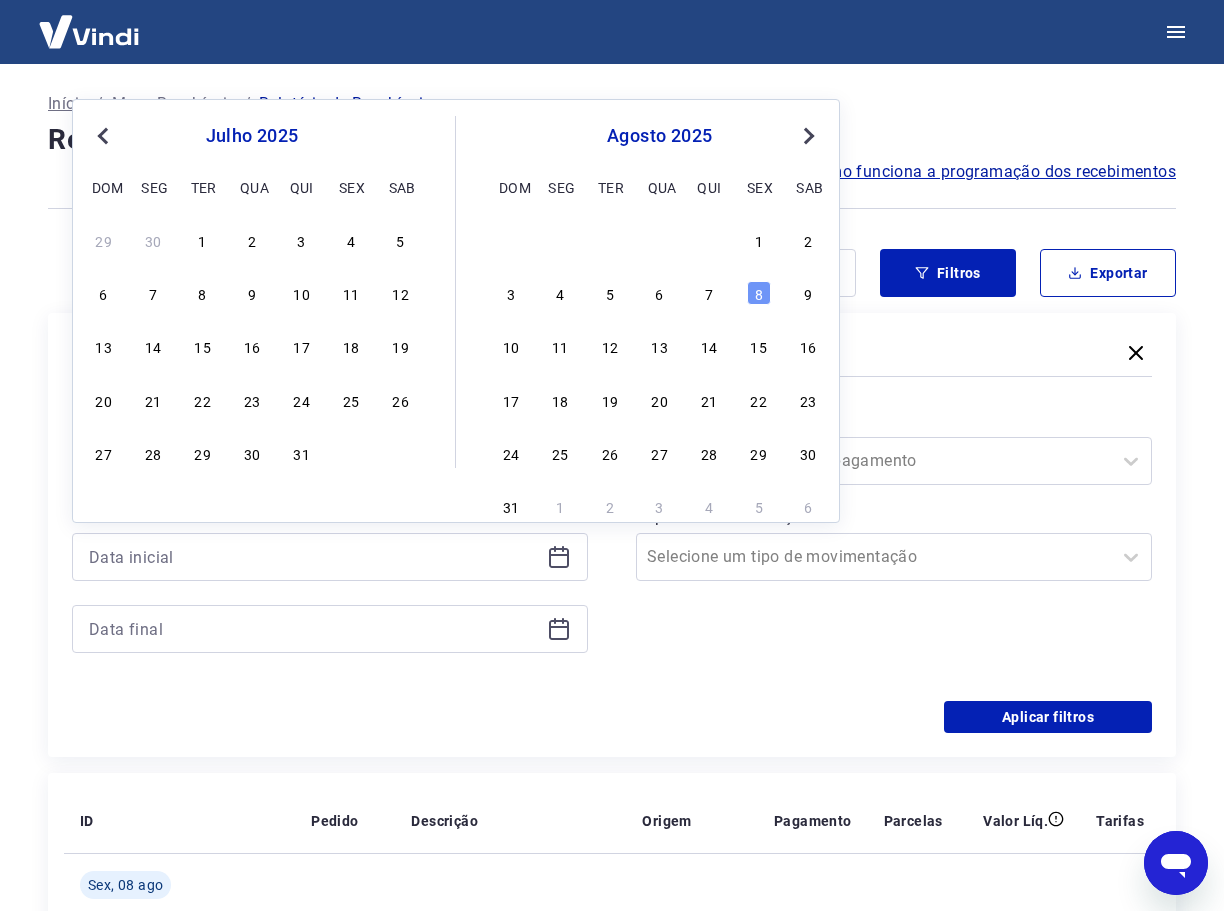type on "31/07/2025" 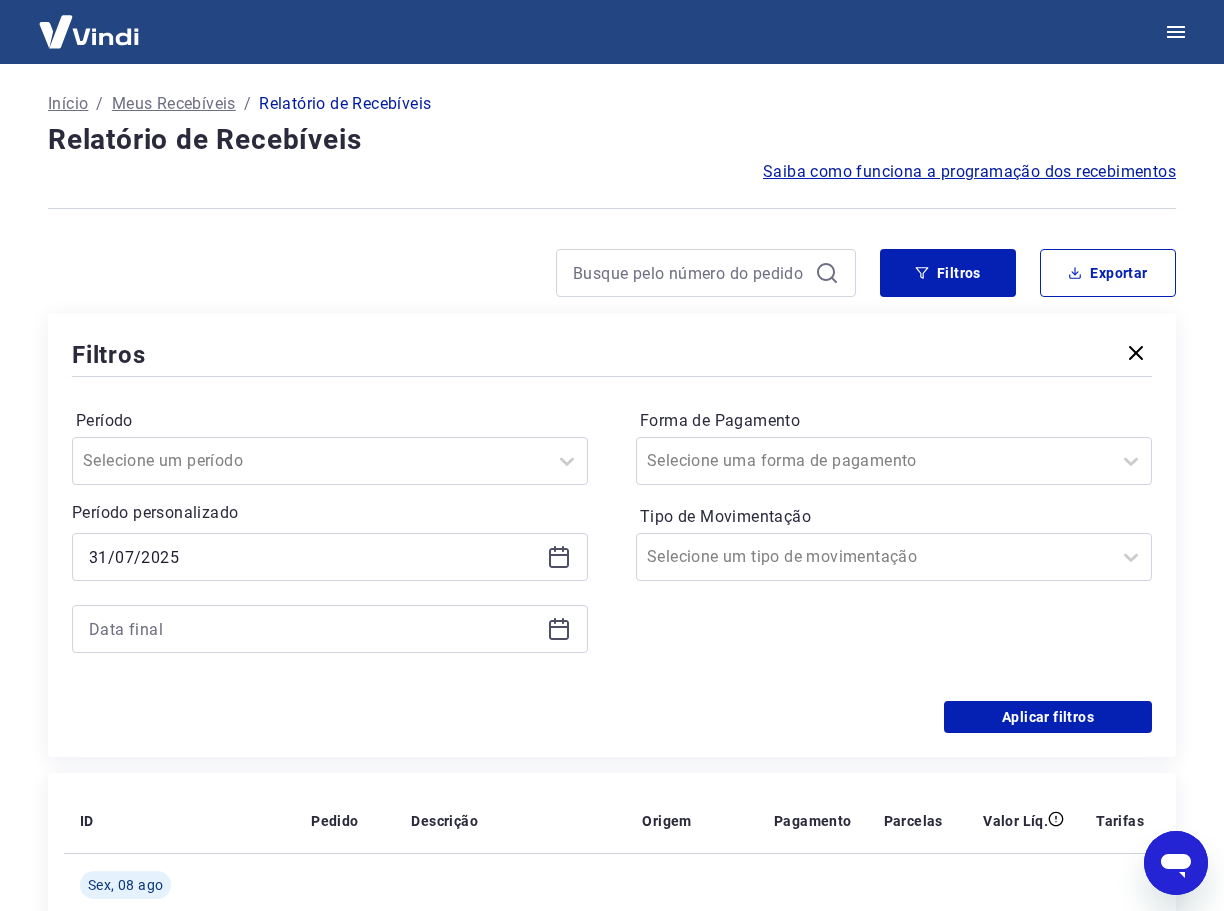click 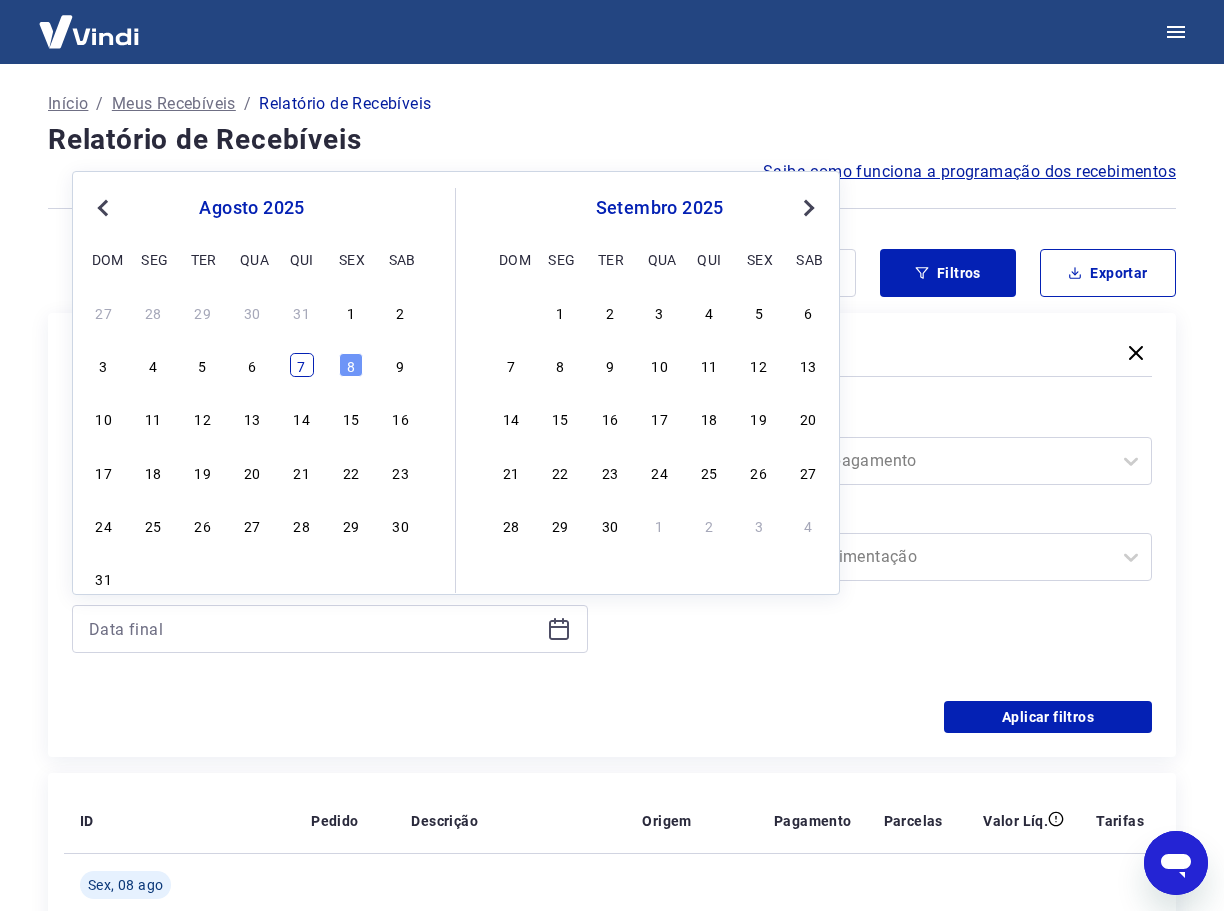 click on "7" at bounding box center [302, 365] 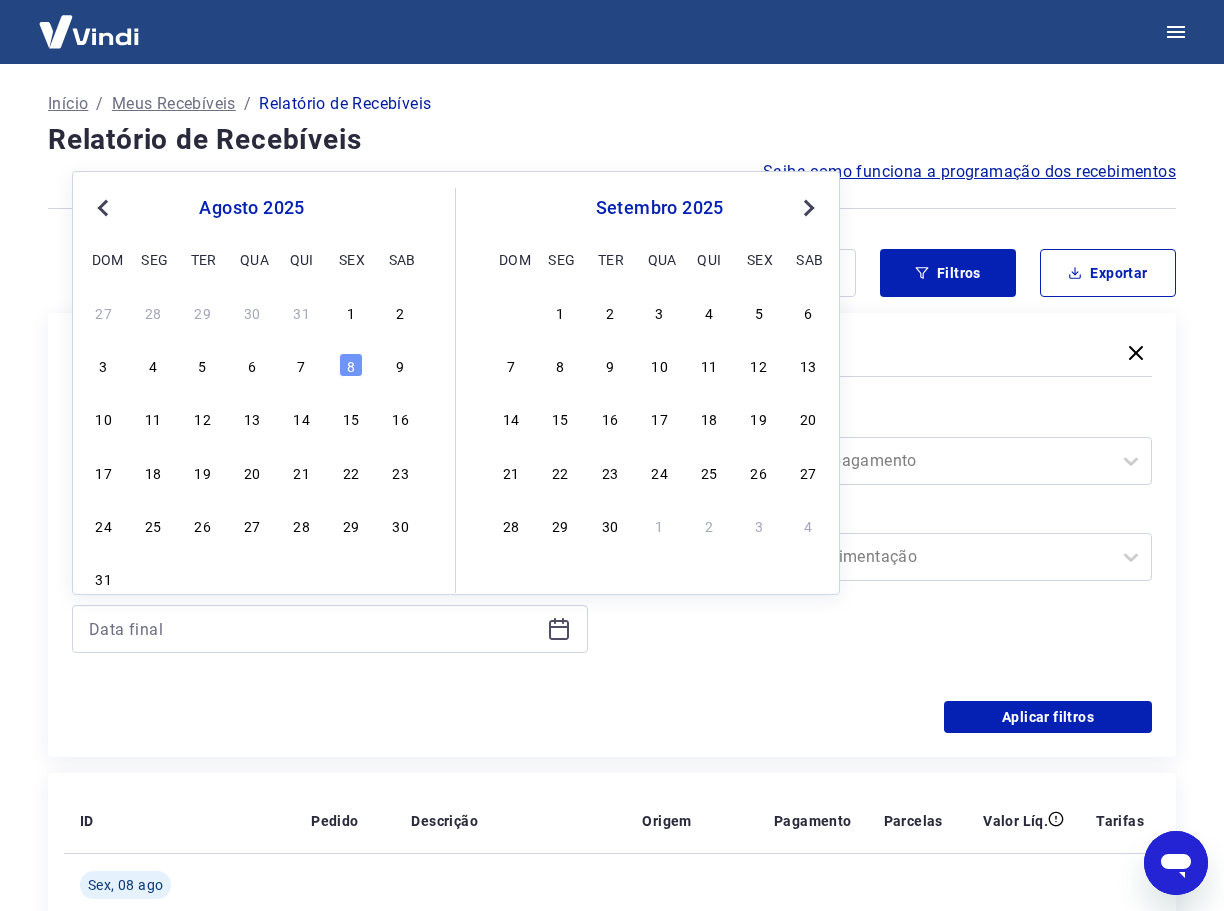type on "07/08/2025" 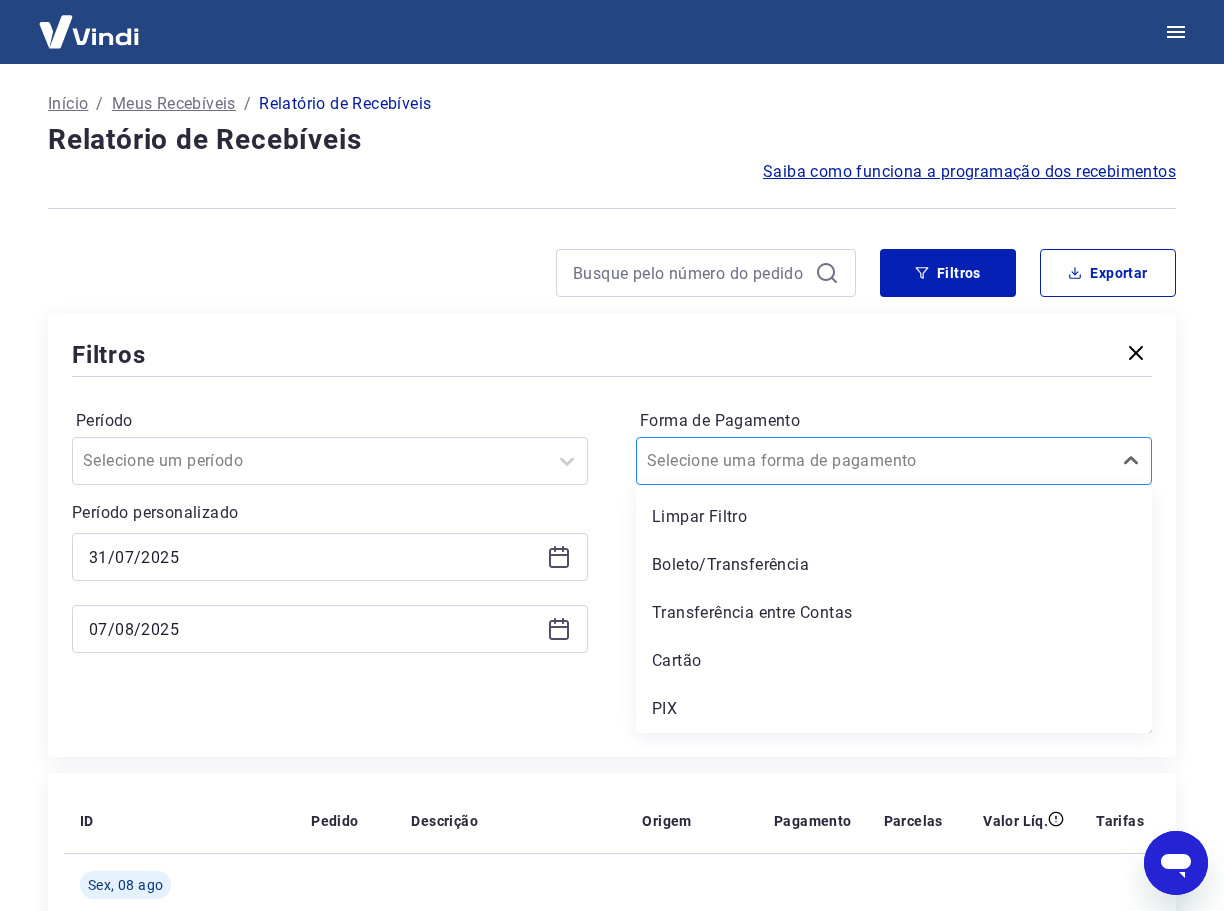 click on "Forma de Pagamento" at bounding box center [748, 461] 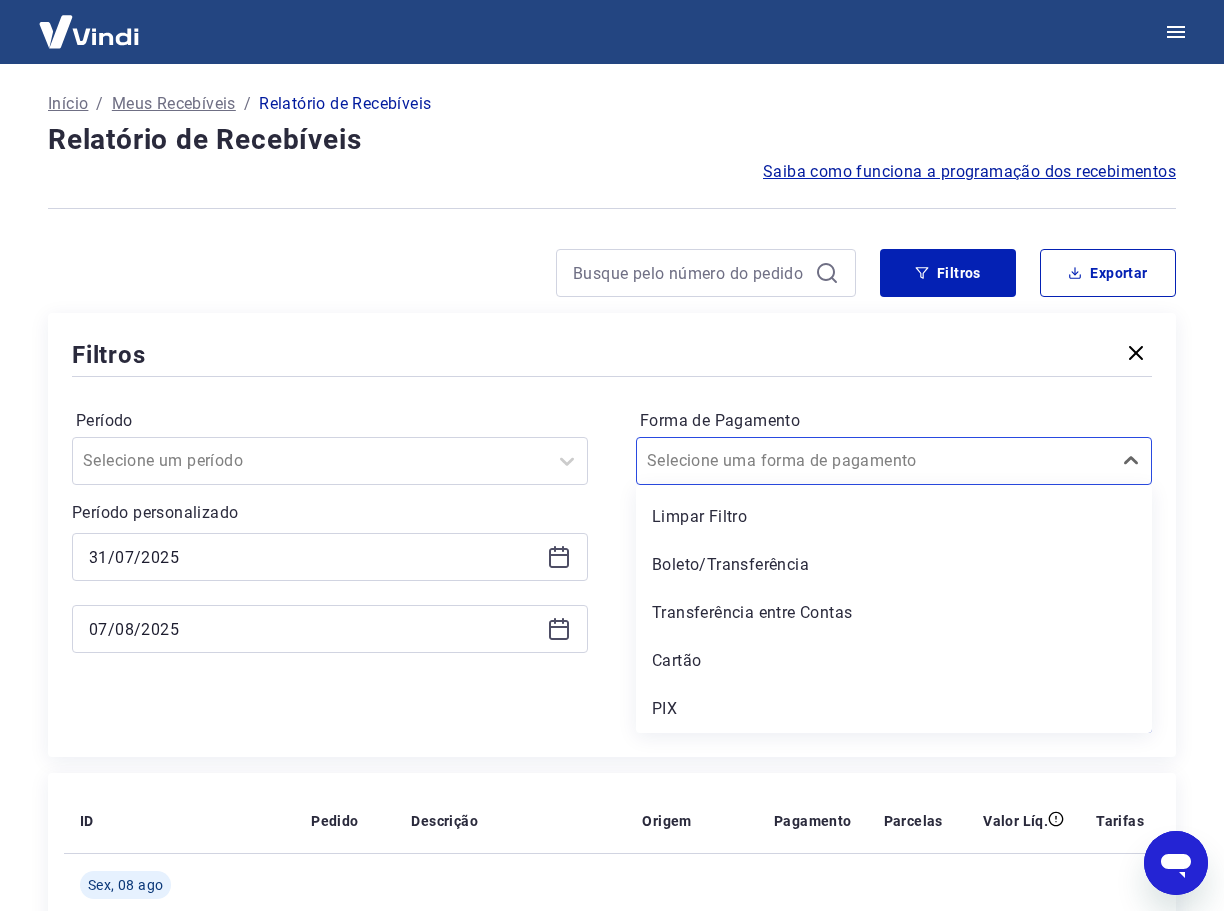 drag, startPoint x: 696, startPoint y: 707, endPoint x: 1051, endPoint y: 715, distance: 355.09012 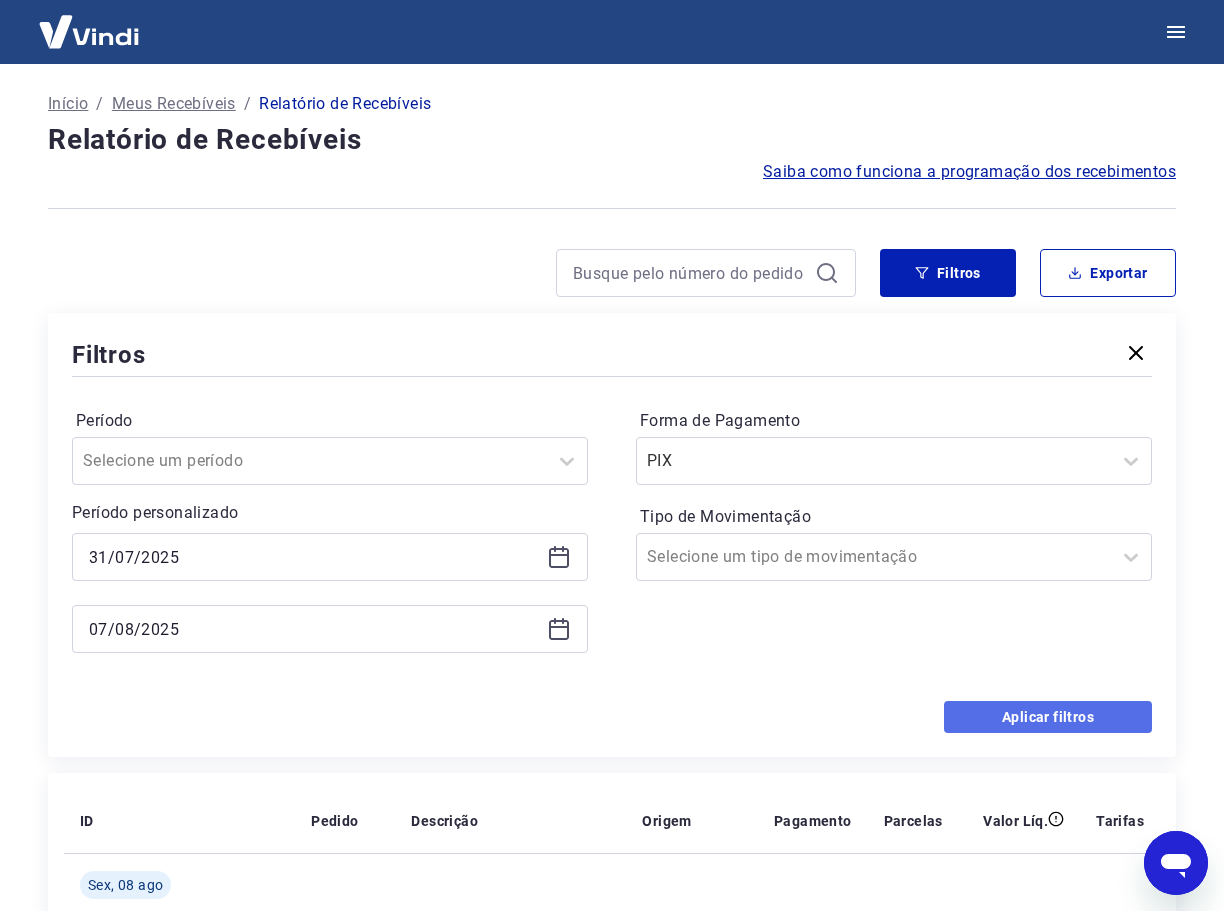 click on "Aplicar filtros" at bounding box center (1048, 717) 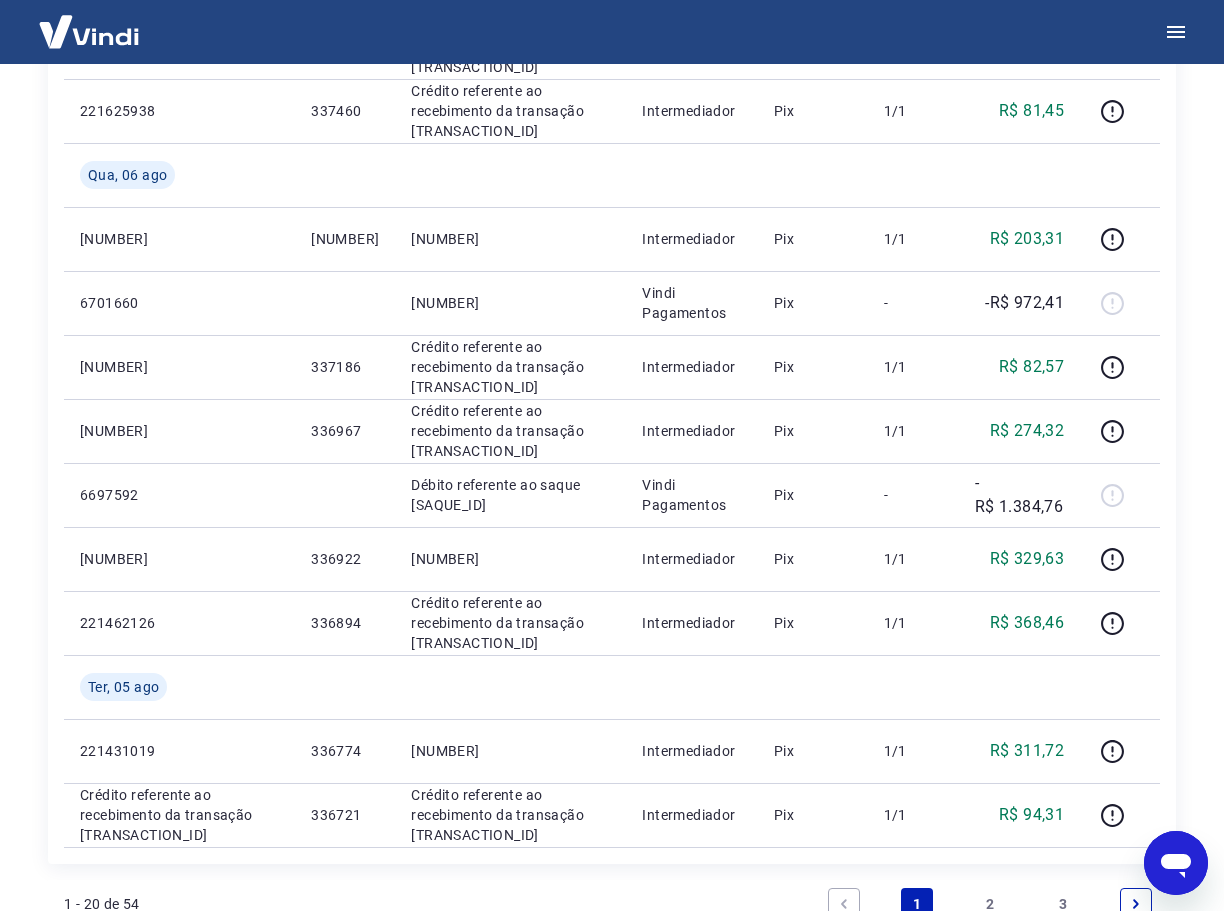 scroll, scrollTop: 1371, scrollLeft: 0, axis: vertical 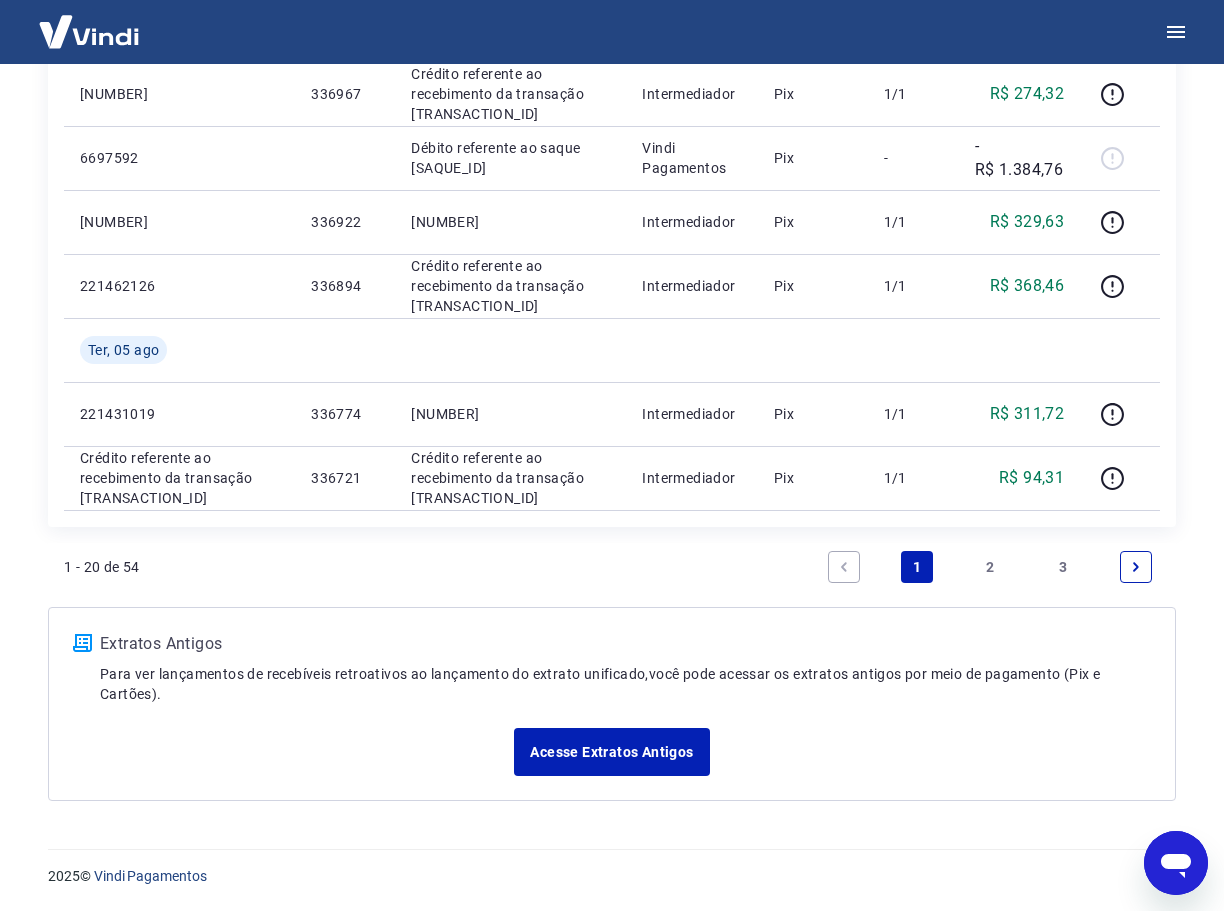 click on "3" at bounding box center (1063, 567) 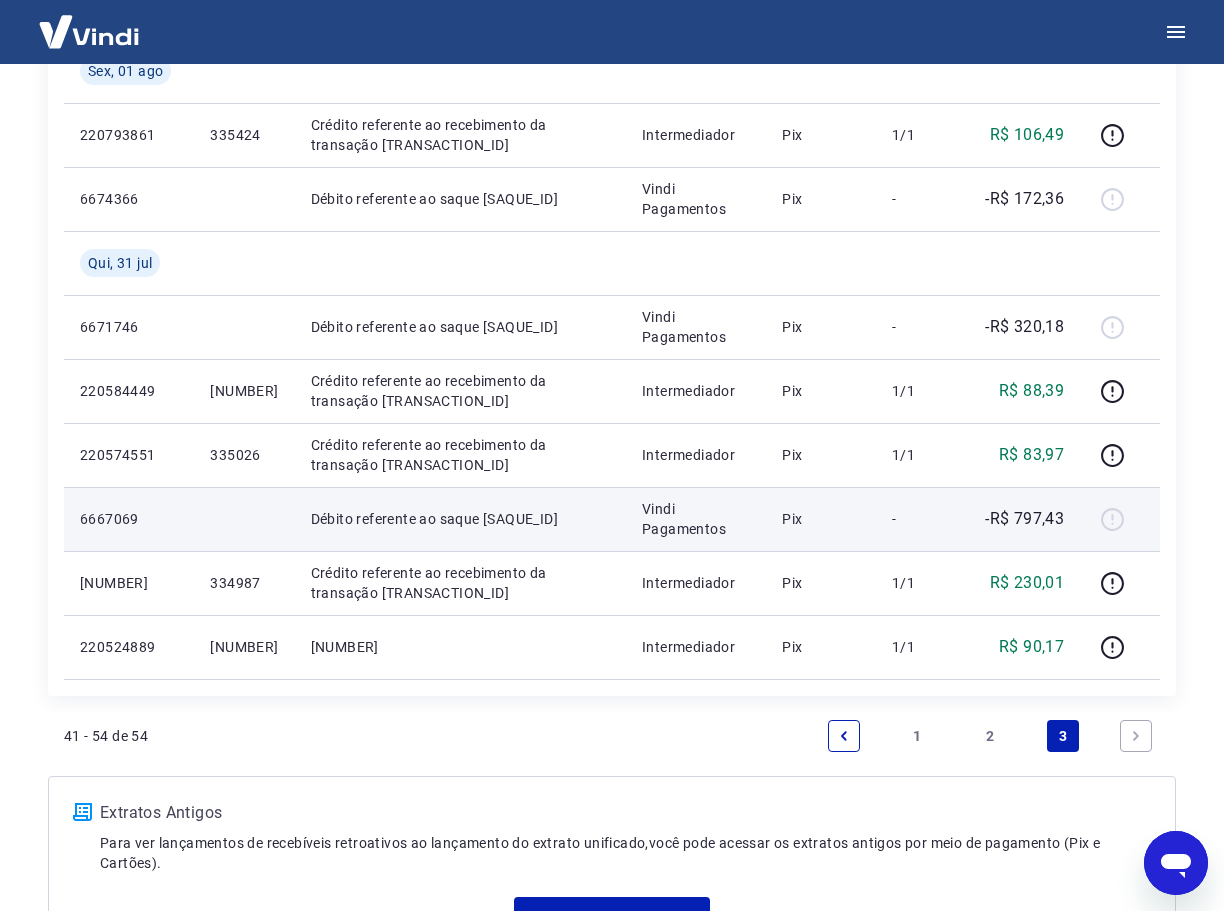 scroll, scrollTop: 1000, scrollLeft: 0, axis: vertical 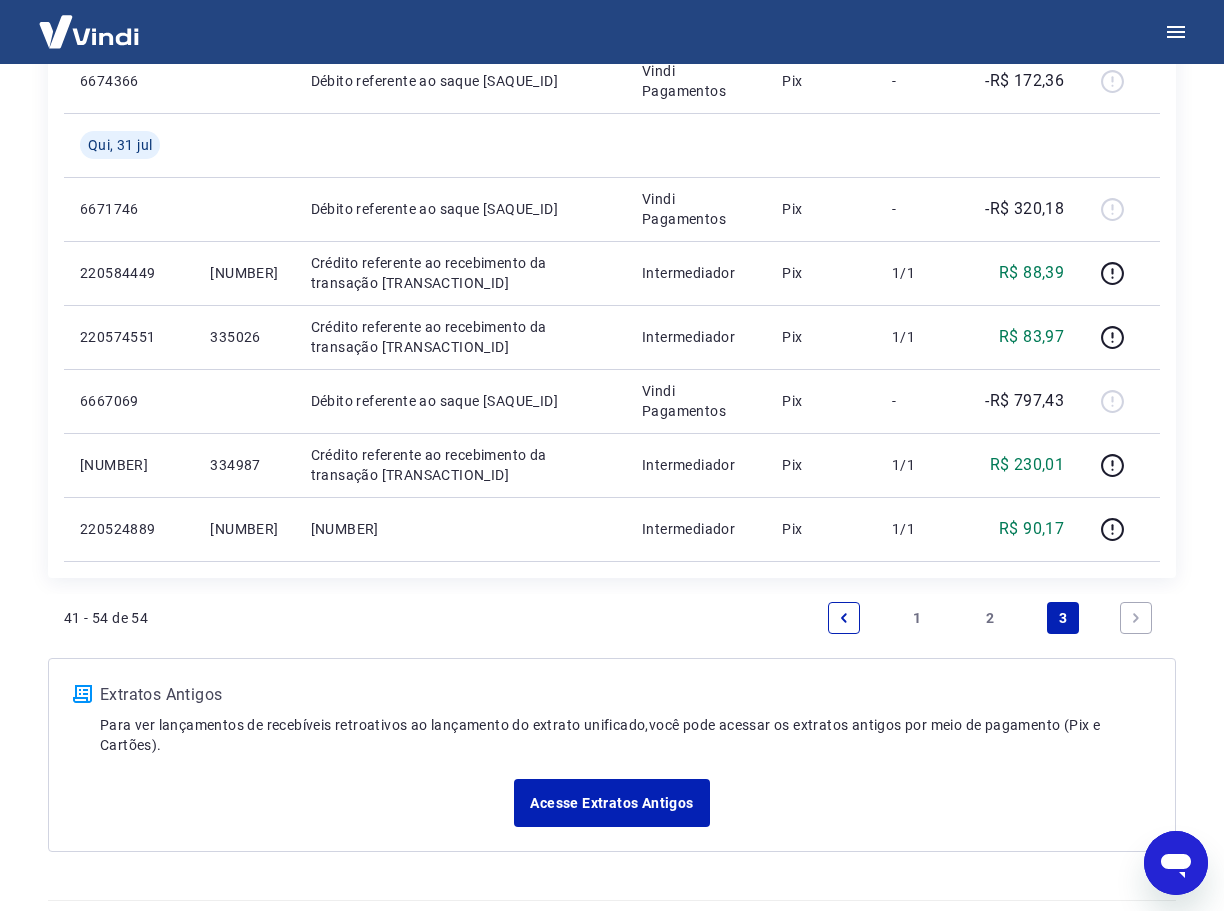click on "2" at bounding box center (990, 618) 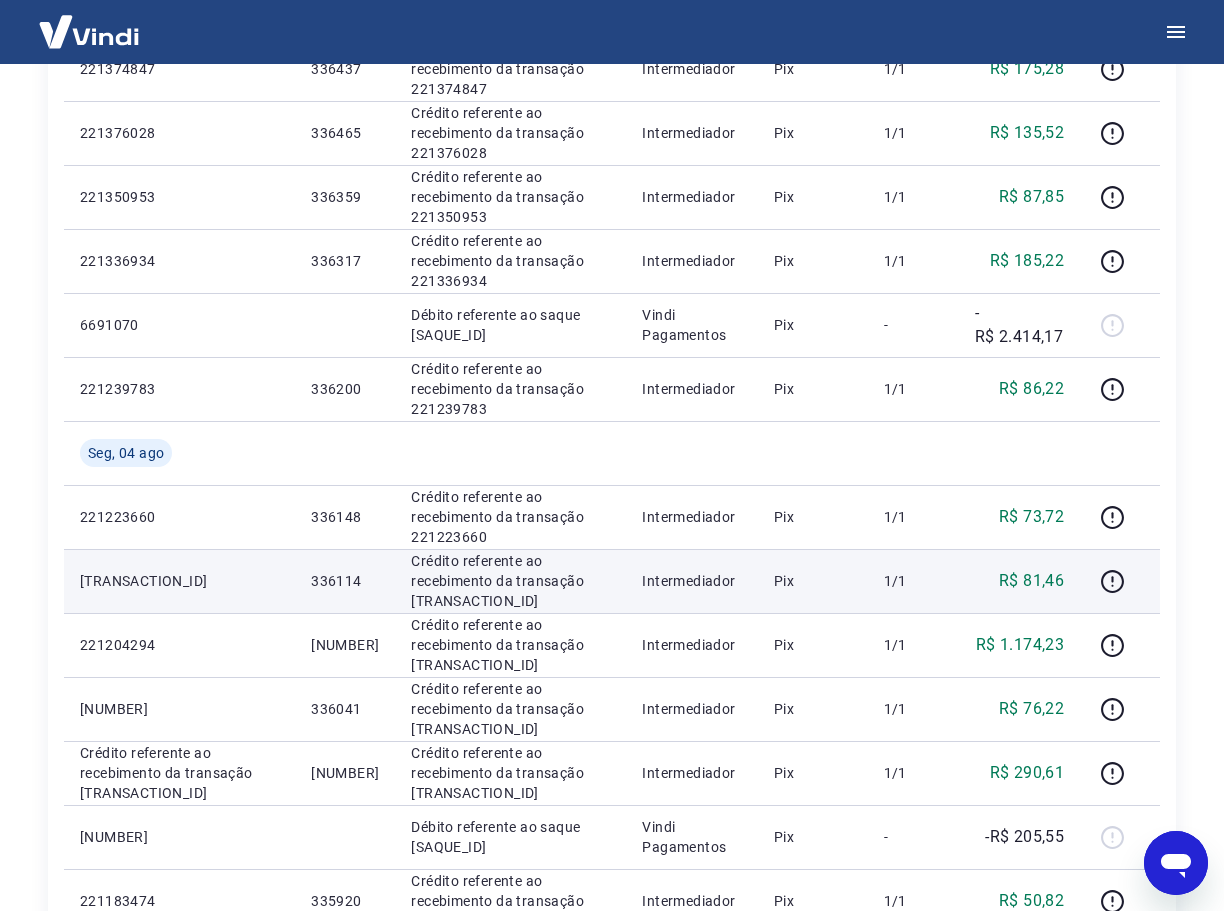 scroll, scrollTop: 1100, scrollLeft: 0, axis: vertical 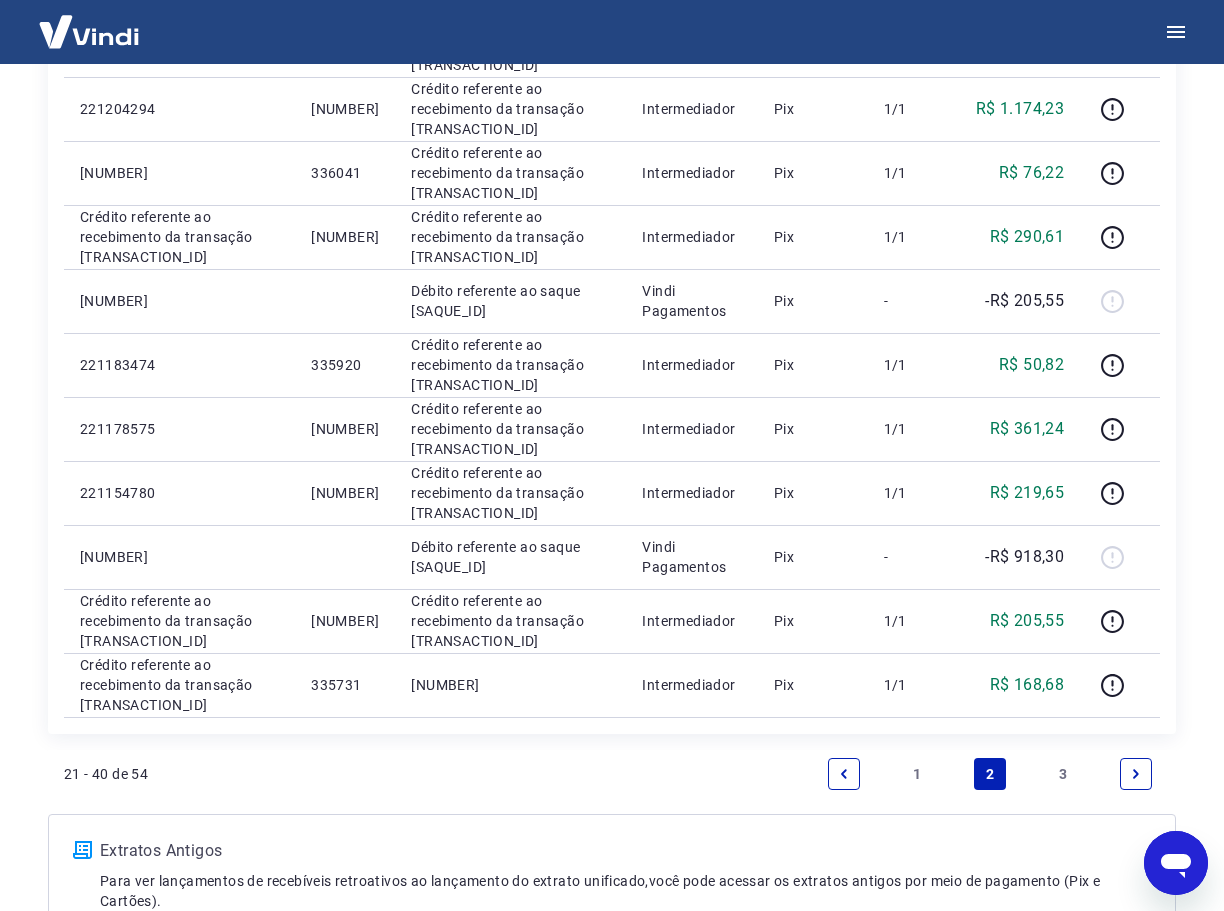 click on "1" at bounding box center (917, 774) 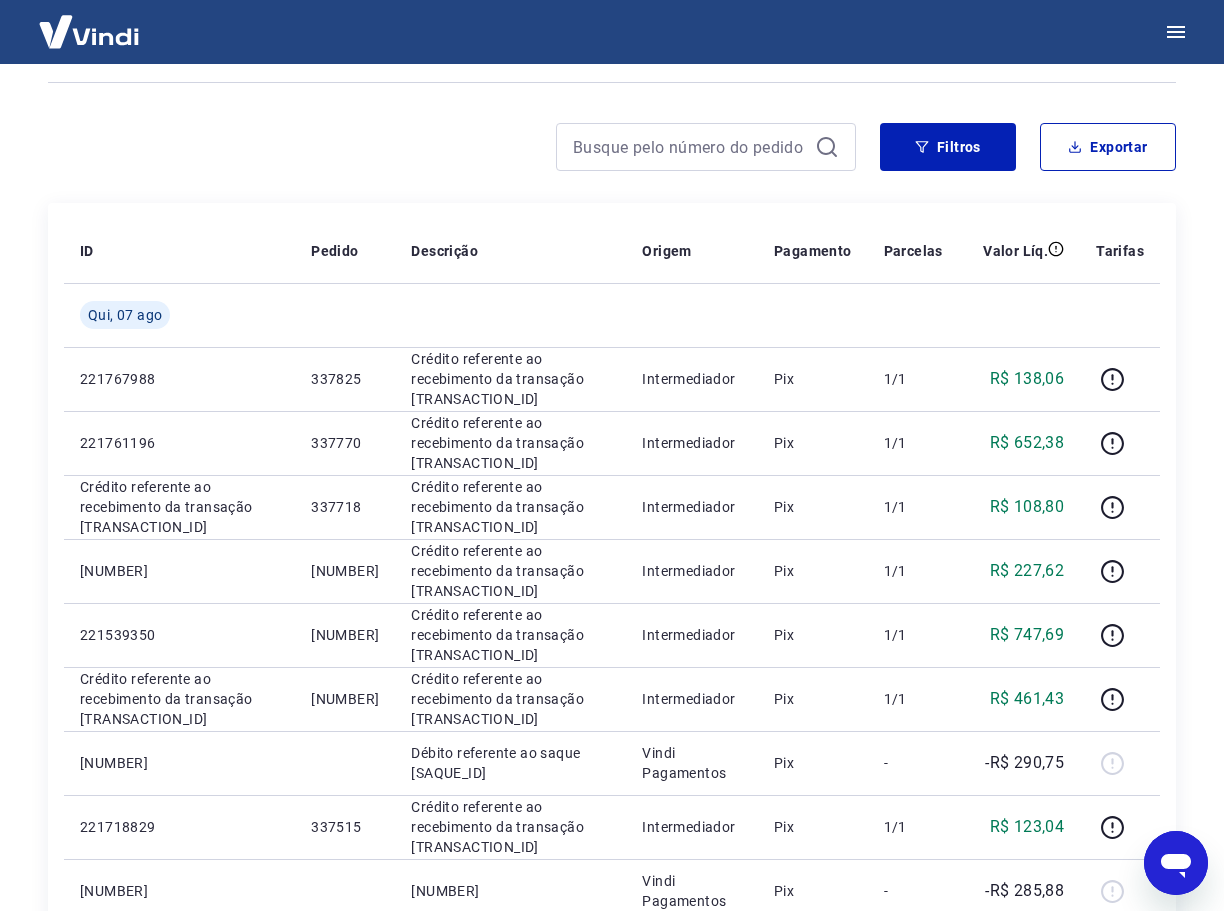 scroll, scrollTop: 0, scrollLeft: 0, axis: both 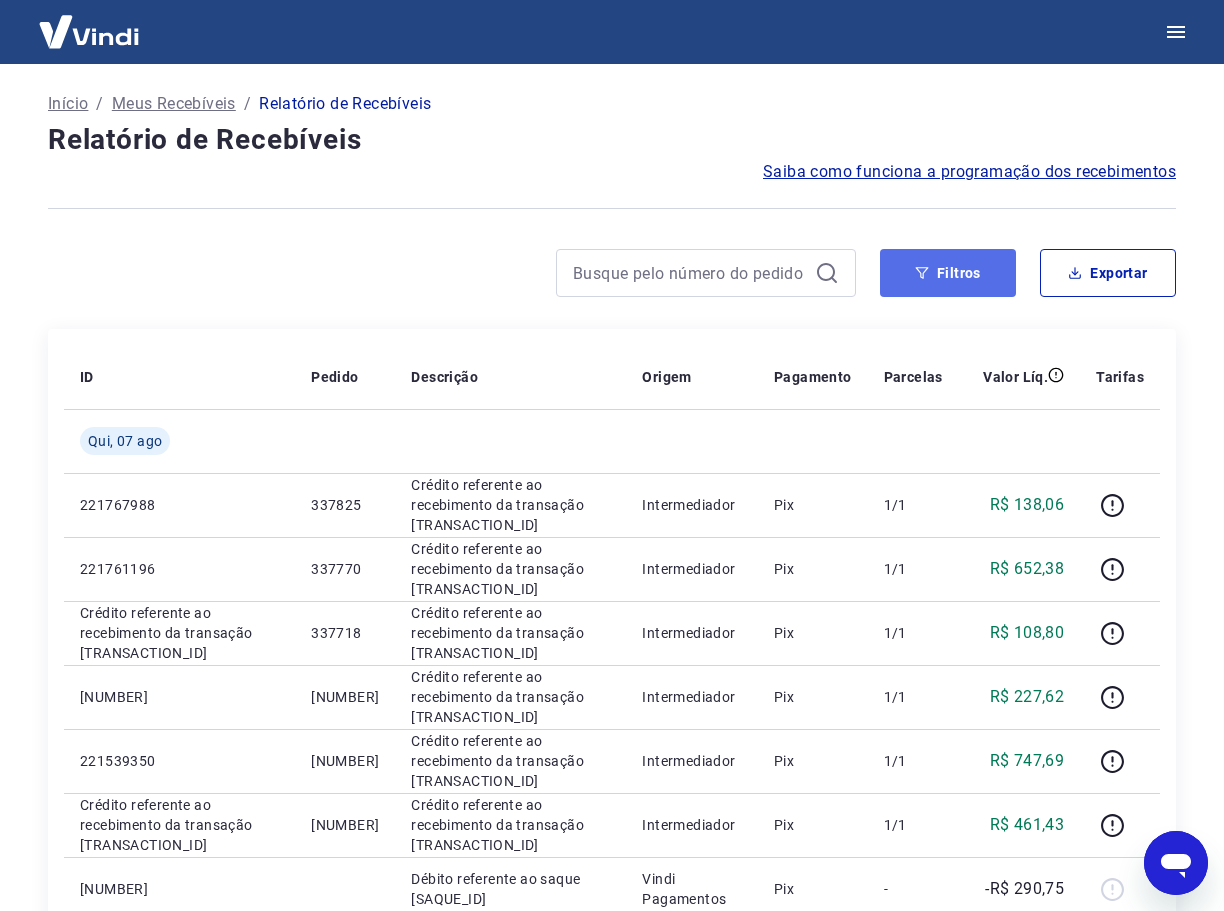 click on "Filtros" at bounding box center [948, 273] 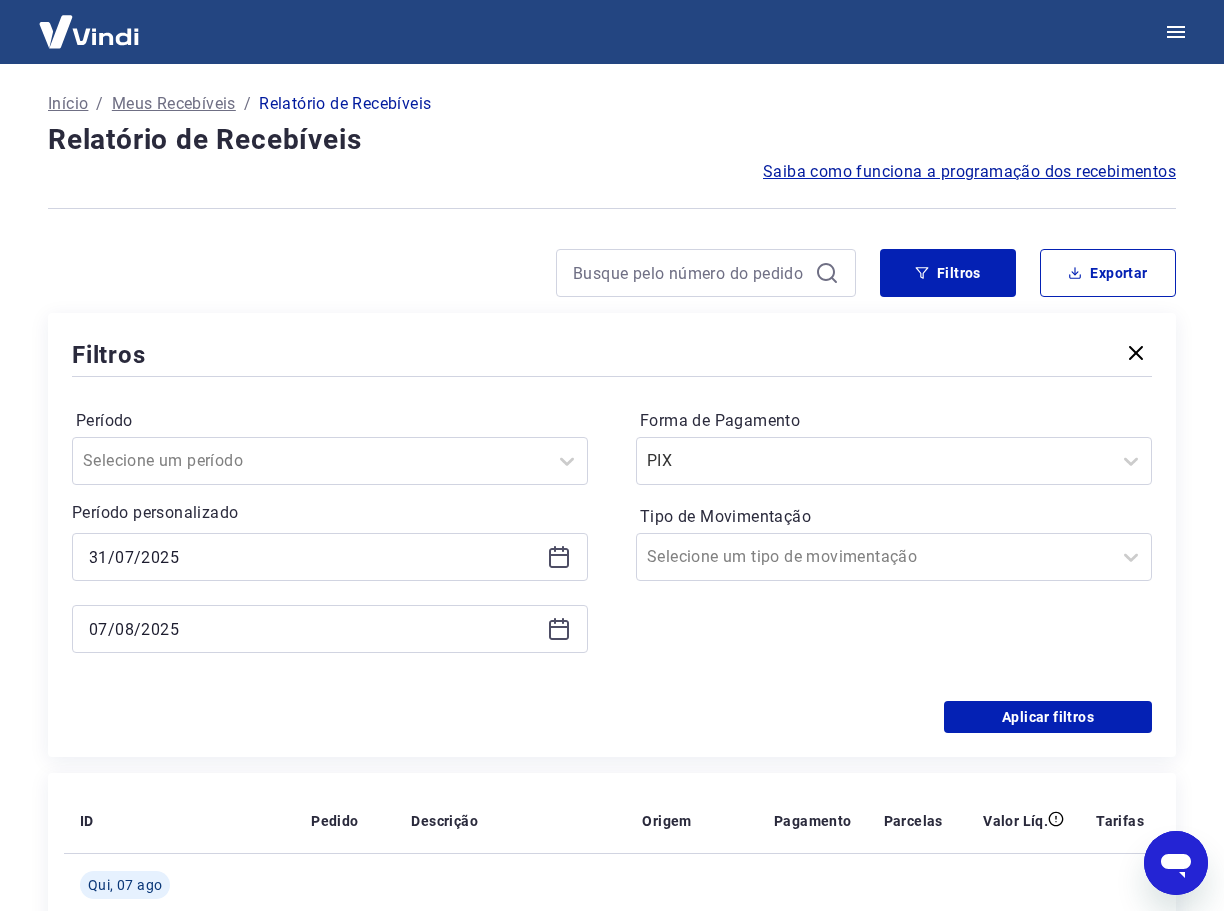 click 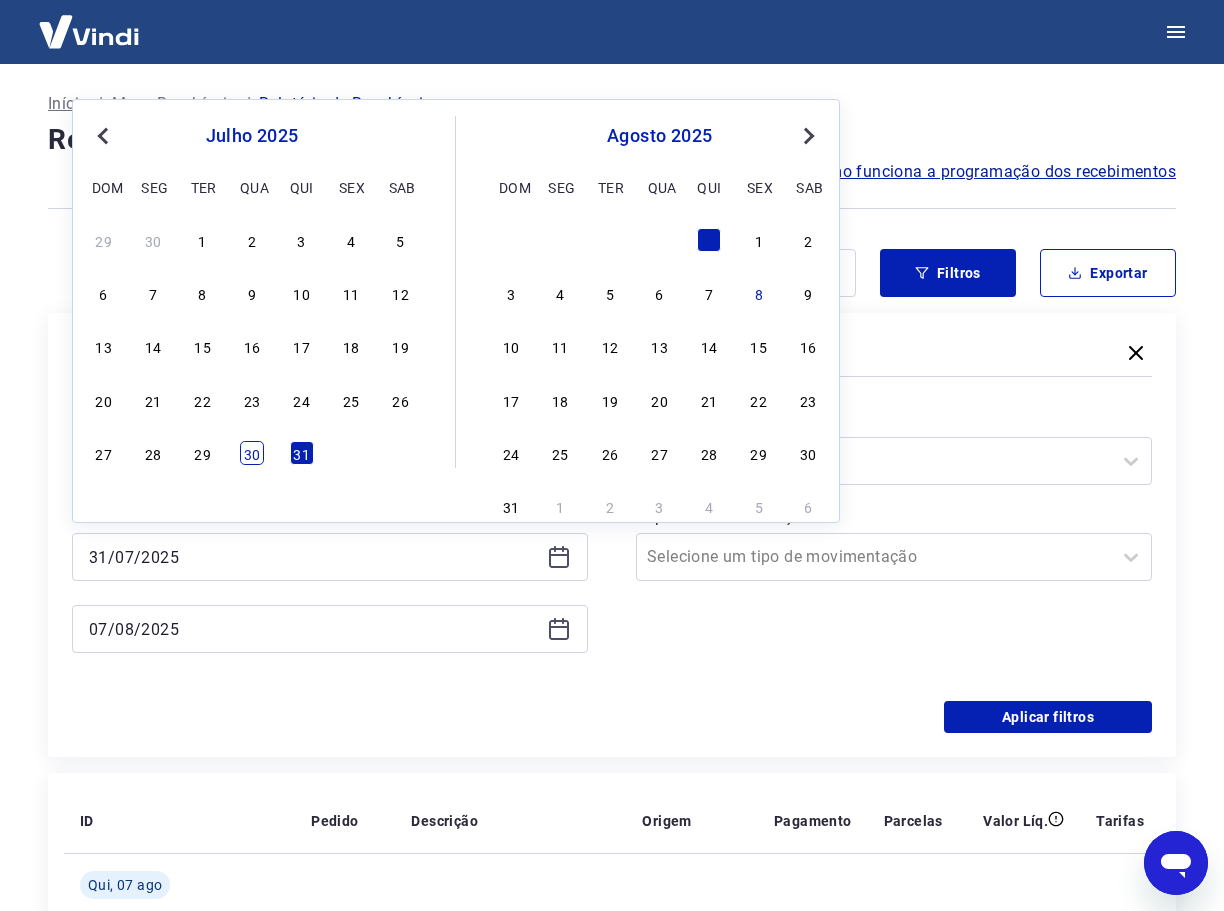 click on "30" at bounding box center (252, 453) 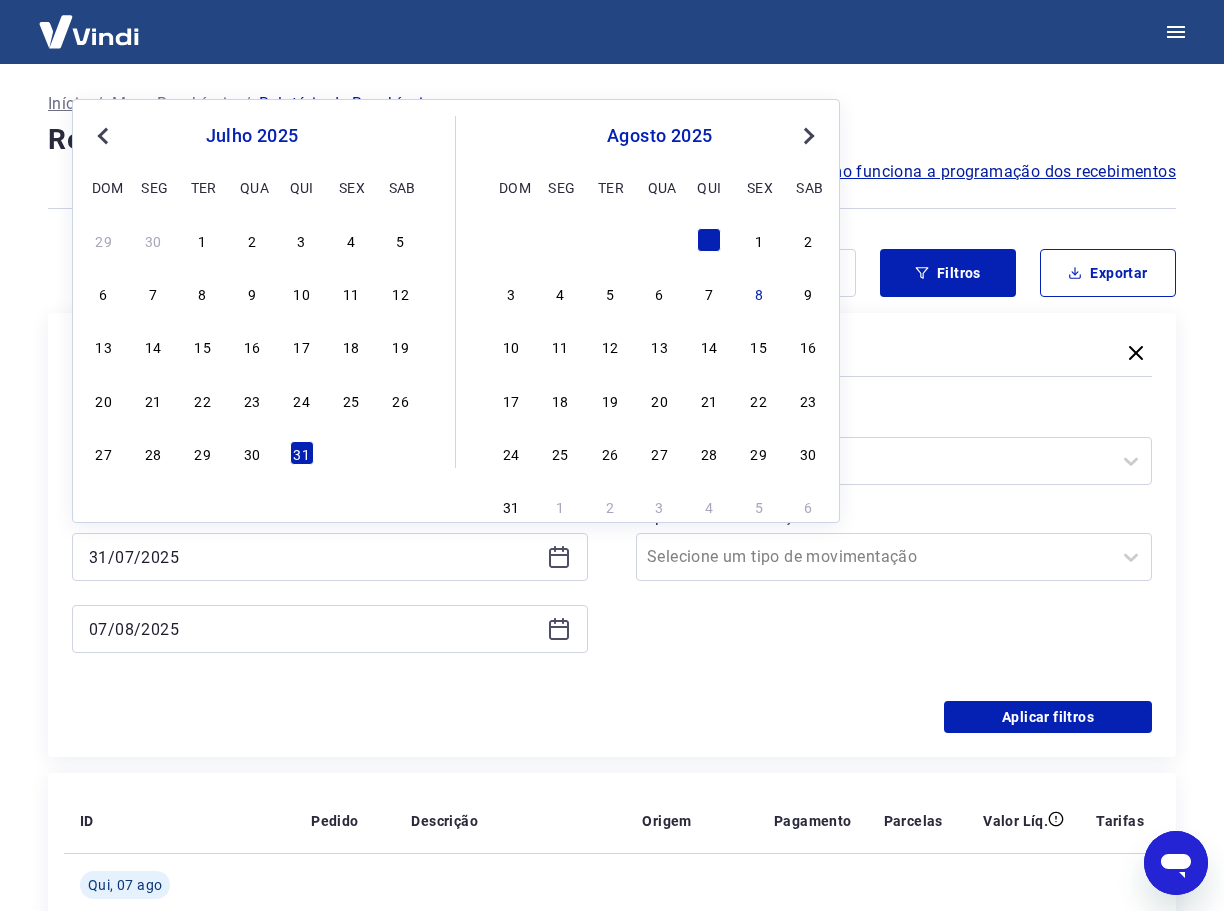 type on "30/07/2025" 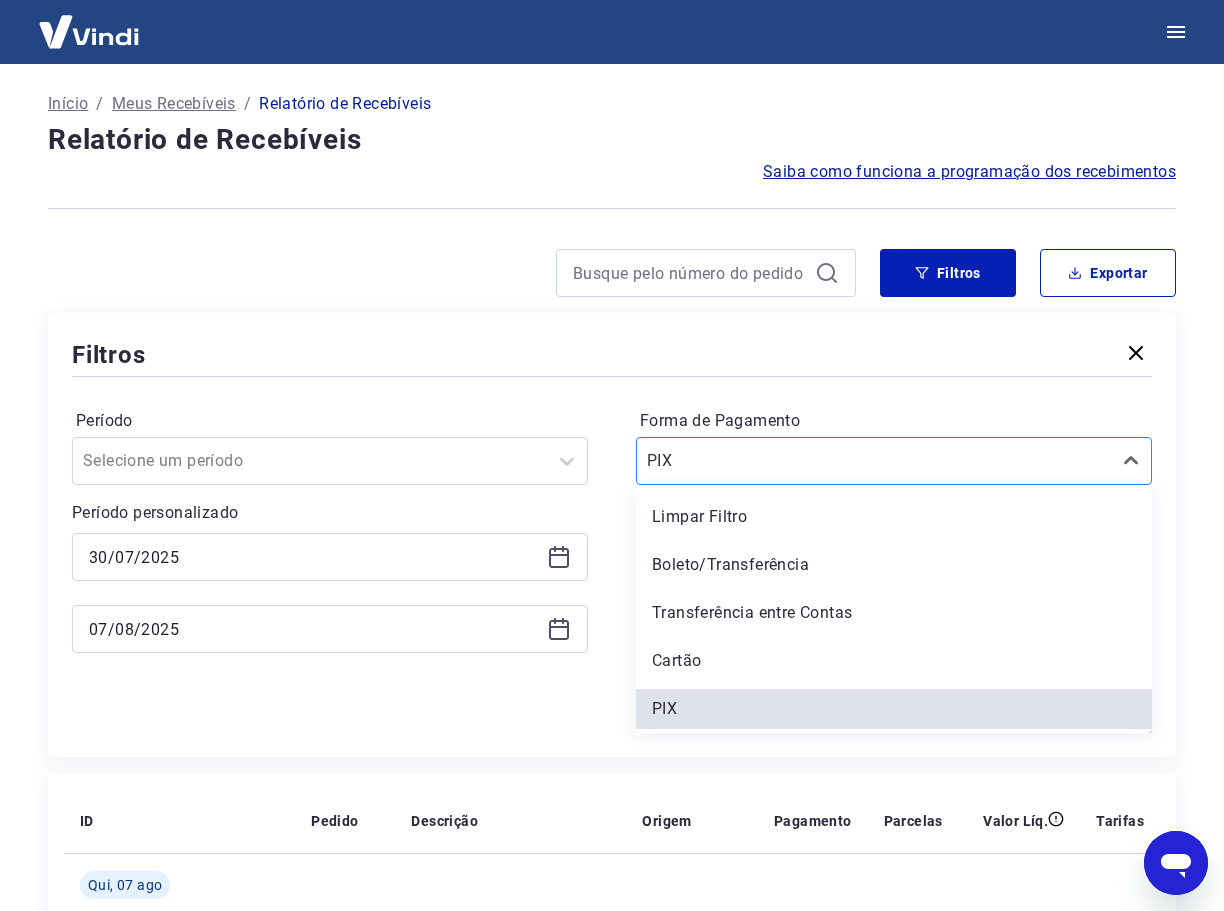 click at bounding box center [874, 461] 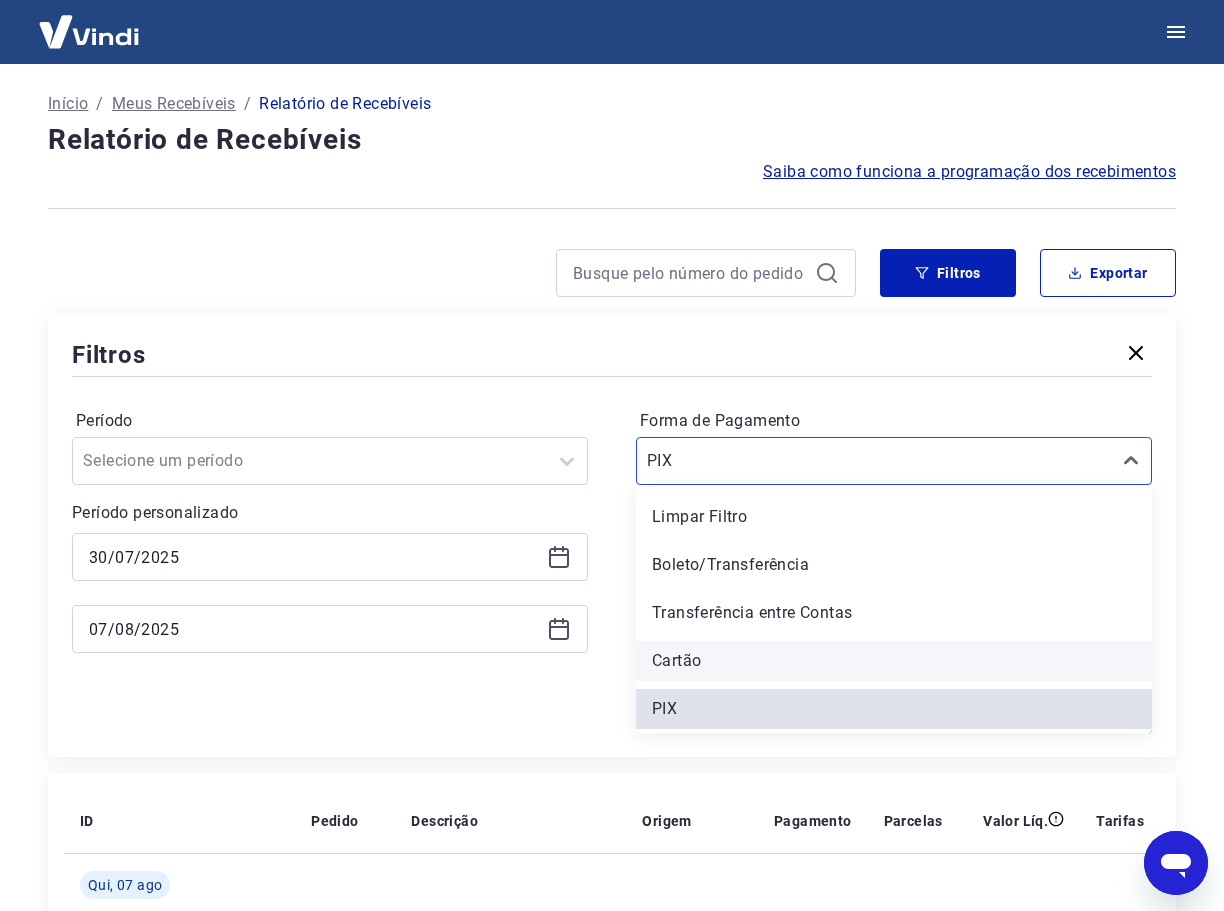 click on "Cartão" at bounding box center [894, 661] 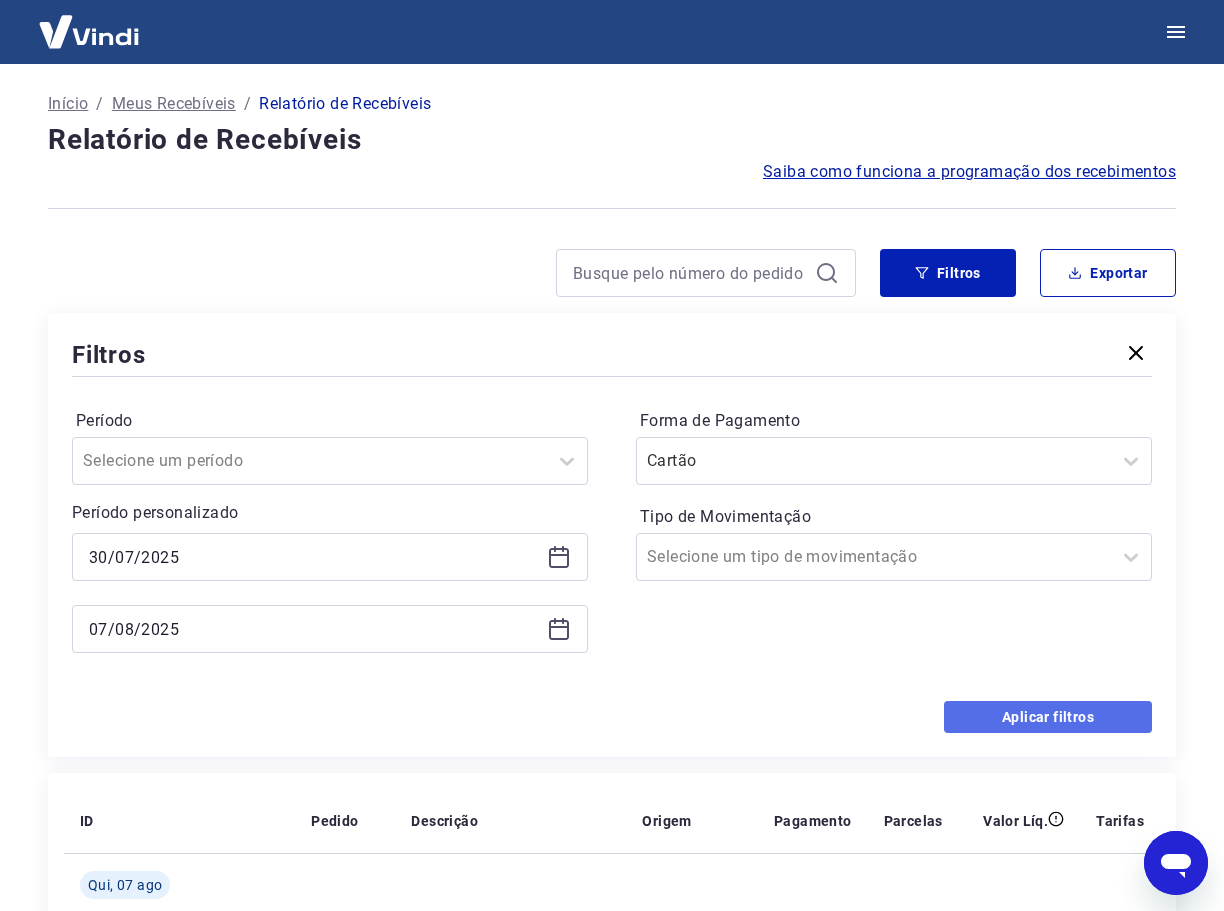 click on "Aplicar filtros" at bounding box center [1048, 717] 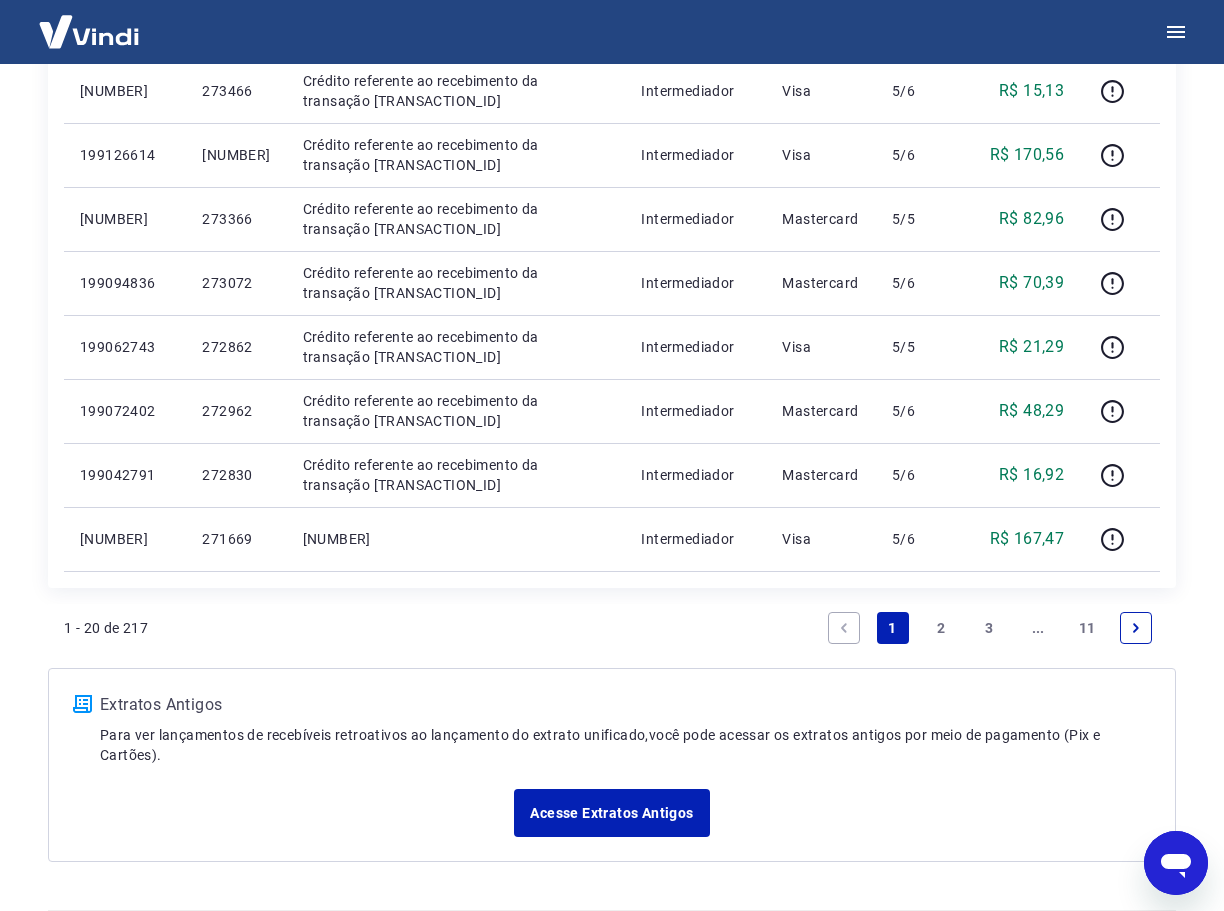 scroll, scrollTop: 1243, scrollLeft: 0, axis: vertical 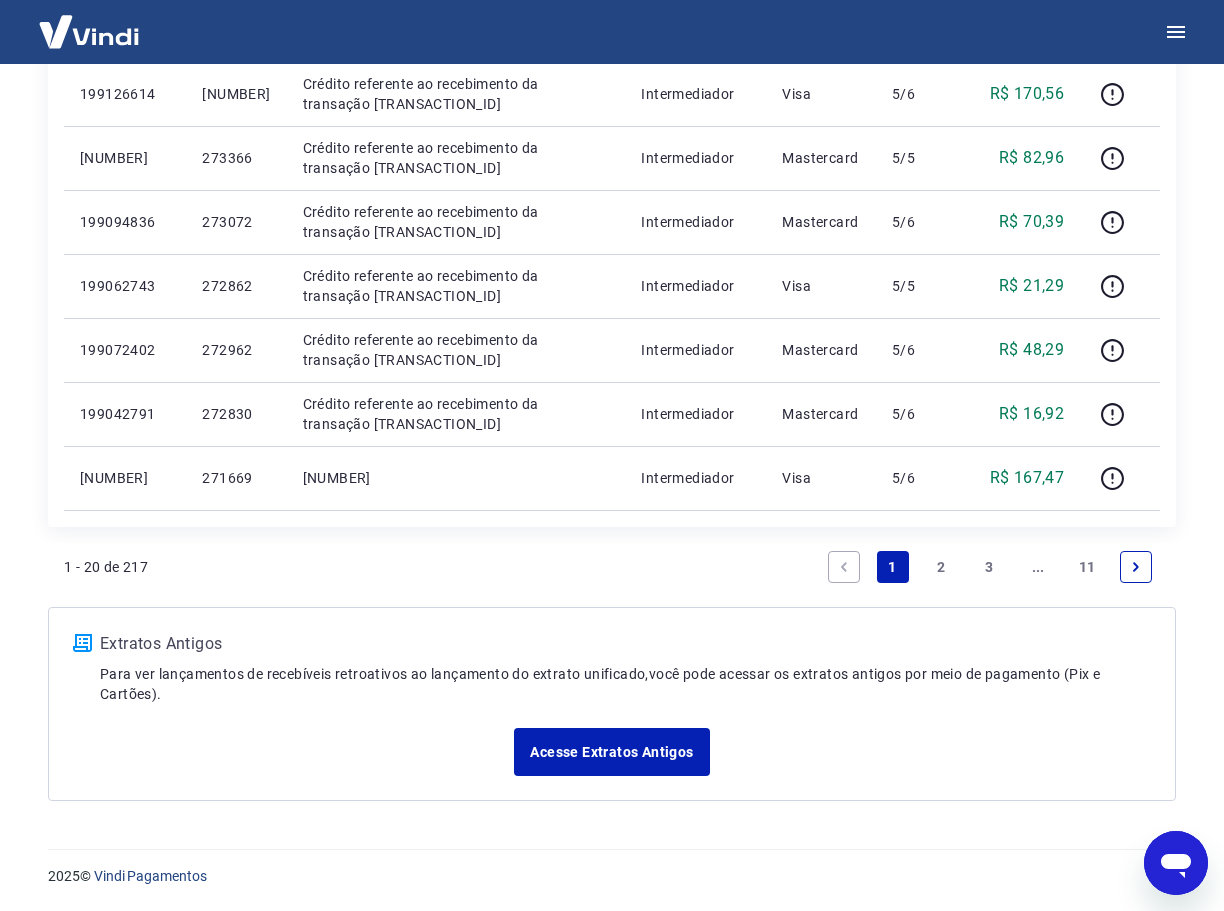 click on "11" at bounding box center (1087, 567) 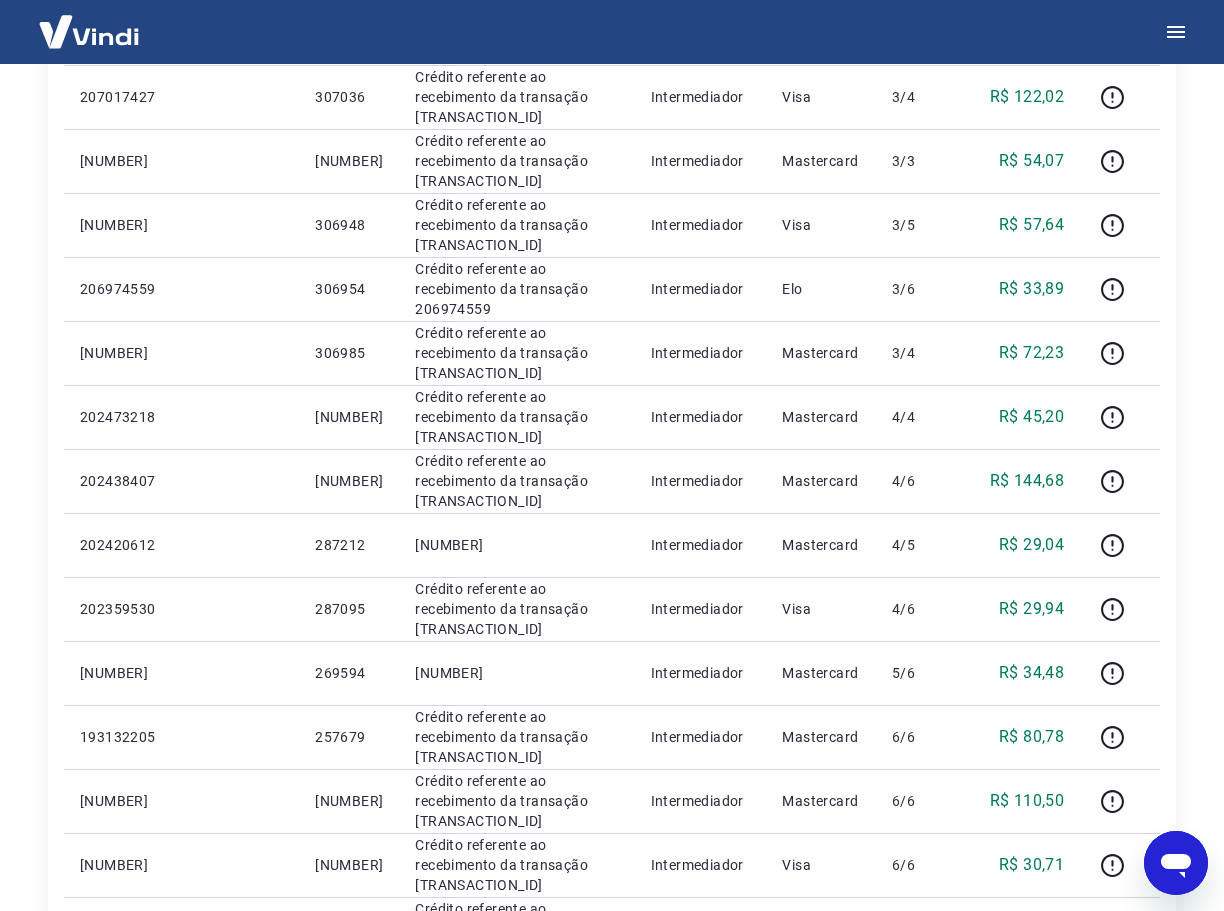 scroll, scrollTop: 1051, scrollLeft: 0, axis: vertical 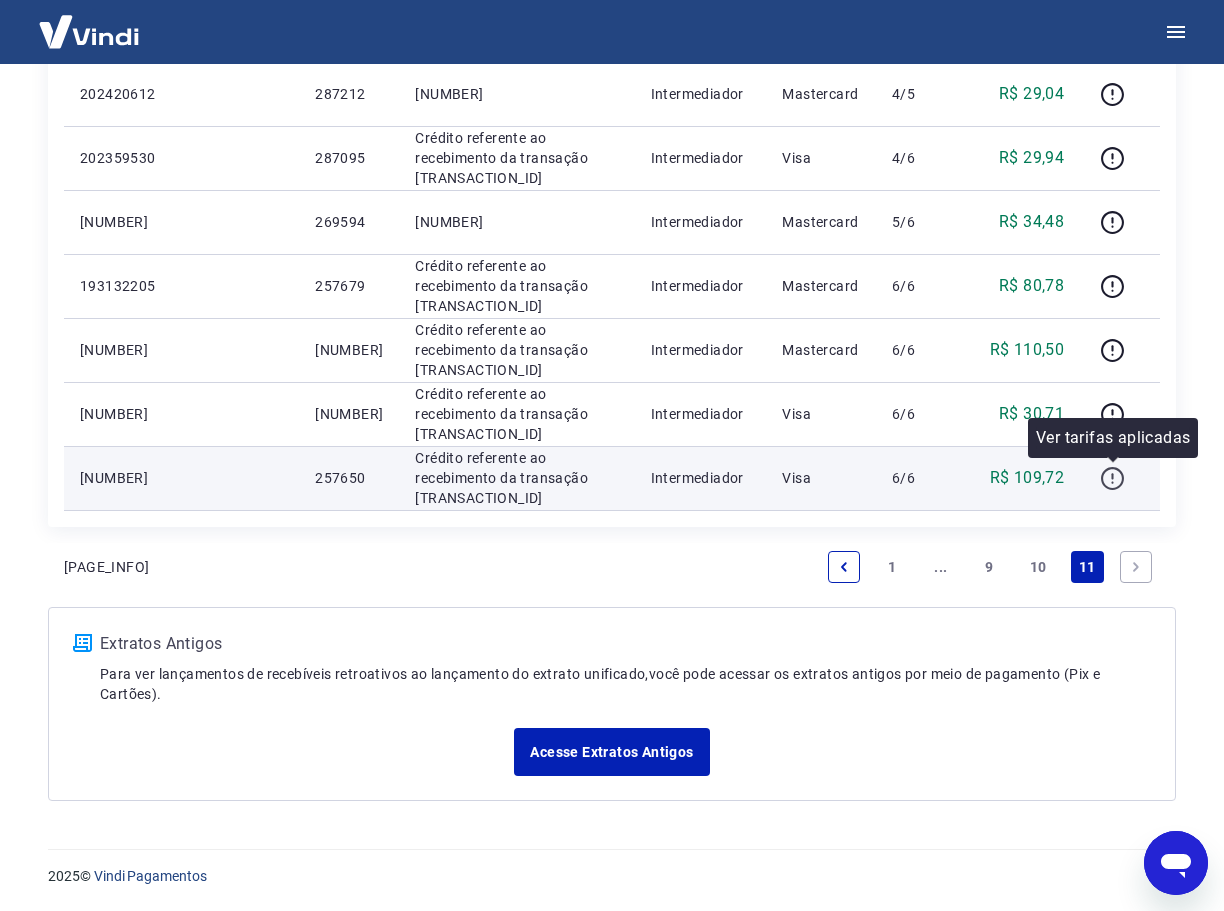 click 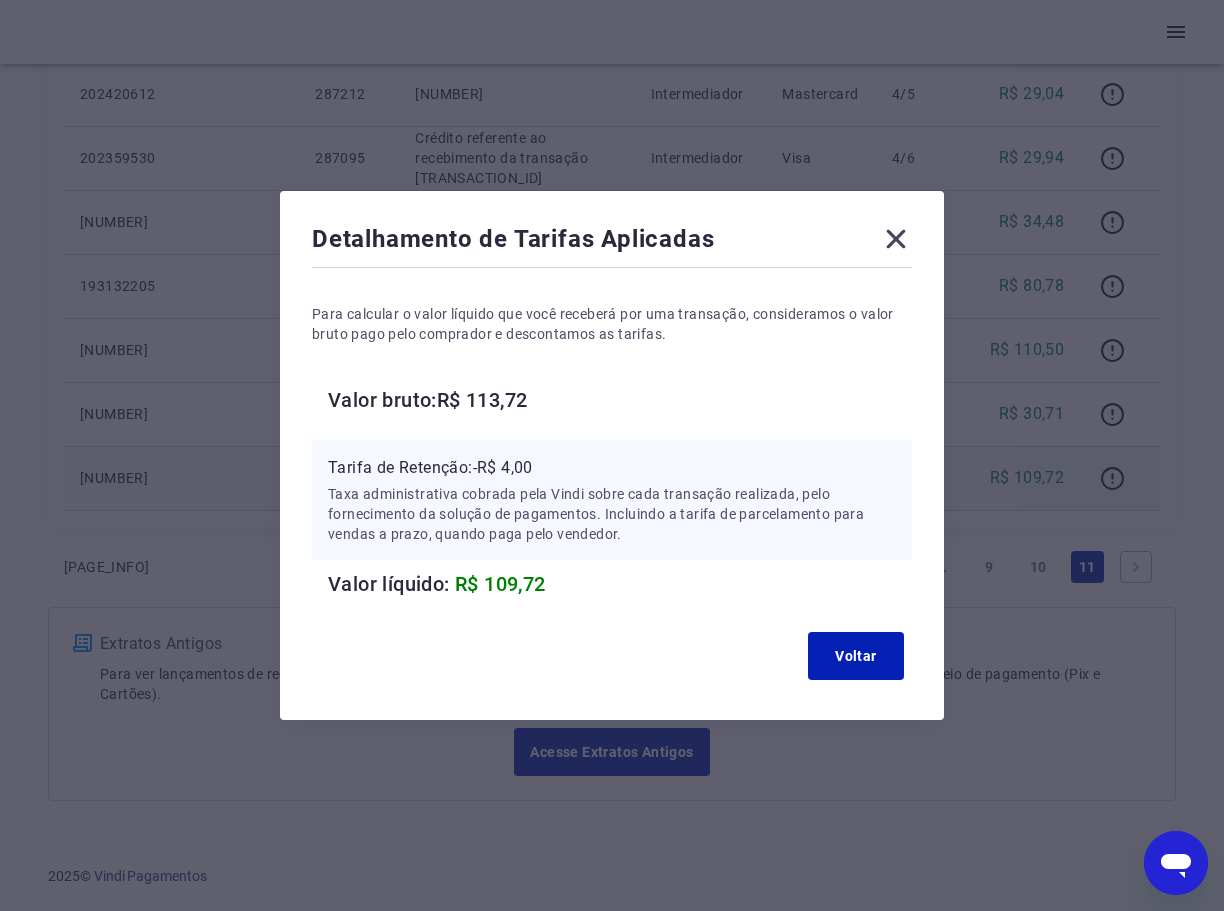 click 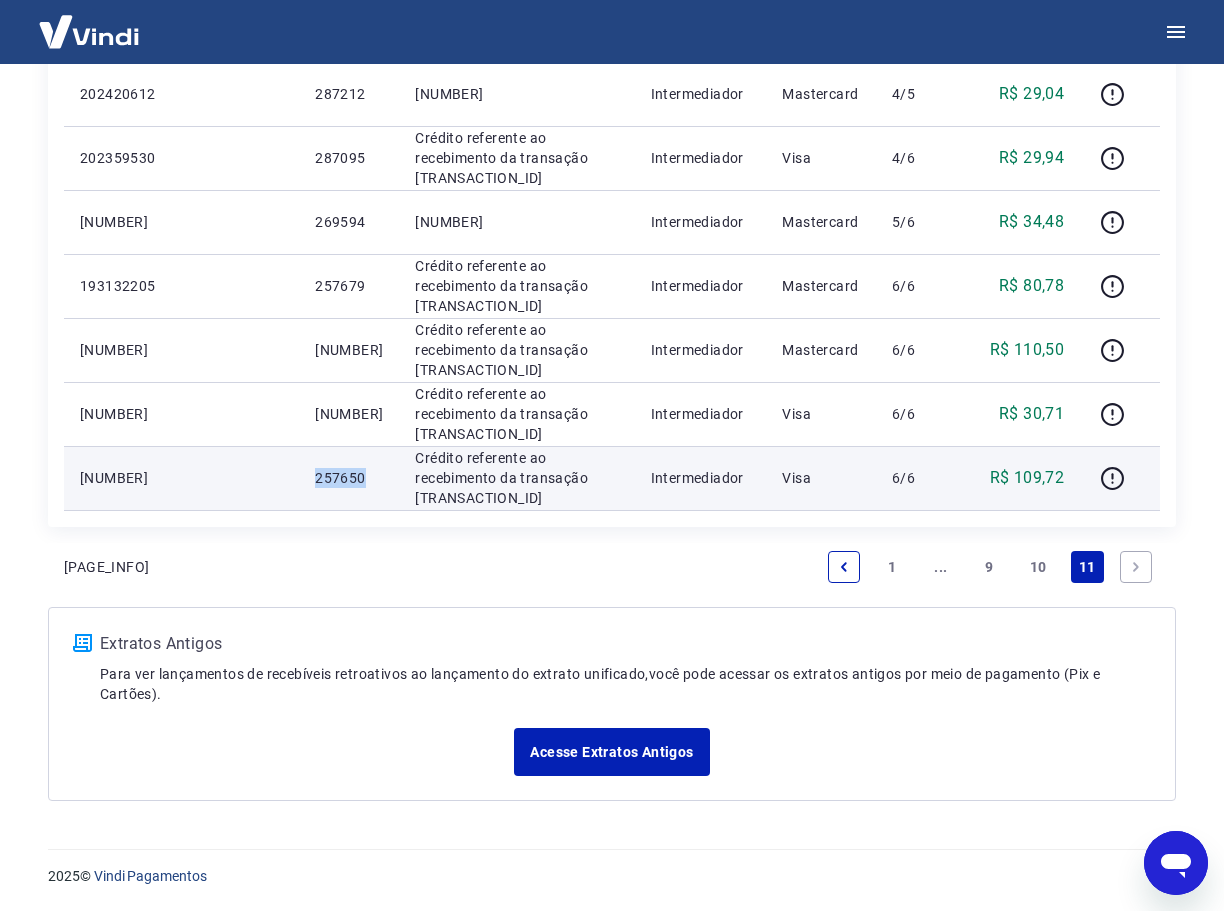 drag, startPoint x: 248, startPoint y: 476, endPoint x: 218, endPoint y: 470, distance: 30.594116 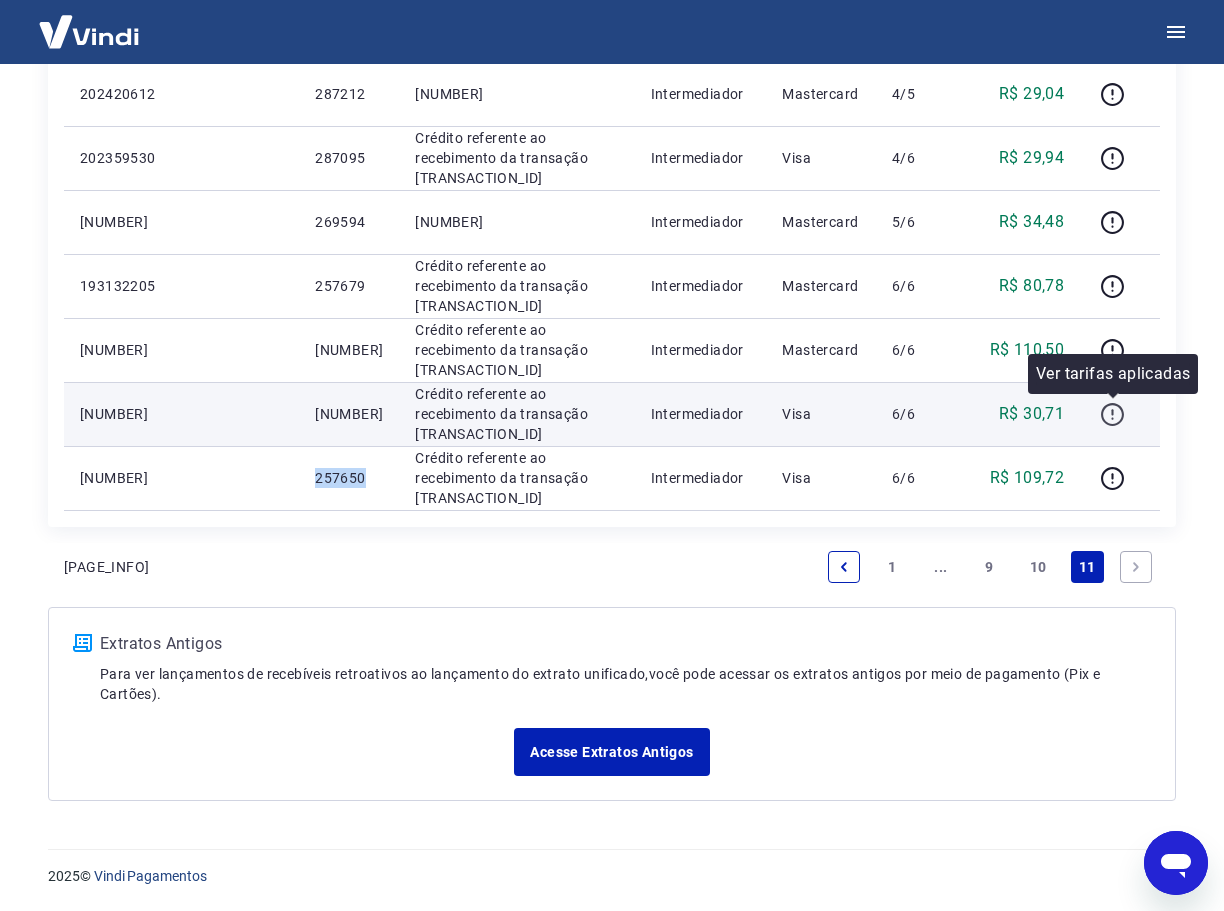 click 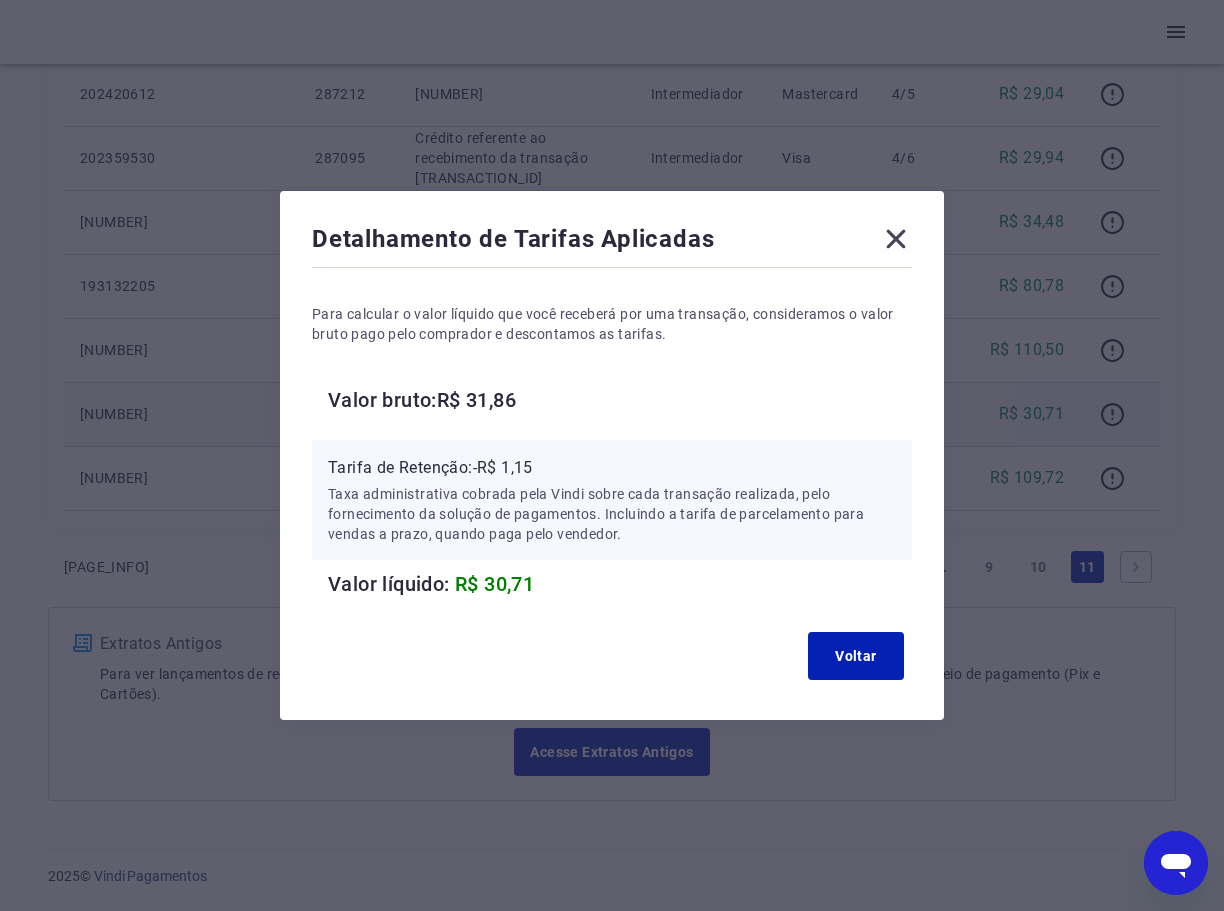 click 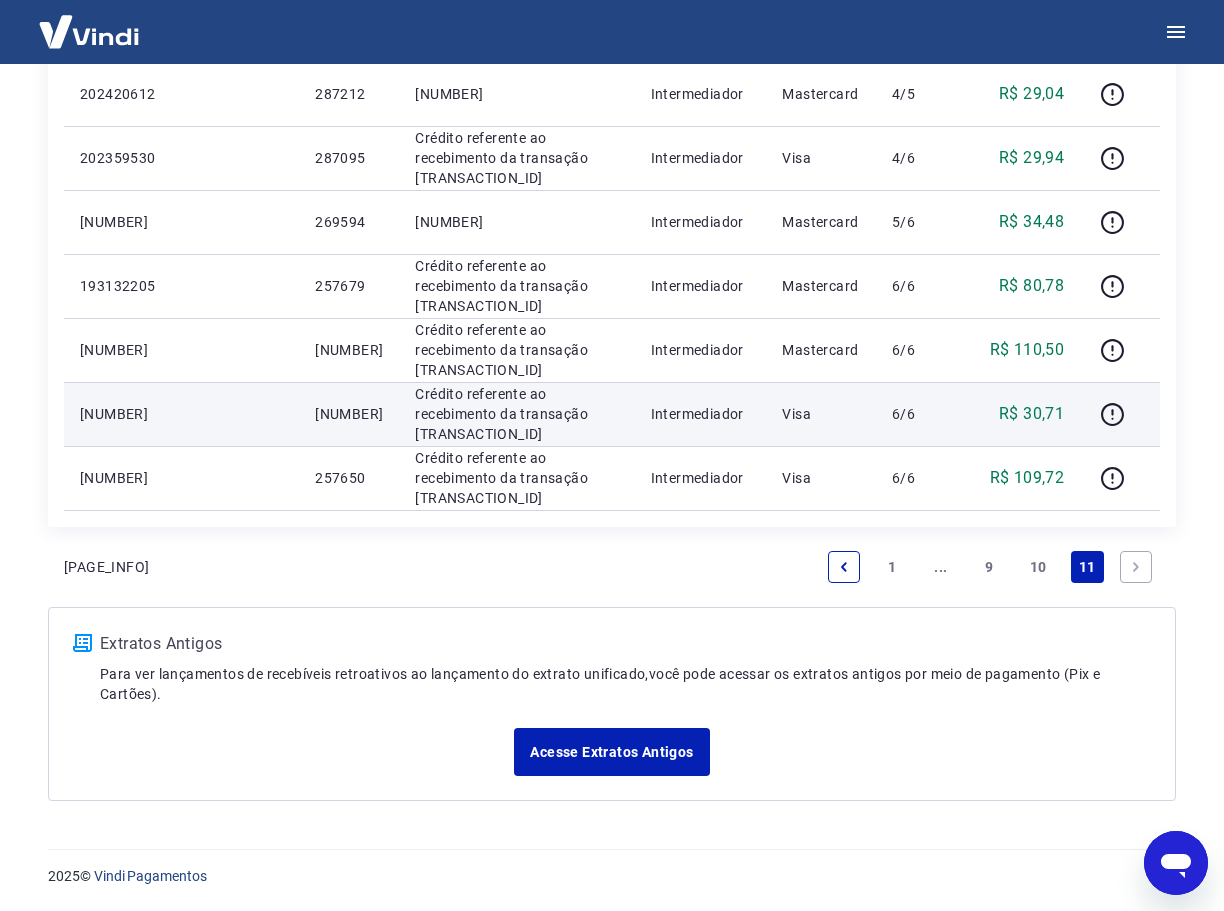 drag, startPoint x: 257, startPoint y: 414, endPoint x: 182, endPoint y: 408, distance: 75.23962 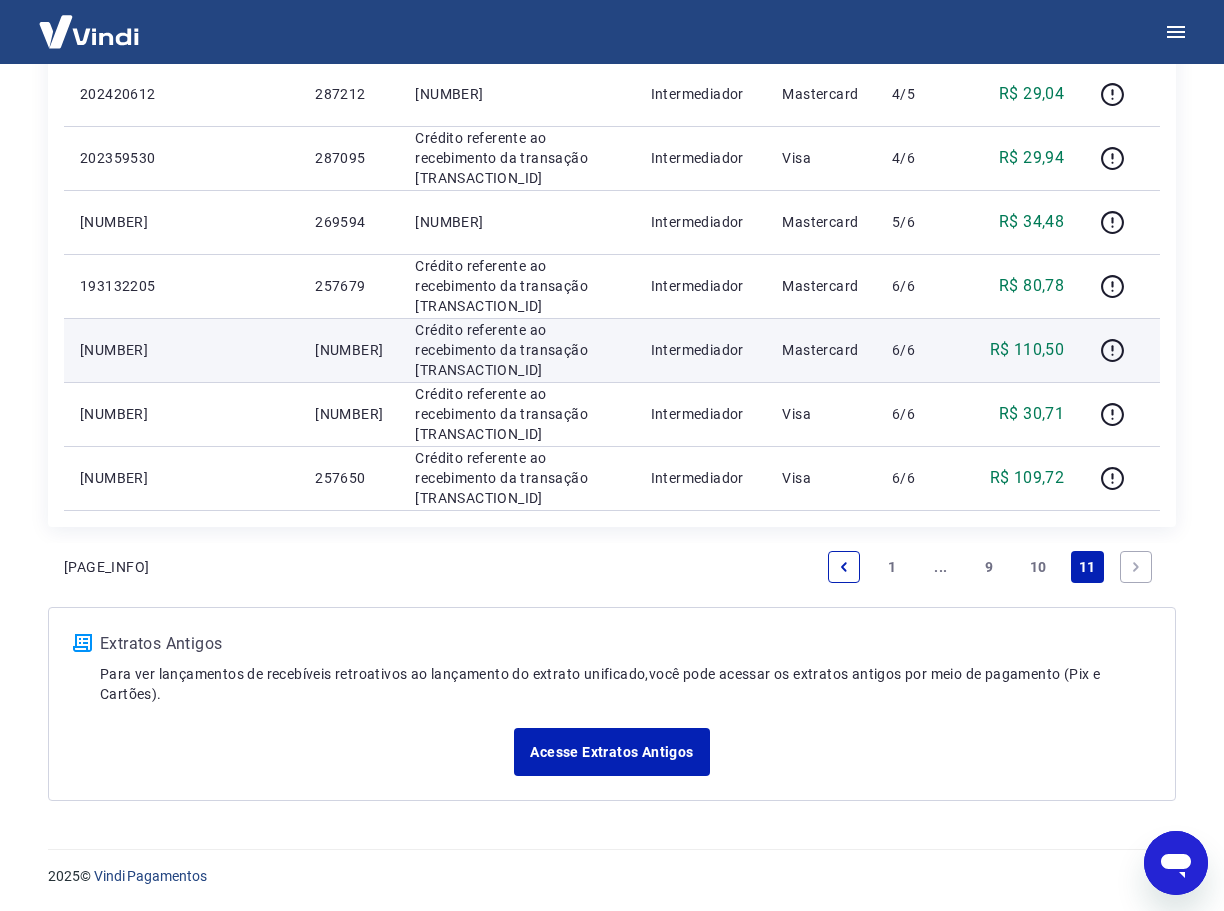 drag, startPoint x: 255, startPoint y: 347, endPoint x: 179, endPoint y: 347, distance: 76 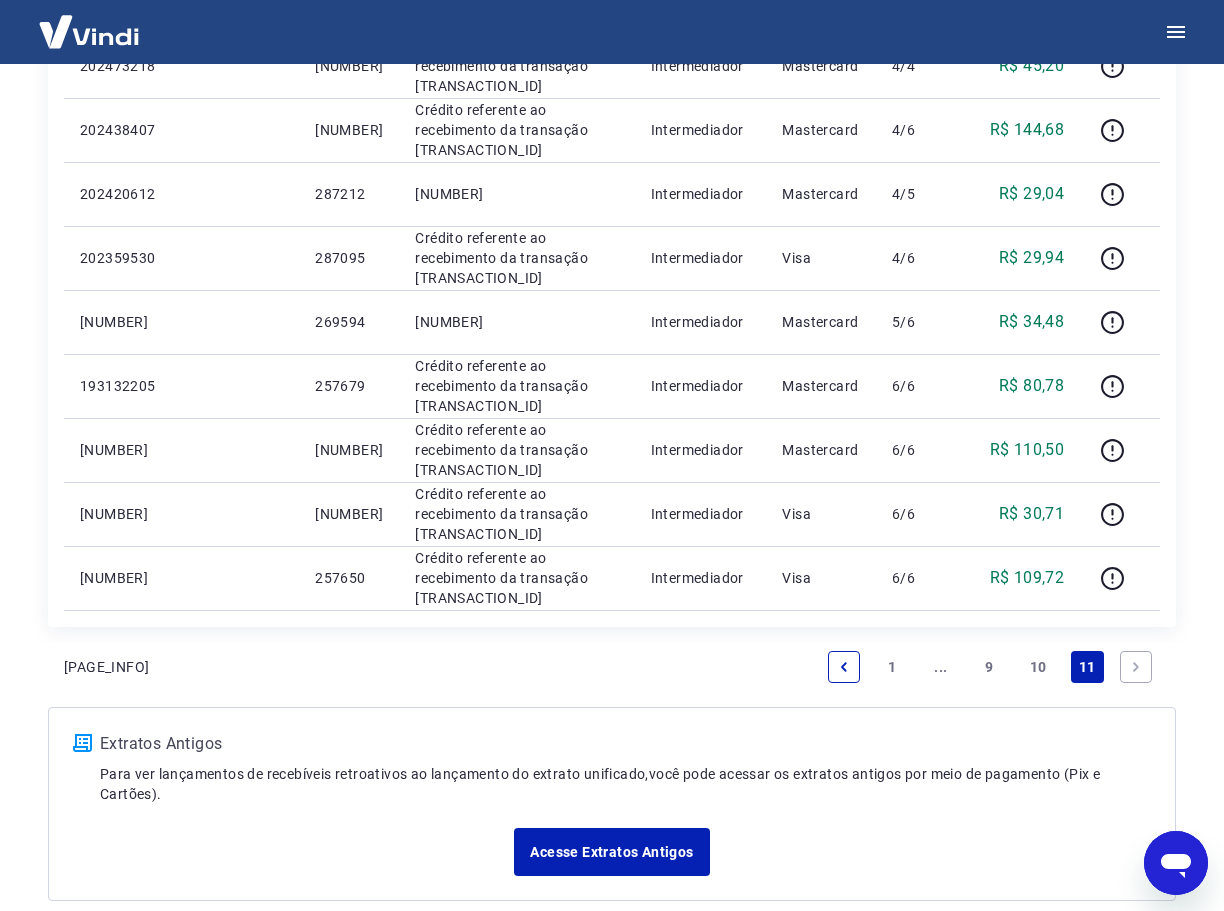 scroll, scrollTop: 851, scrollLeft: 0, axis: vertical 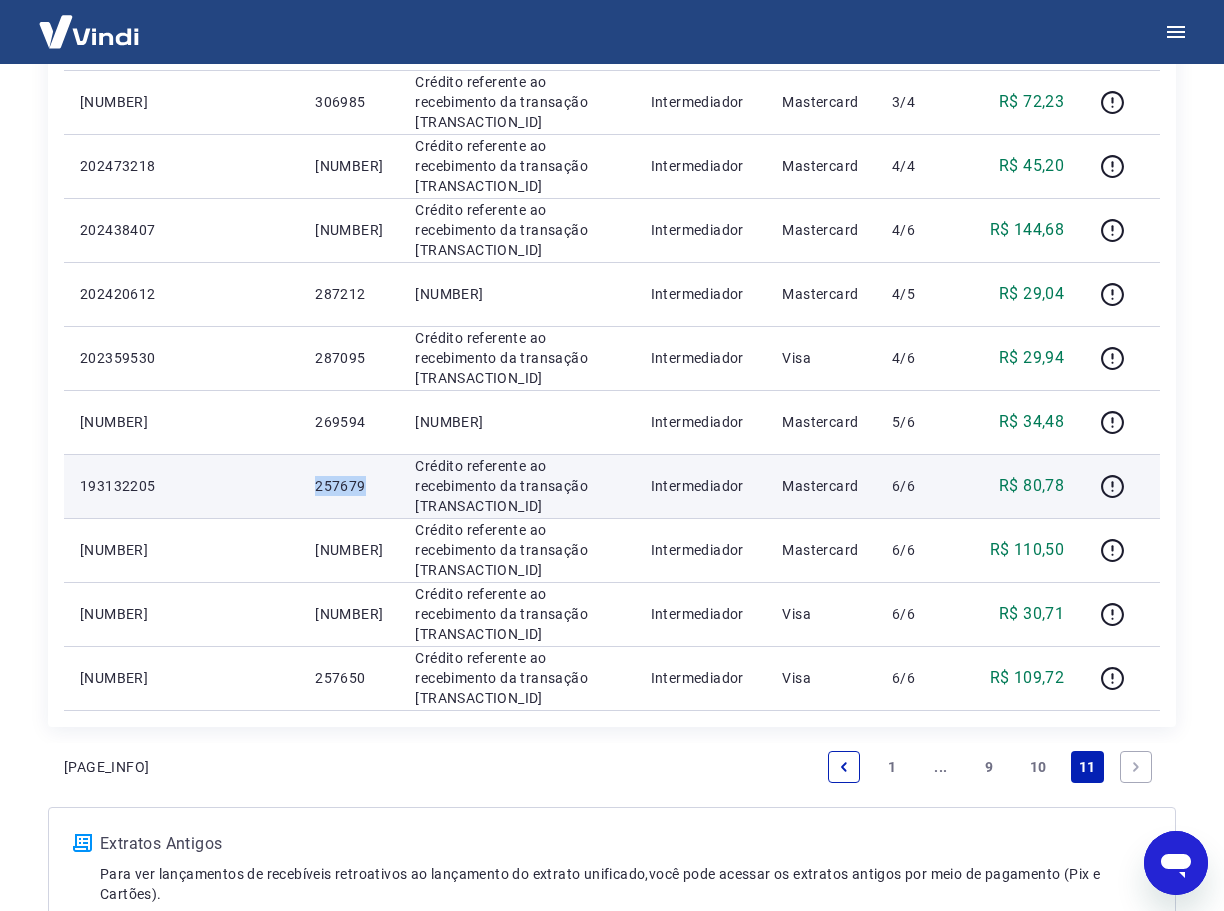 drag, startPoint x: 257, startPoint y: 488, endPoint x: 187, endPoint y: 481, distance: 70.34913 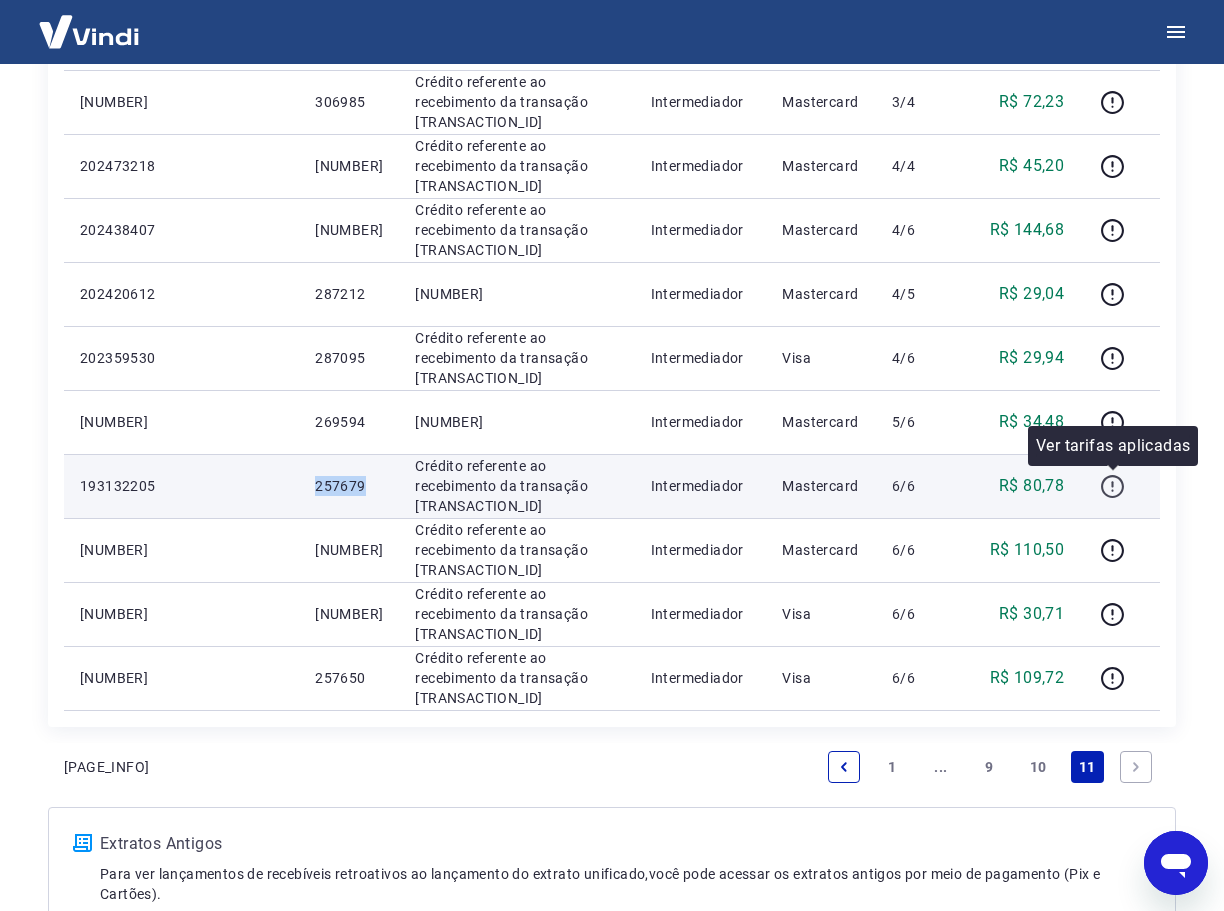 click 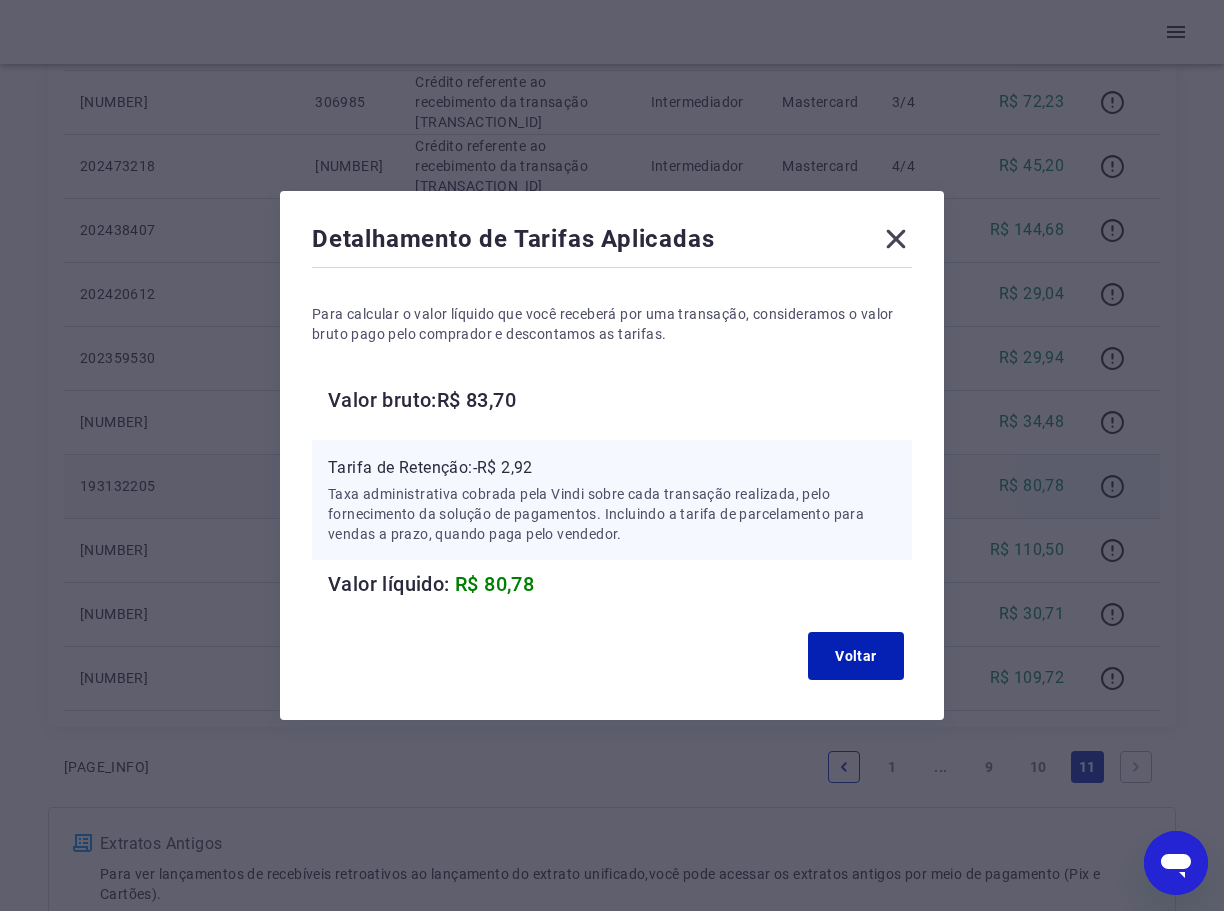 click 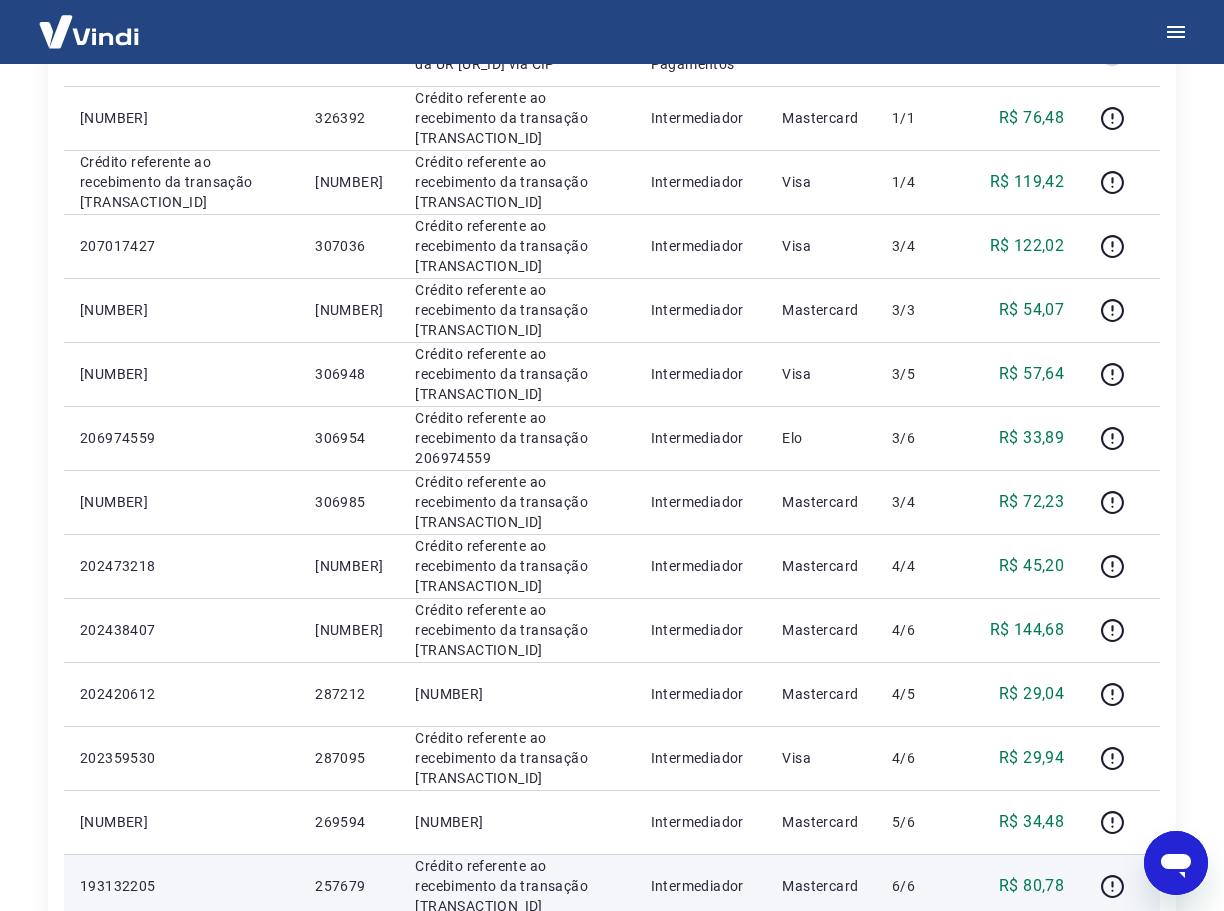scroll, scrollTop: 851, scrollLeft: 0, axis: vertical 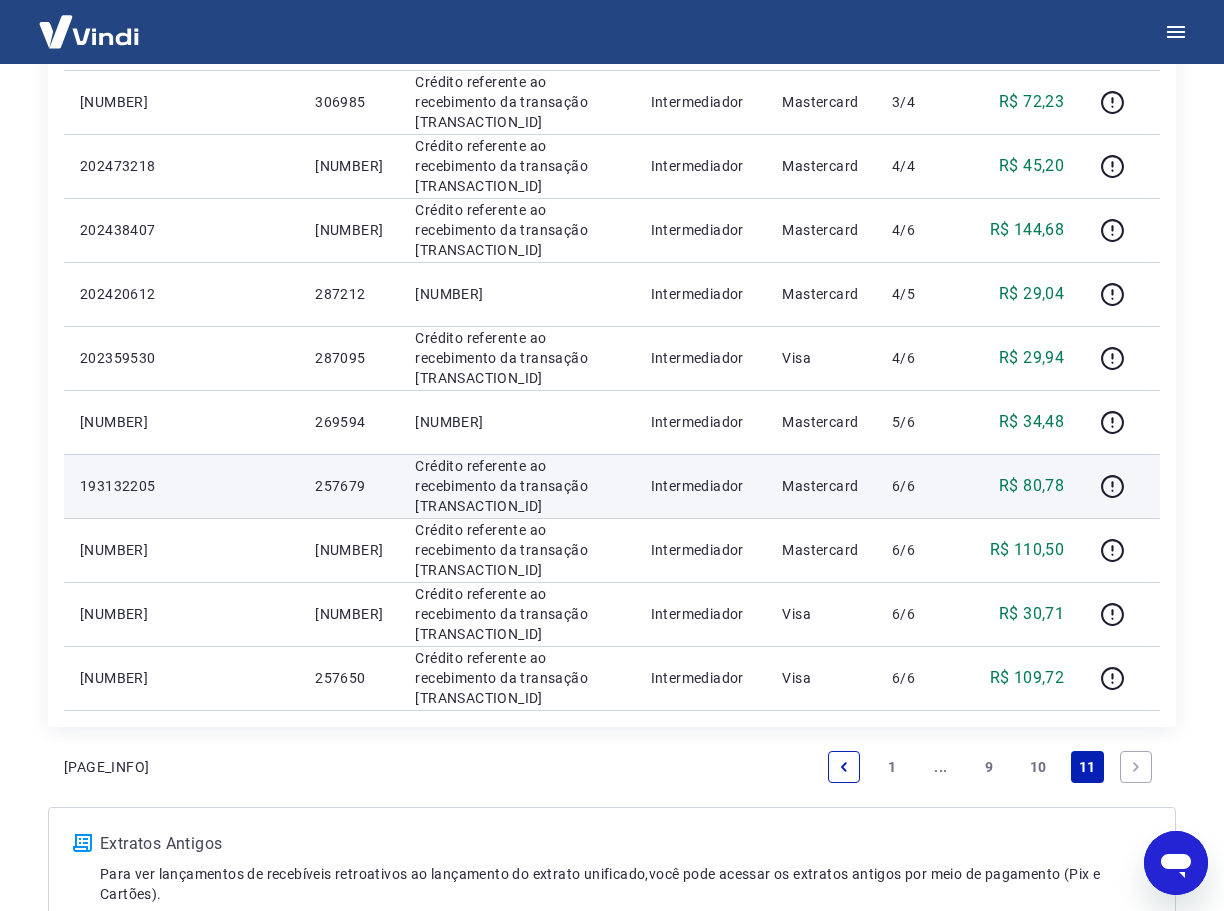 click on "10" at bounding box center (1038, 767) 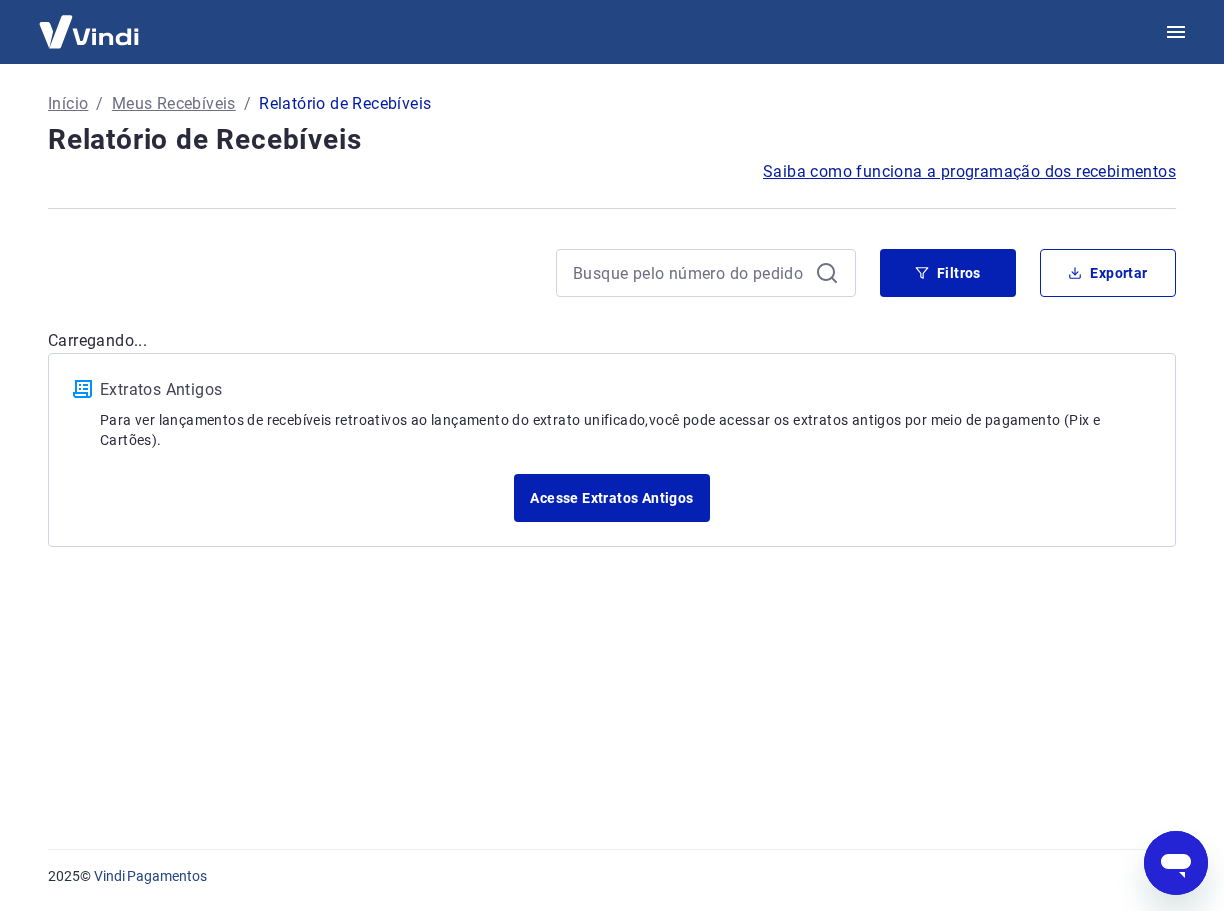 scroll, scrollTop: 0, scrollLeft: 0, axis: both 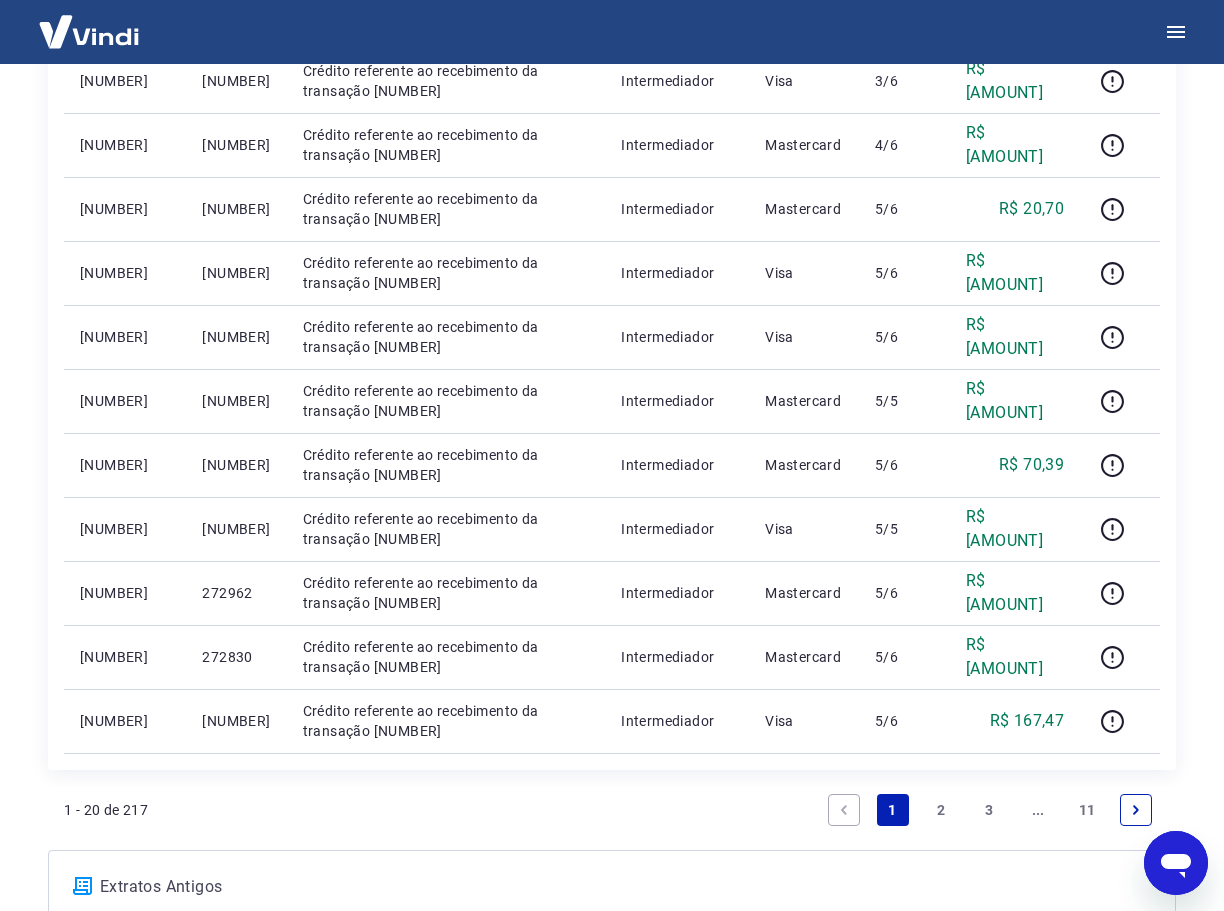click on "11" at bounding box center [1087, 810] 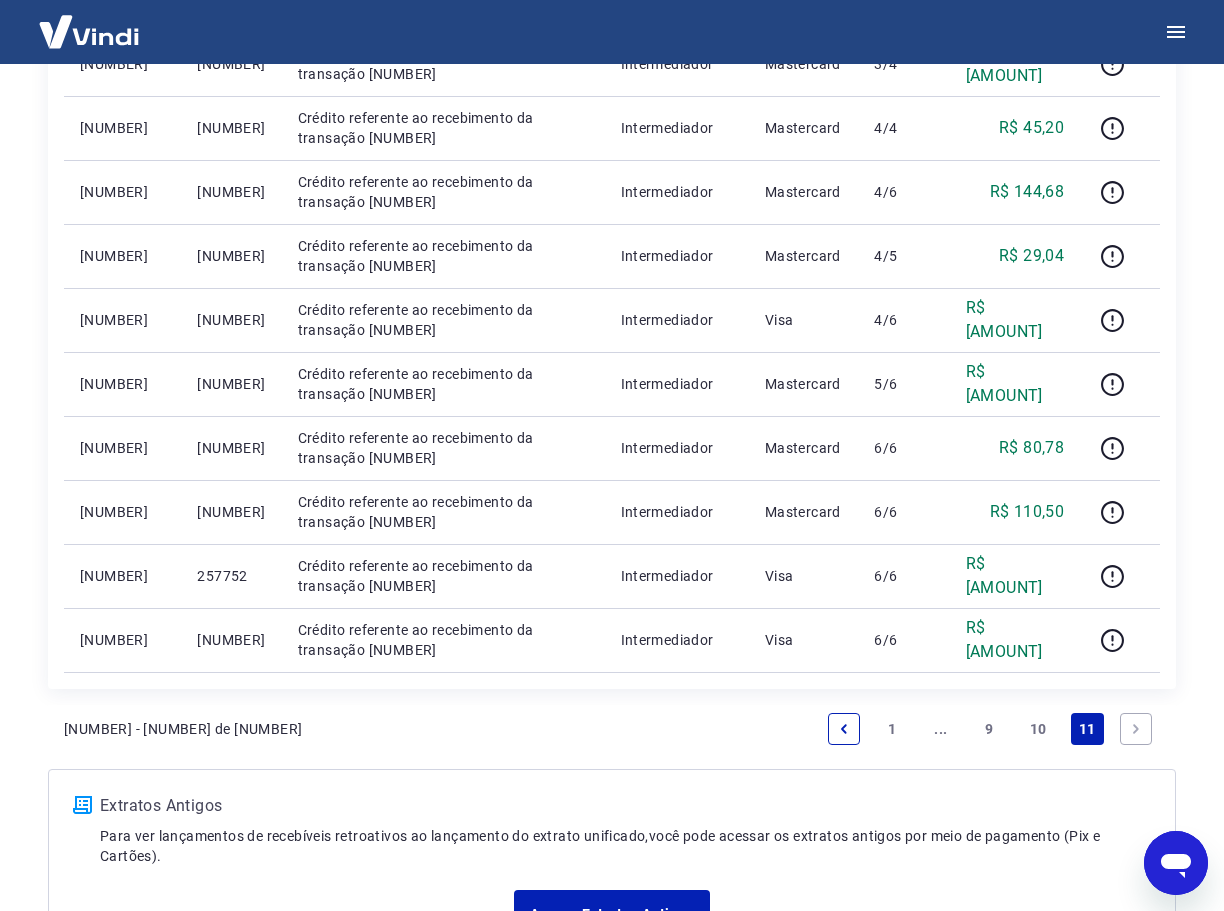 scroll, scrollTop: 900, scrollLeft: 0, axis: vertical 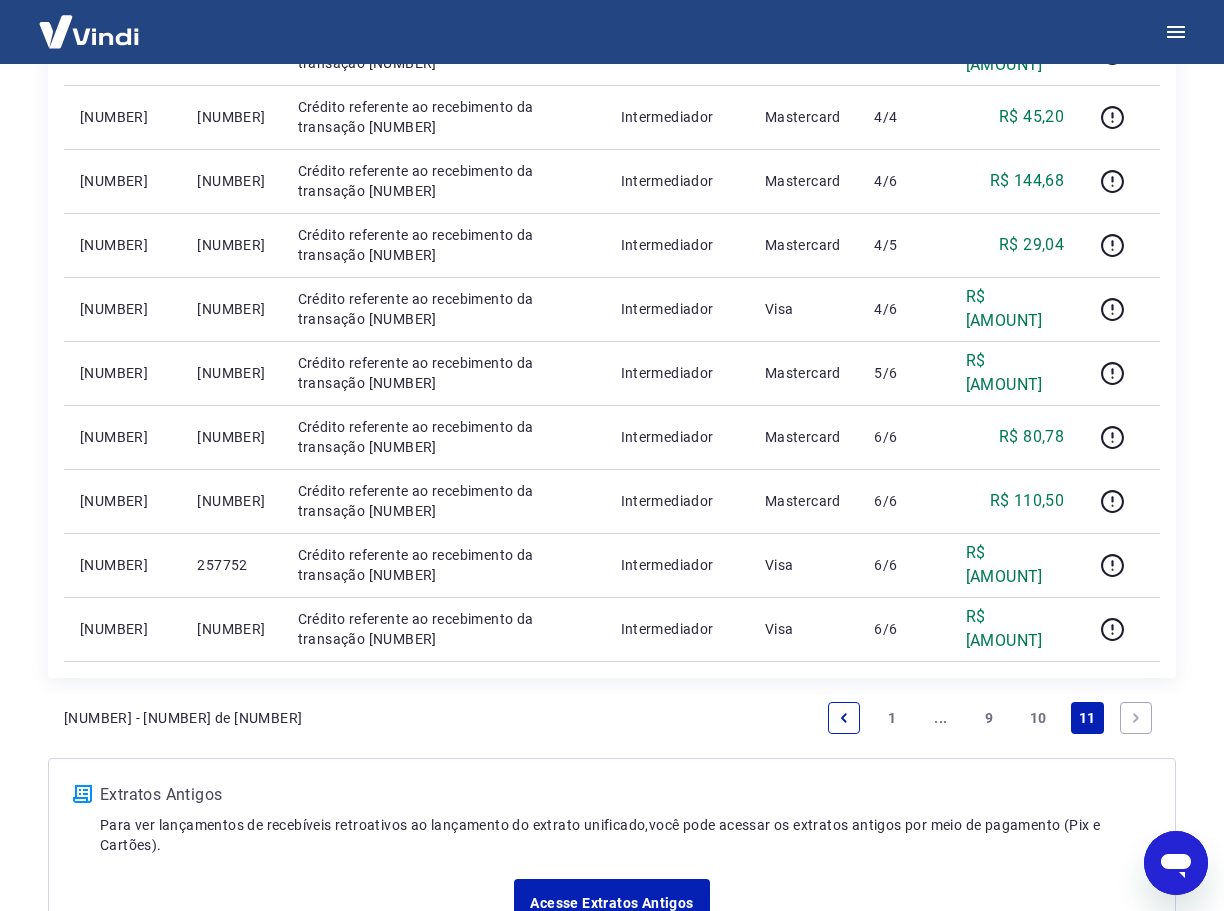 click on "10" at bounding box center (1038, 718) 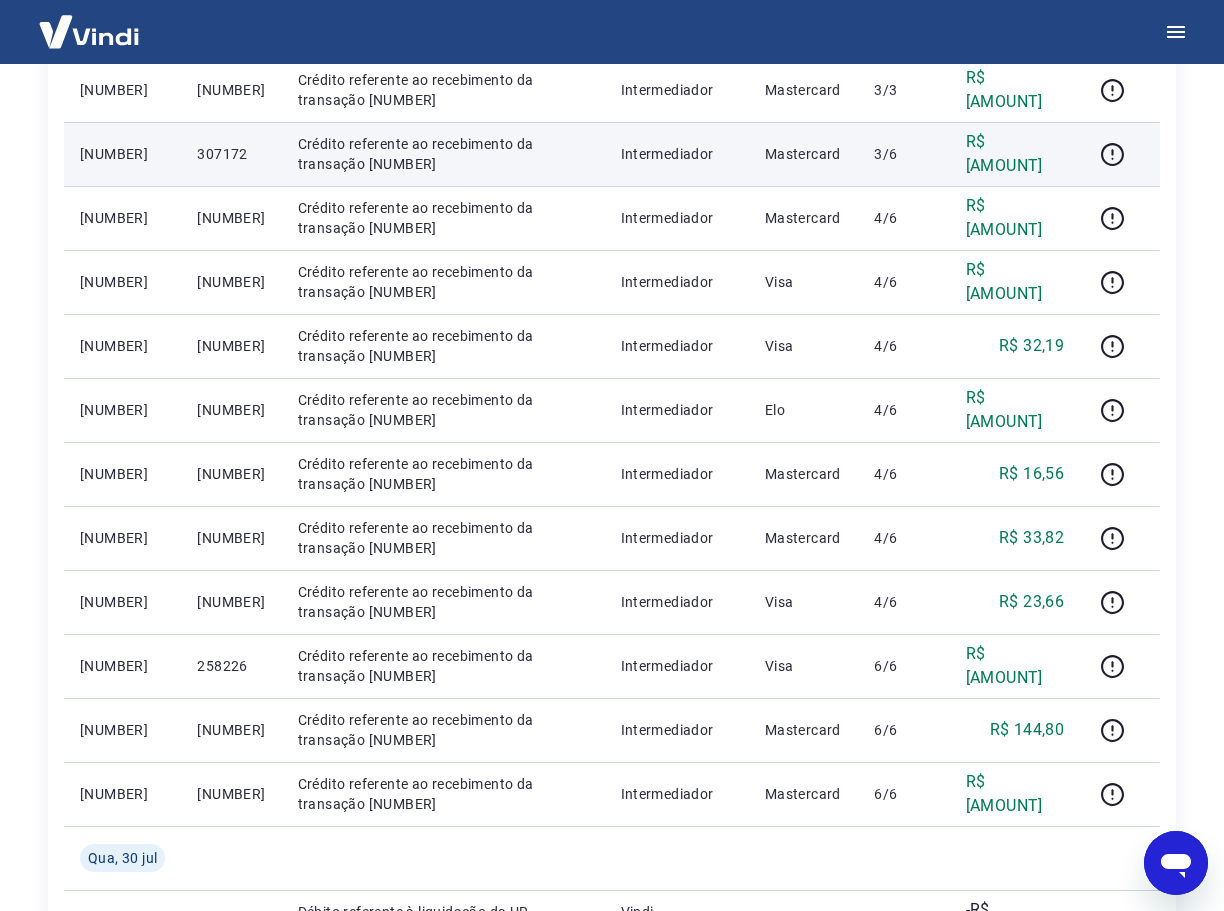 scroll, scrollTop: 1200, scrollLeft: 0, axis: vertical 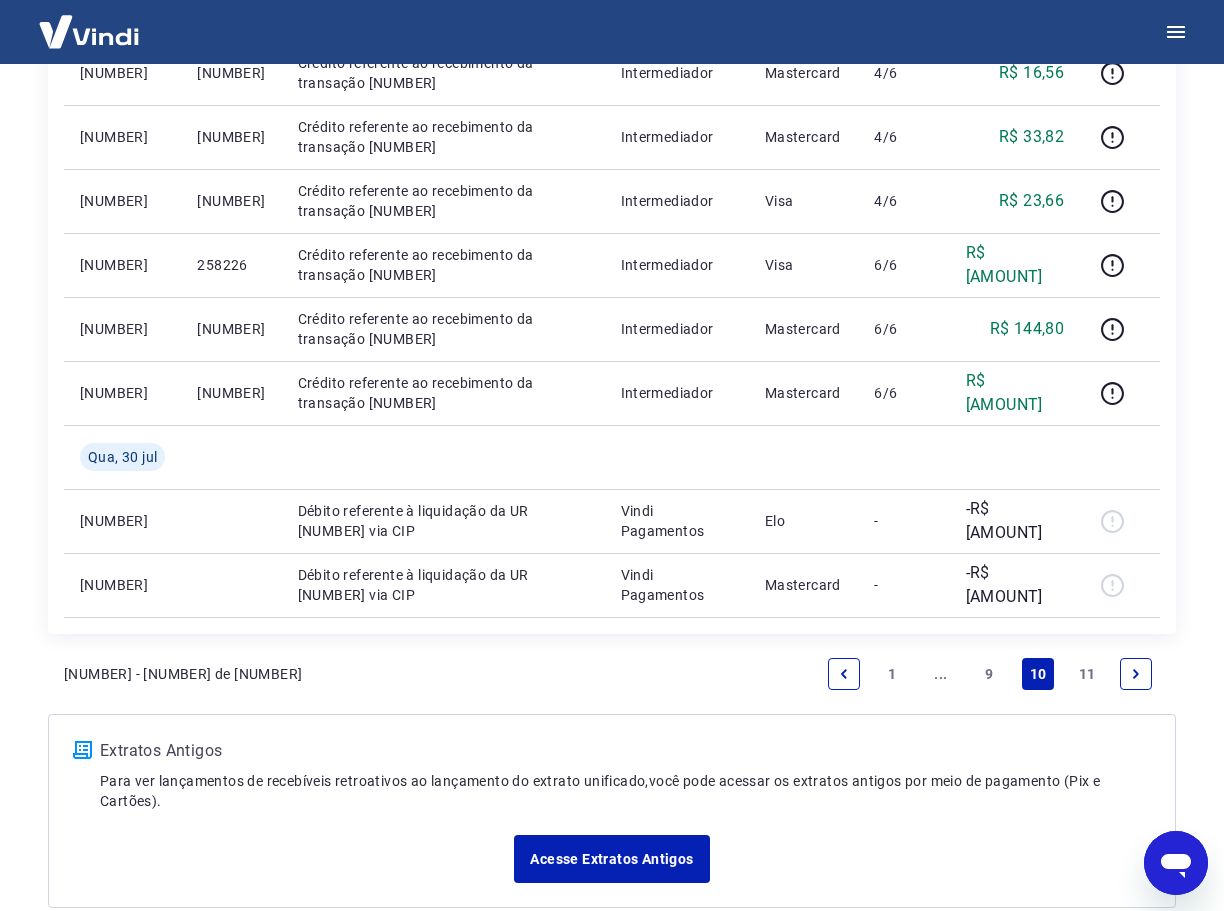 click on "9" at bounding box center [989, 674] 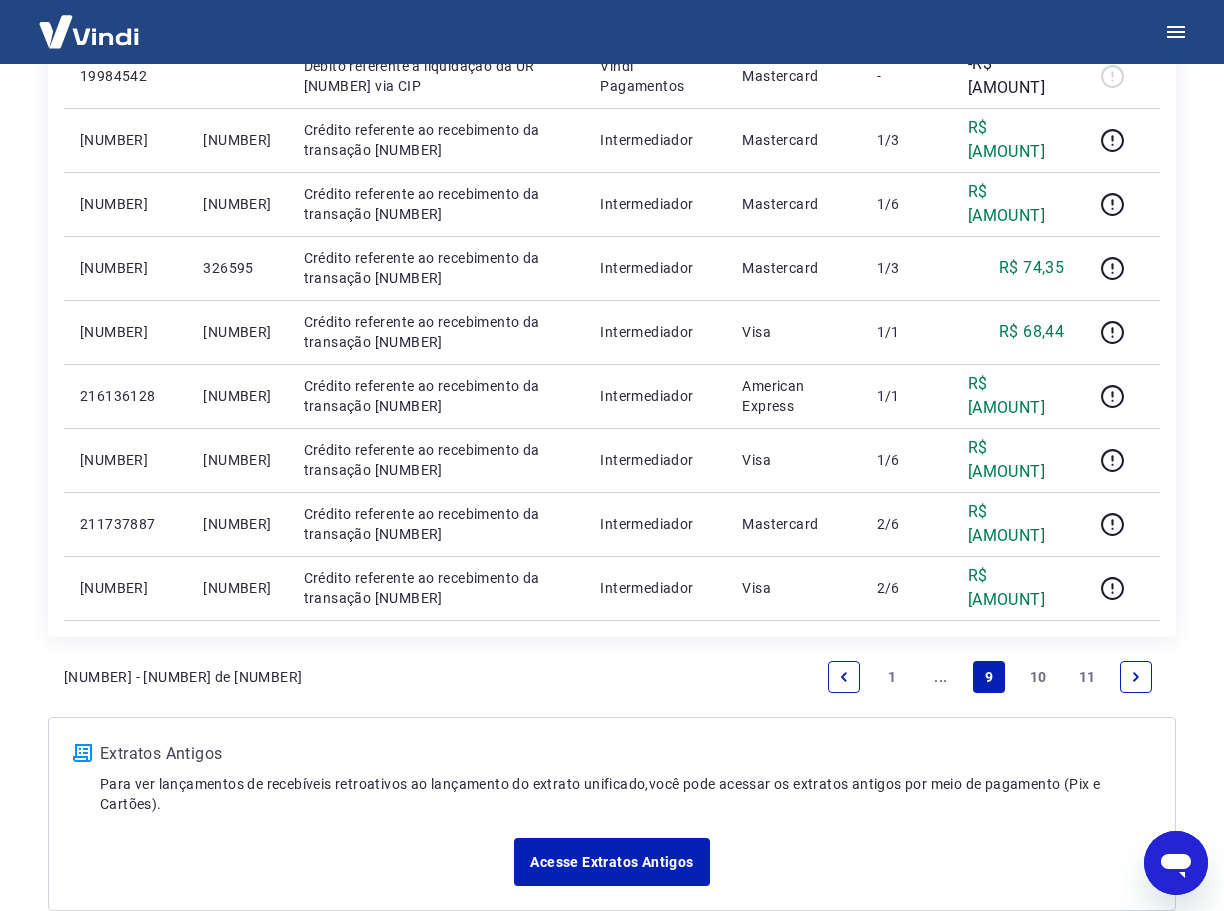 scroll, scrollTop: 1200, scrollLeft: 0, axis: vertical 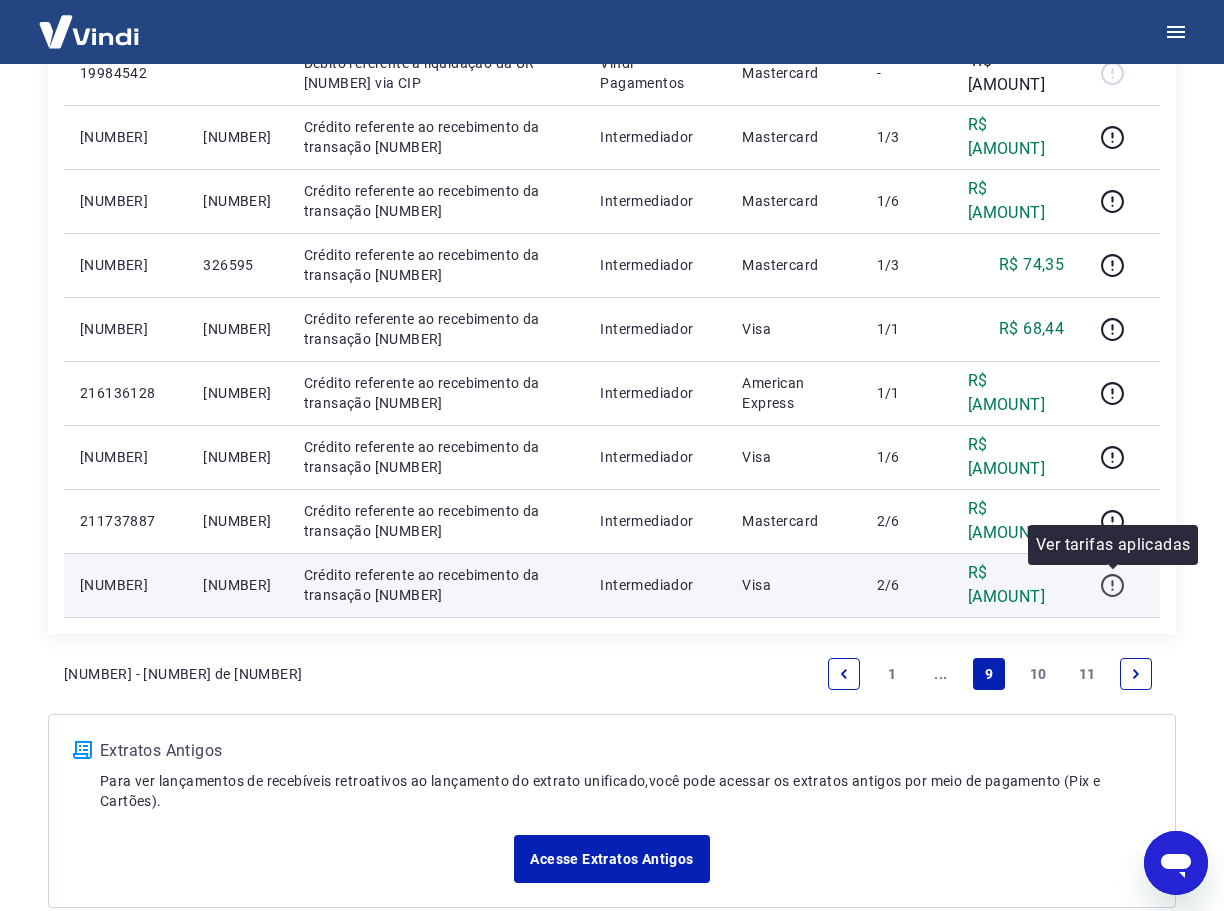click 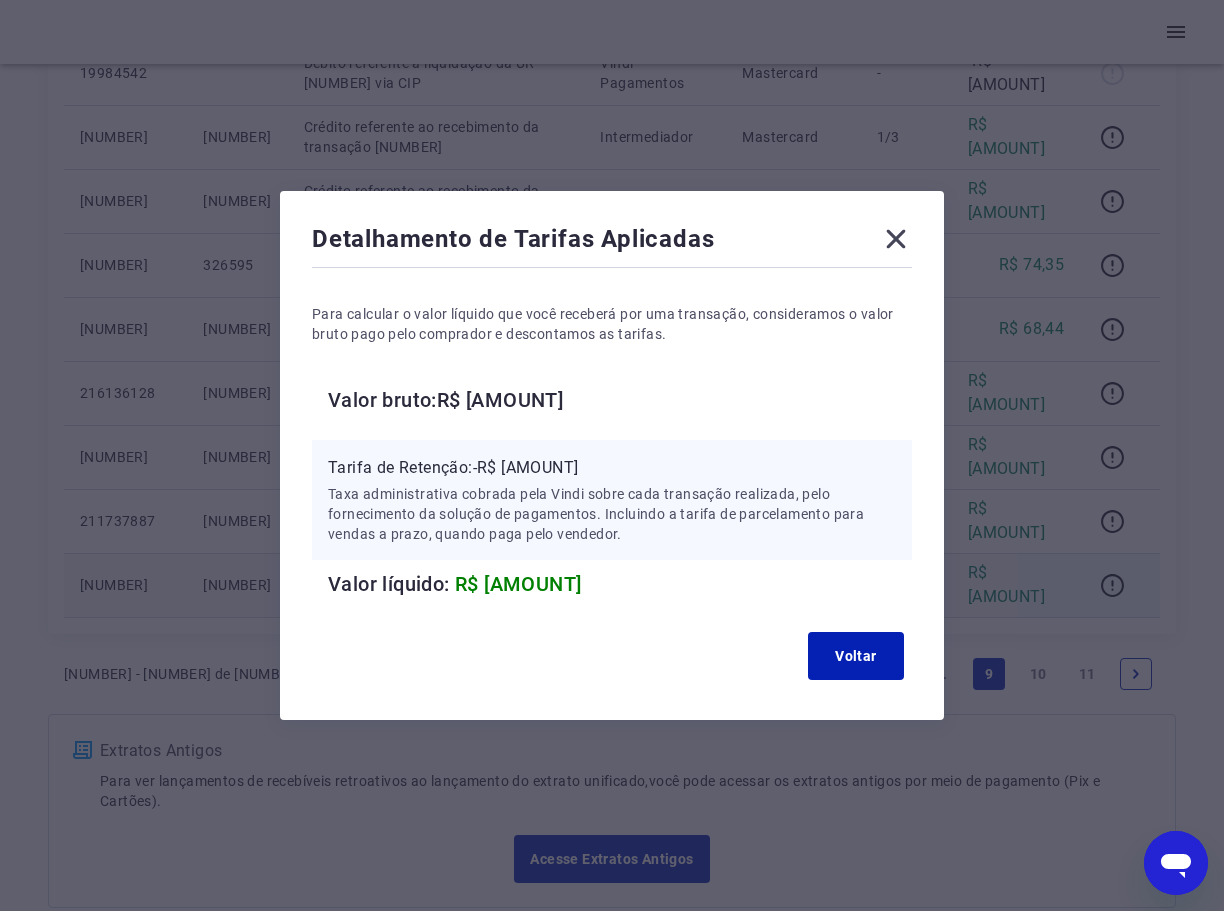click 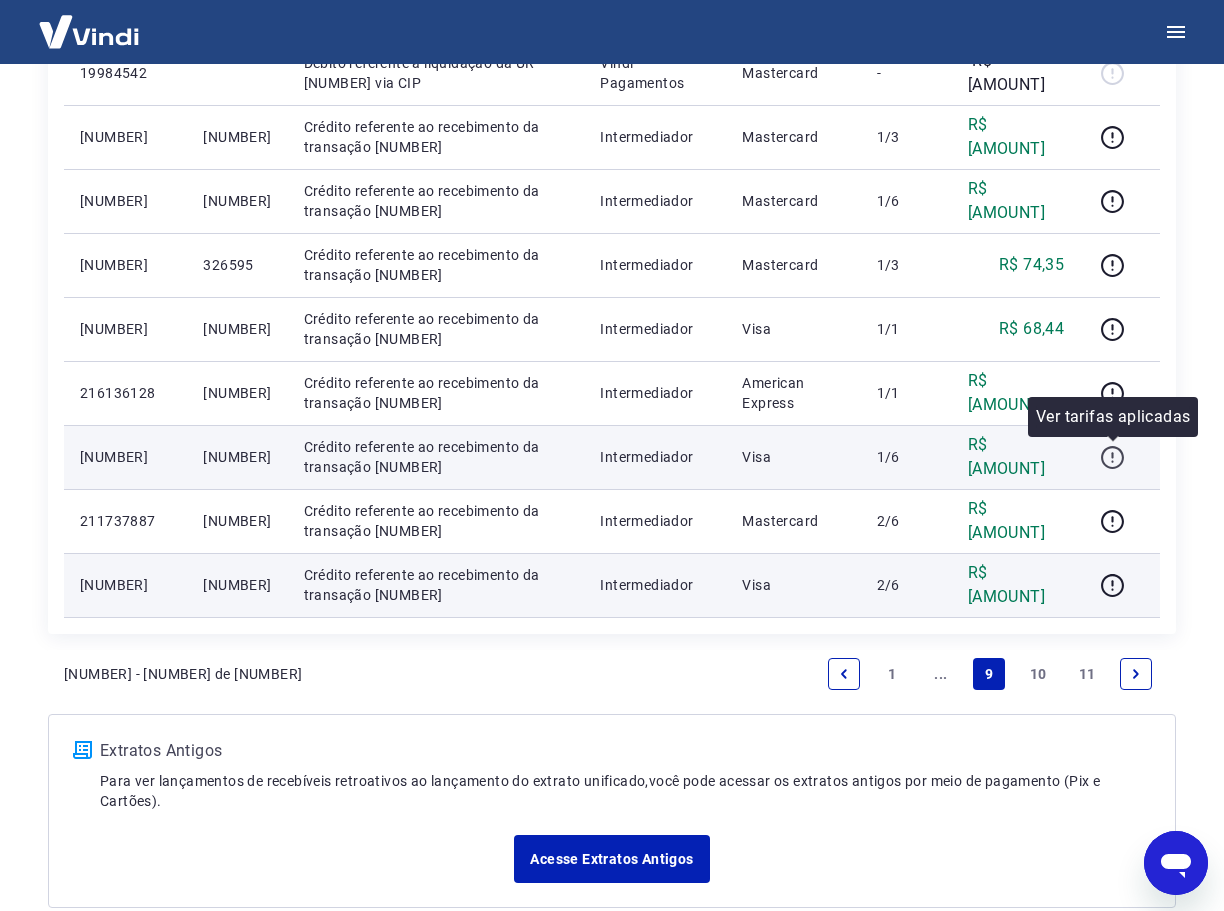 click 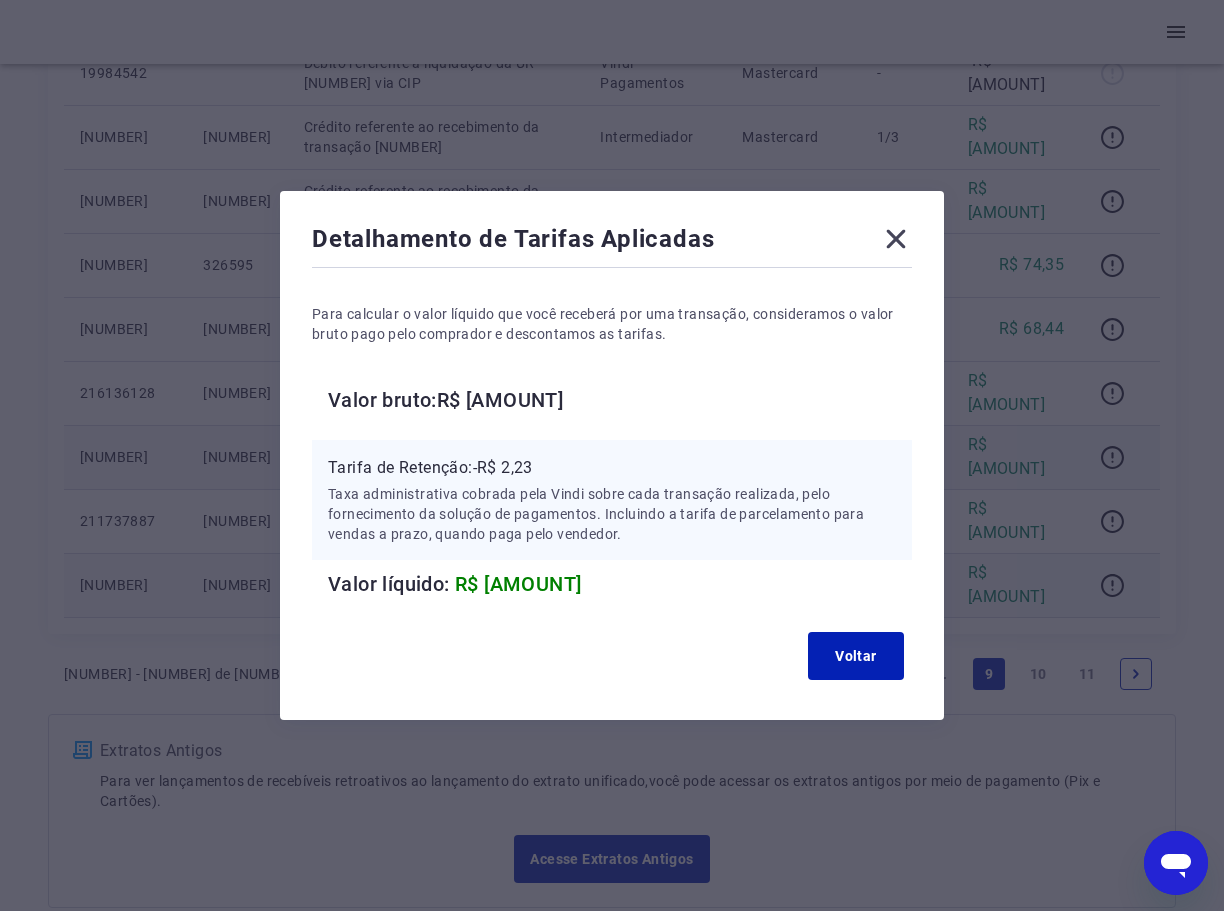 click 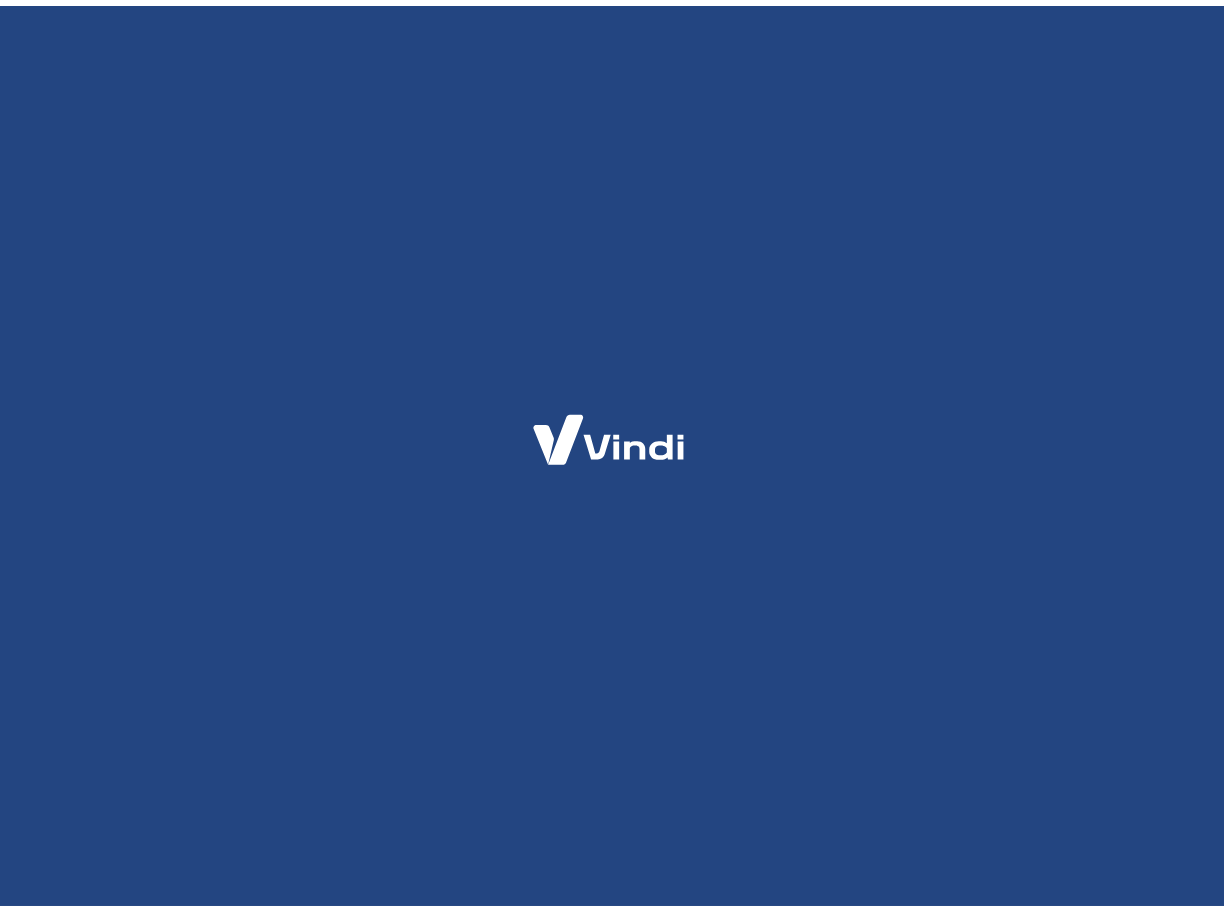 scroll, scrollTop: 0, scrollLeft: 0, axis: both 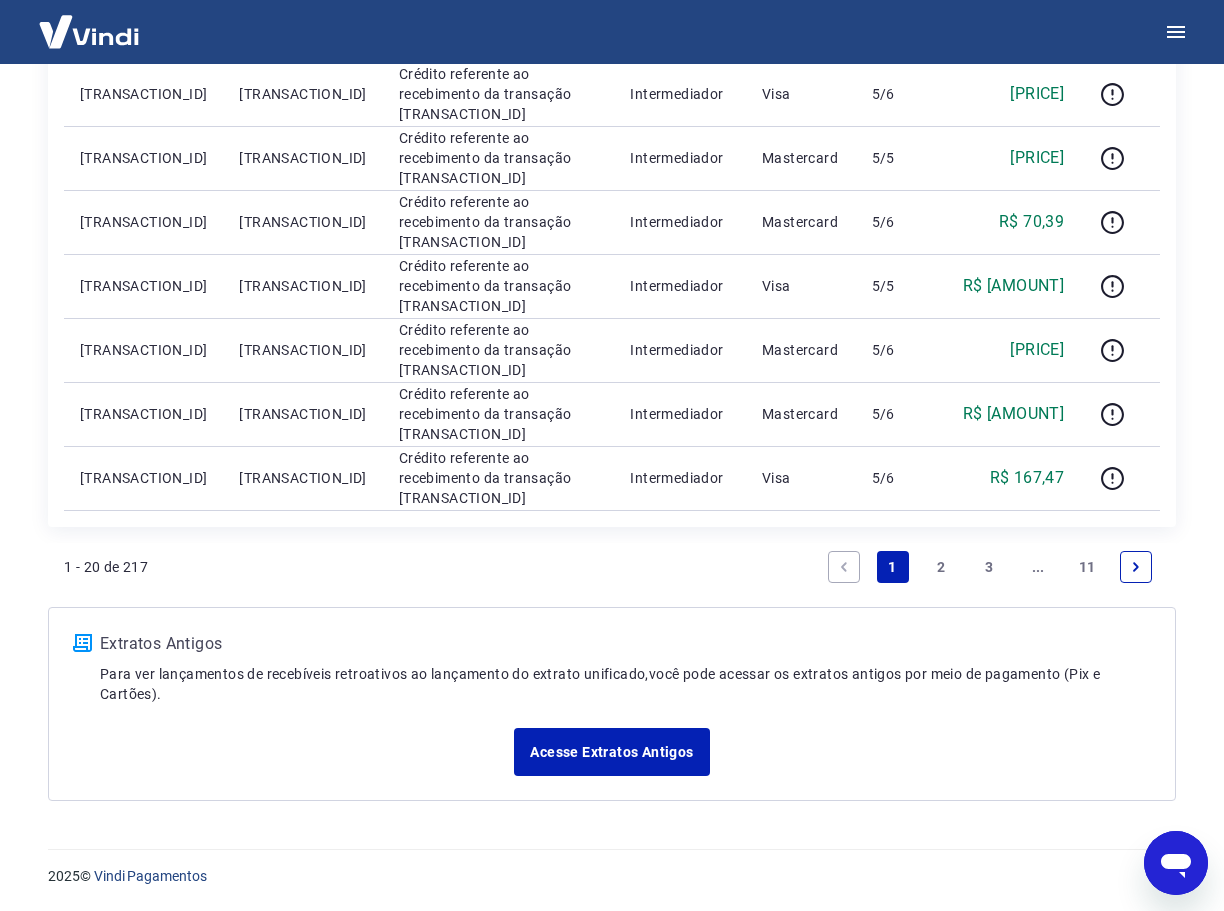 click on "11" at bounding box center [1087, 567] 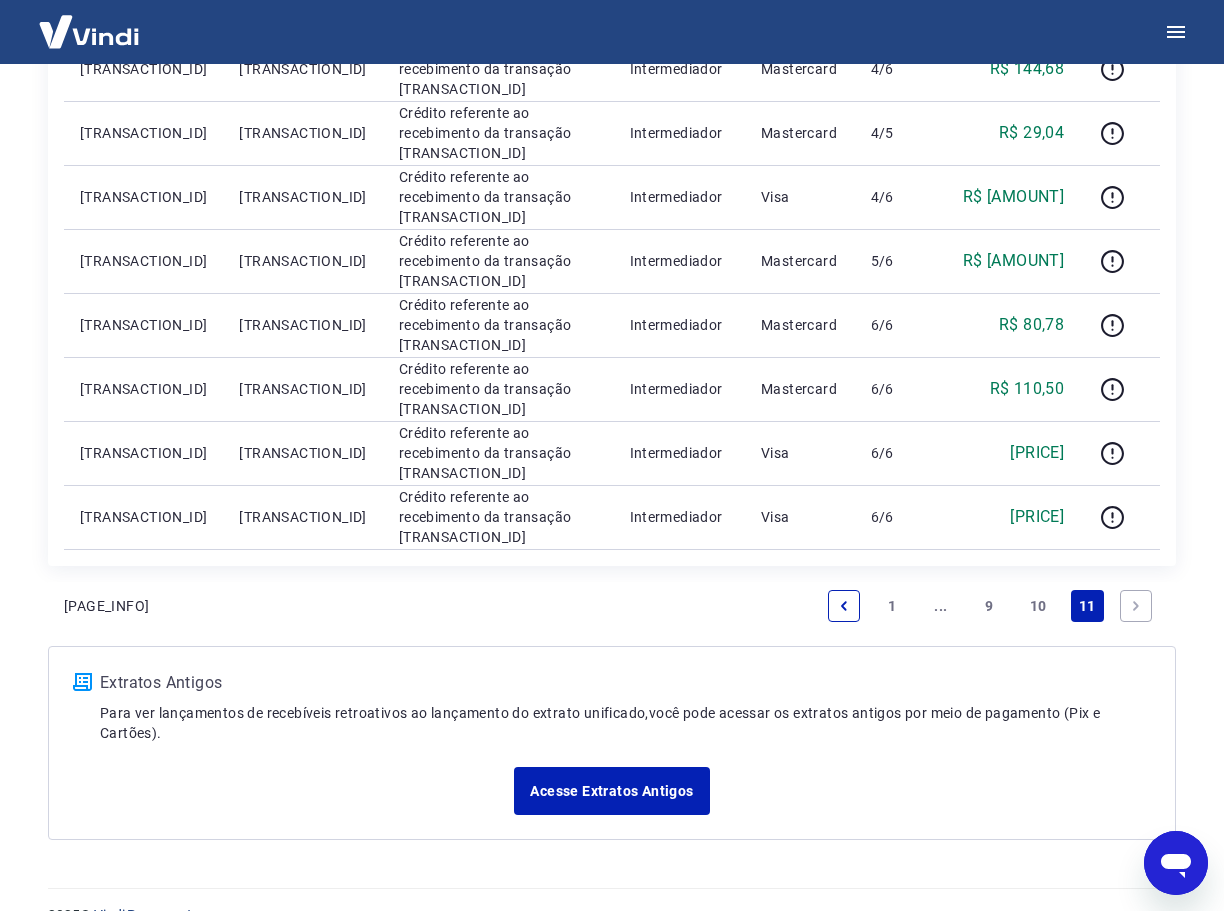 scroll, scrollTop: 1051, scrollLeft: 0, axis: vertical 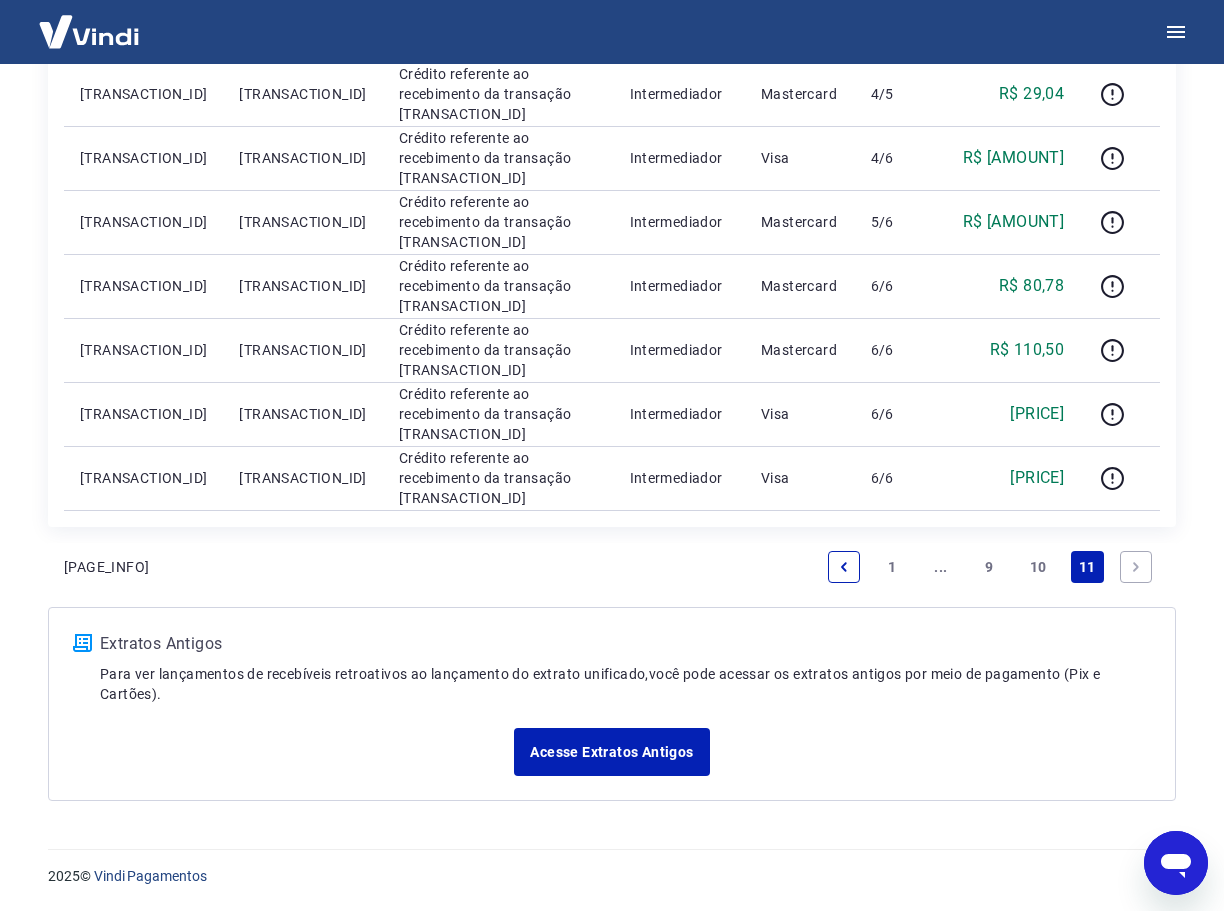 click on "10" at bounding box center [1038, 567] 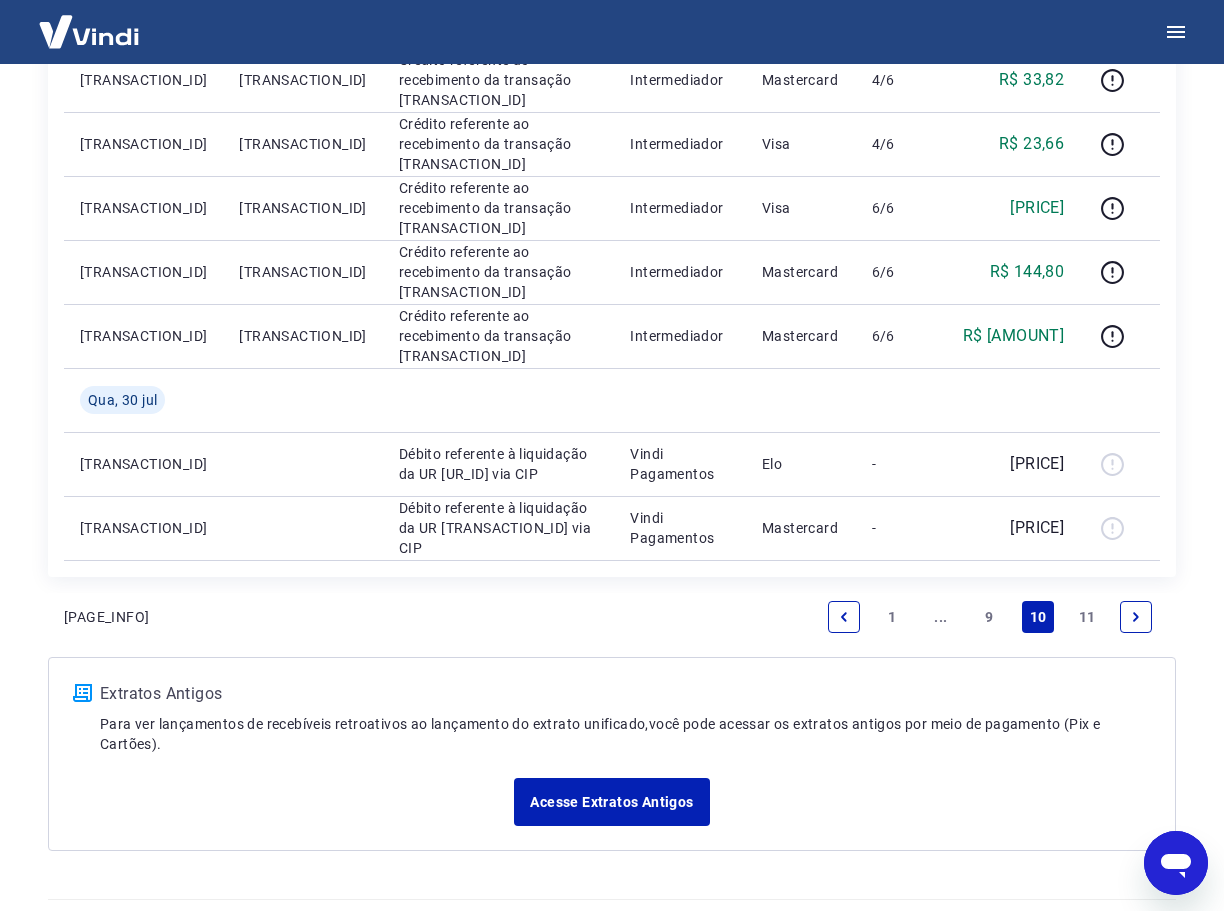 scroll, scrollTop: 1307, scrollLeft: 0, axis: vertical 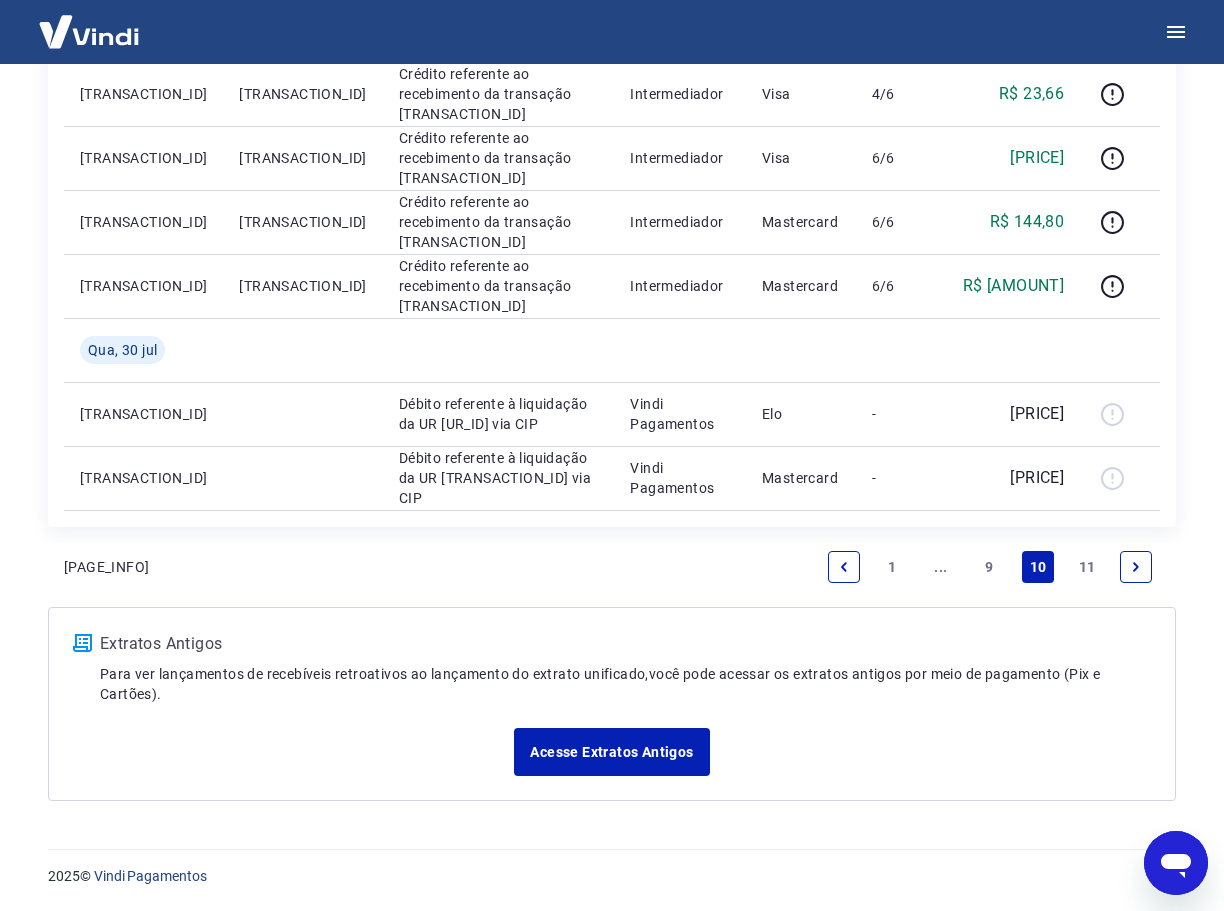 click on "9" at bounding box center [989, 567] 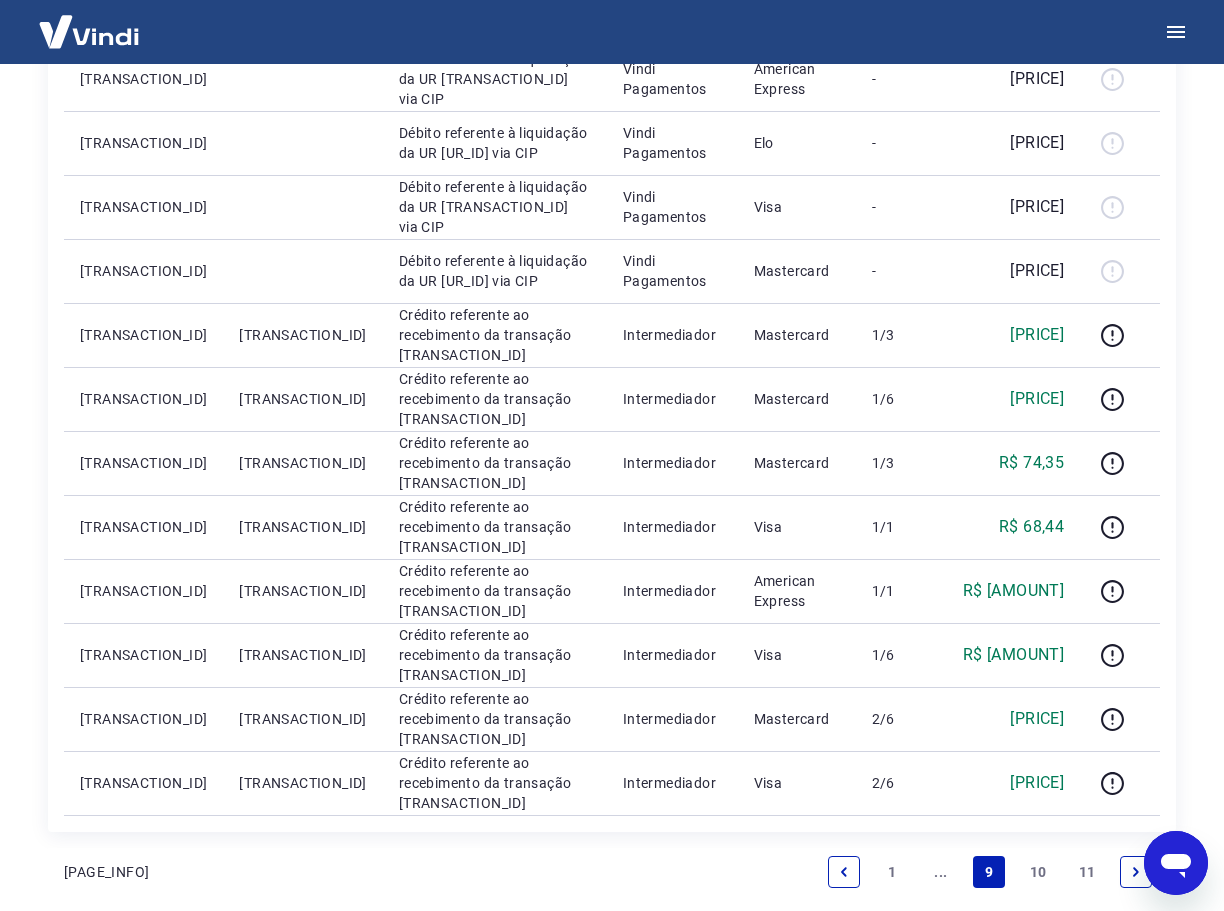 scroll, scrollTop: 1307, scrollLeft: 0, axis: vertical 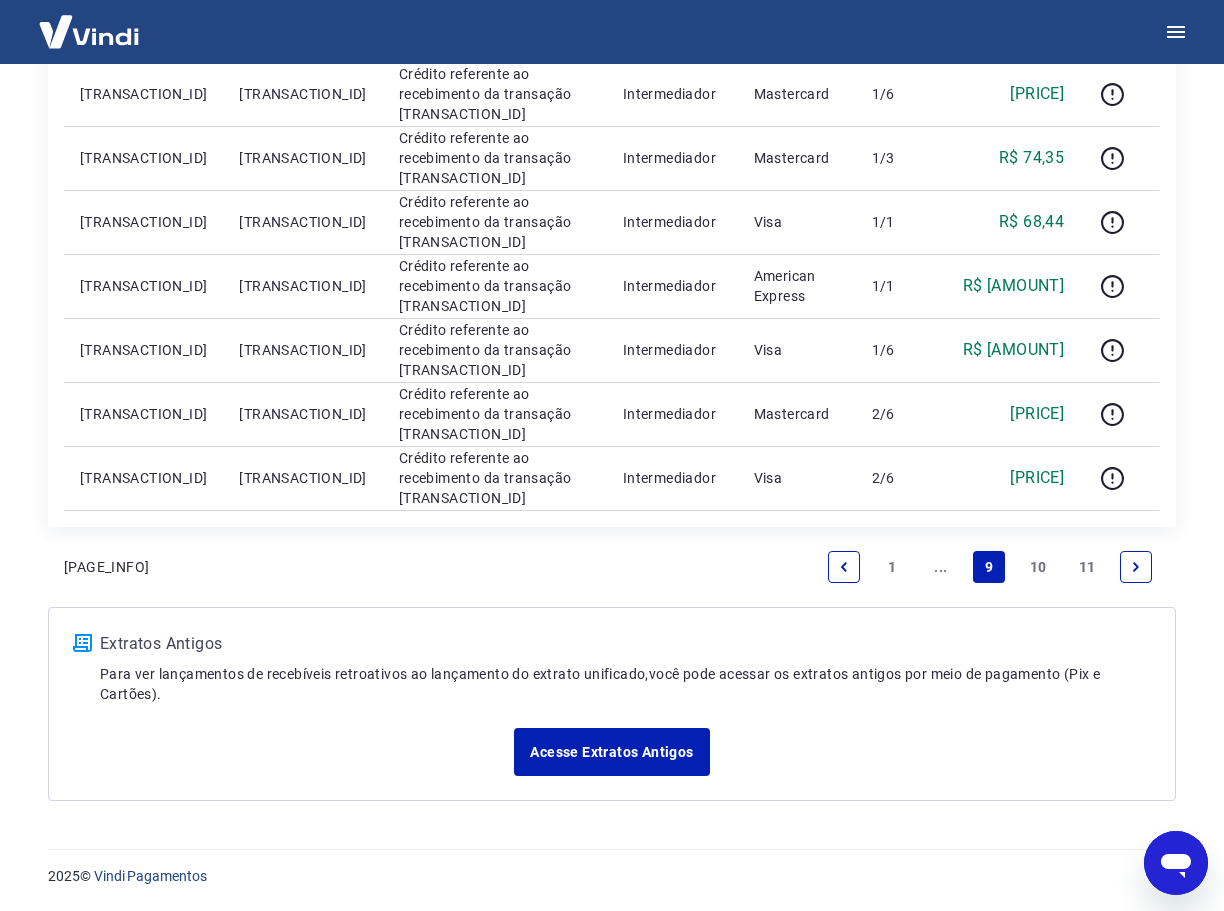 click on "..." at bounding box center (941, 567) 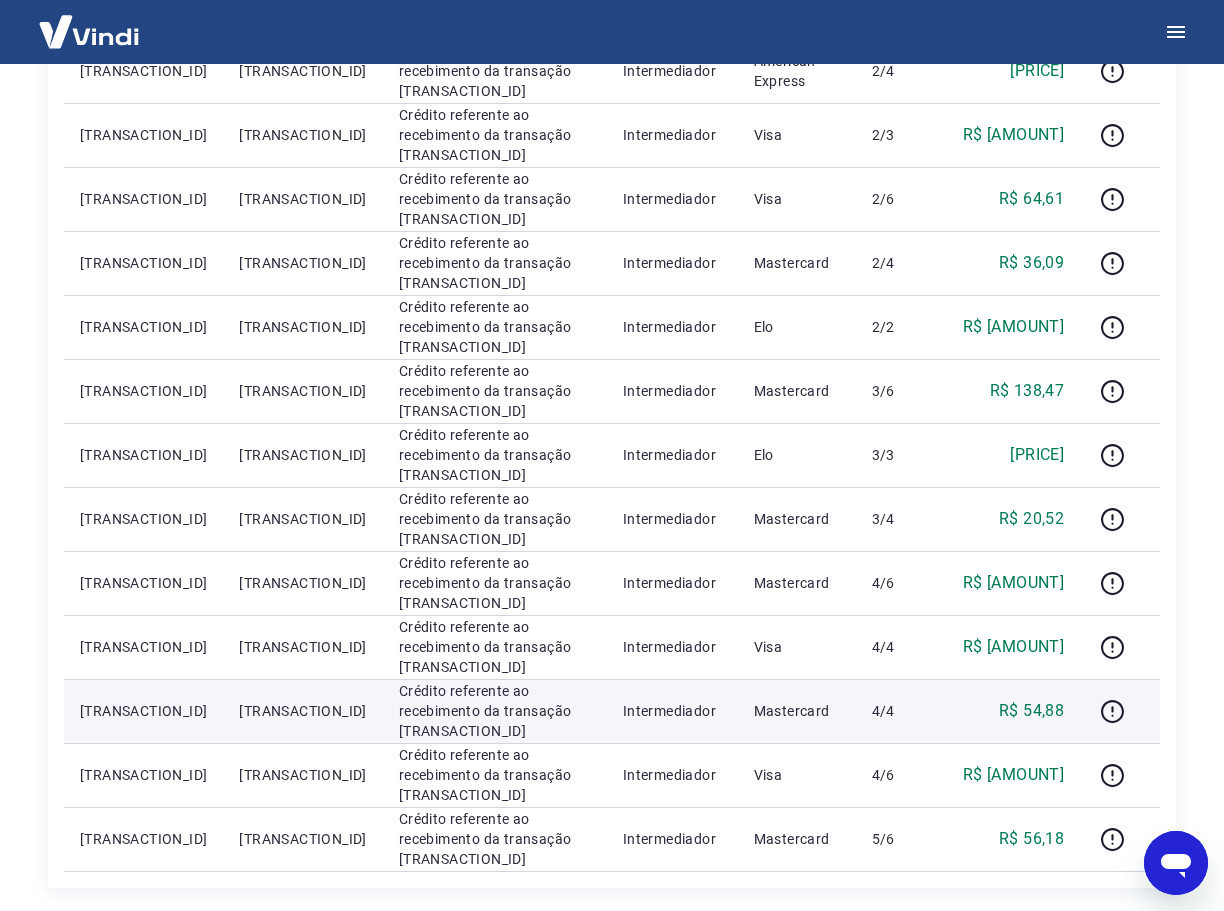 scroll, scrollTop: 900, scrollLeft: 0, axis: vertical 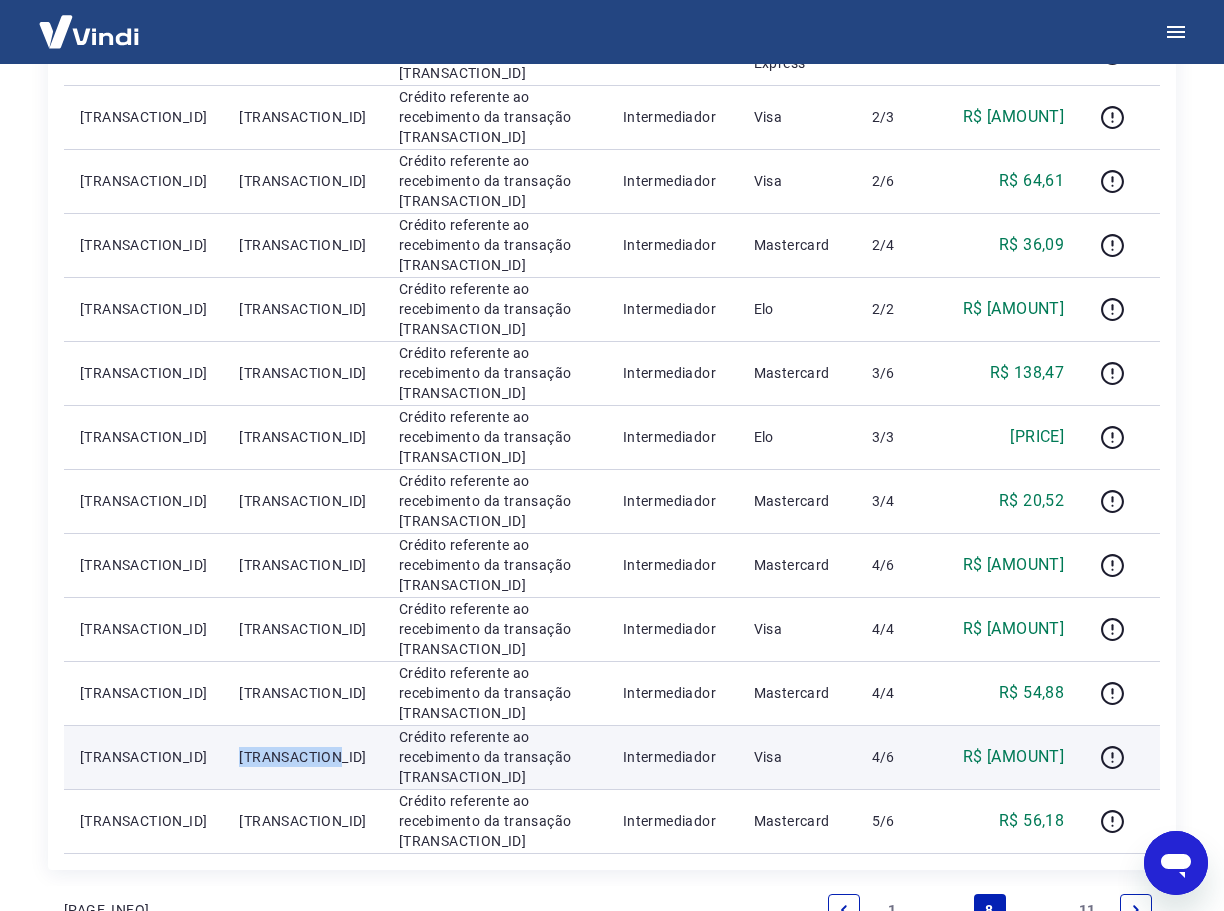 drag, startPoint x: 303, startPoint y: 756, endPoint x: 210, endPoint y: 749, distance: 93.26307 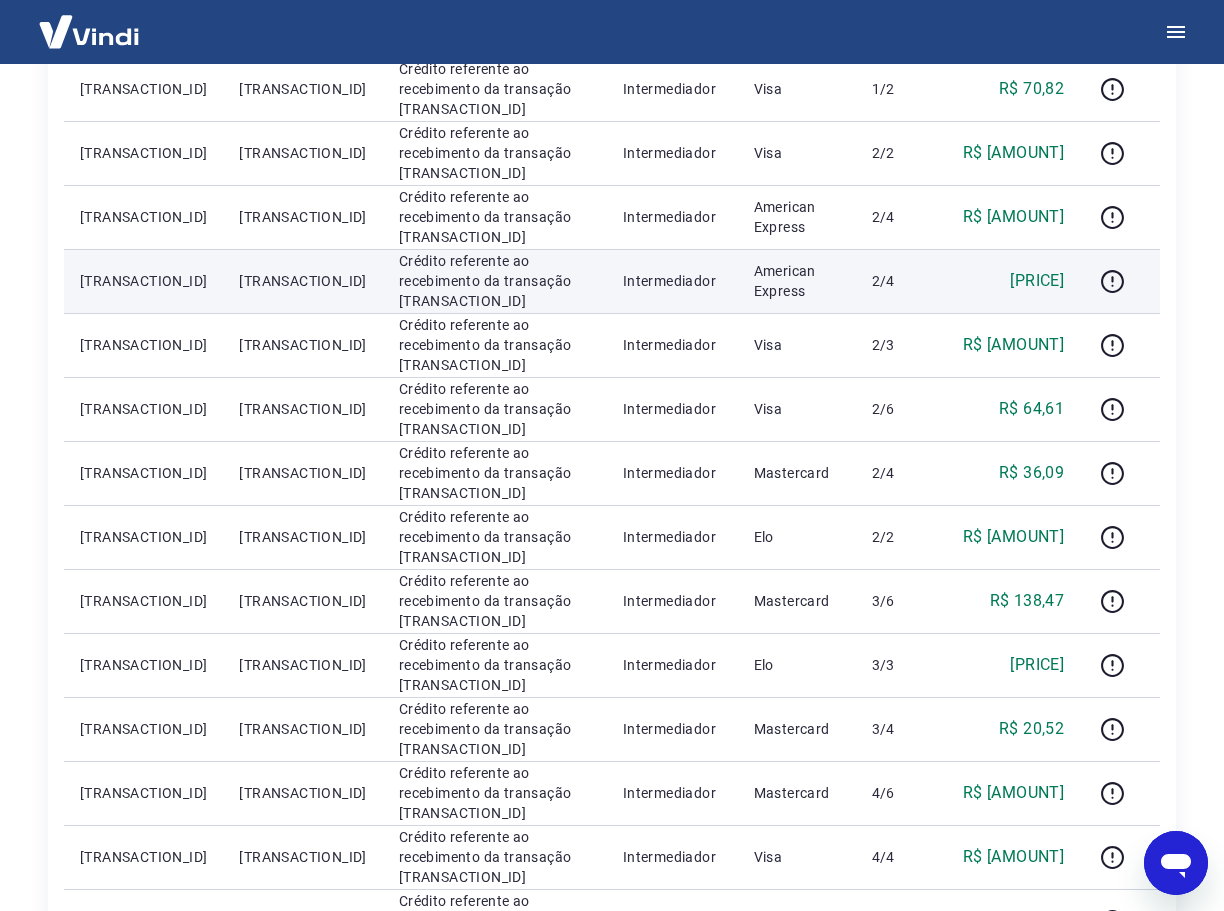 scroll, scrollTop: 700, scrollLeft: 0, axis: vertical 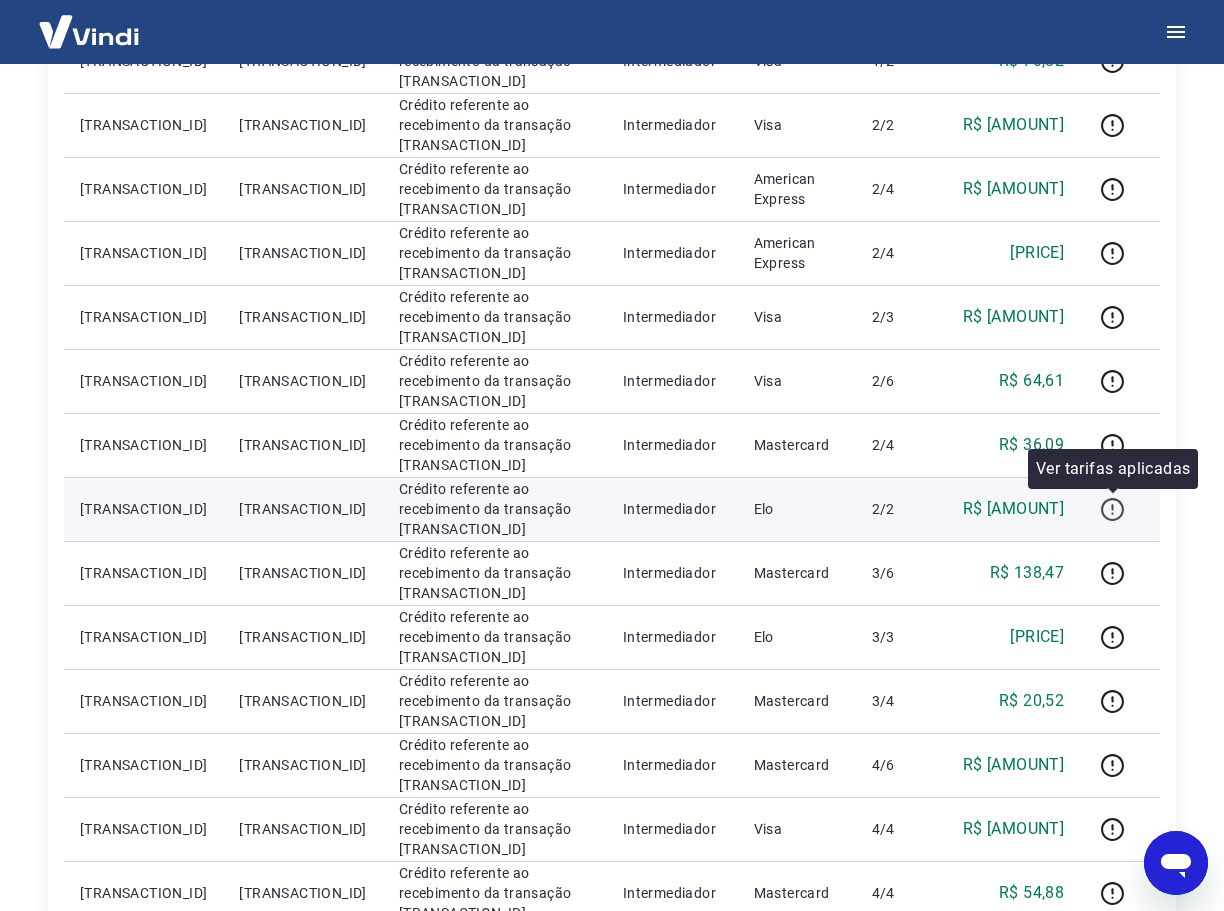 click 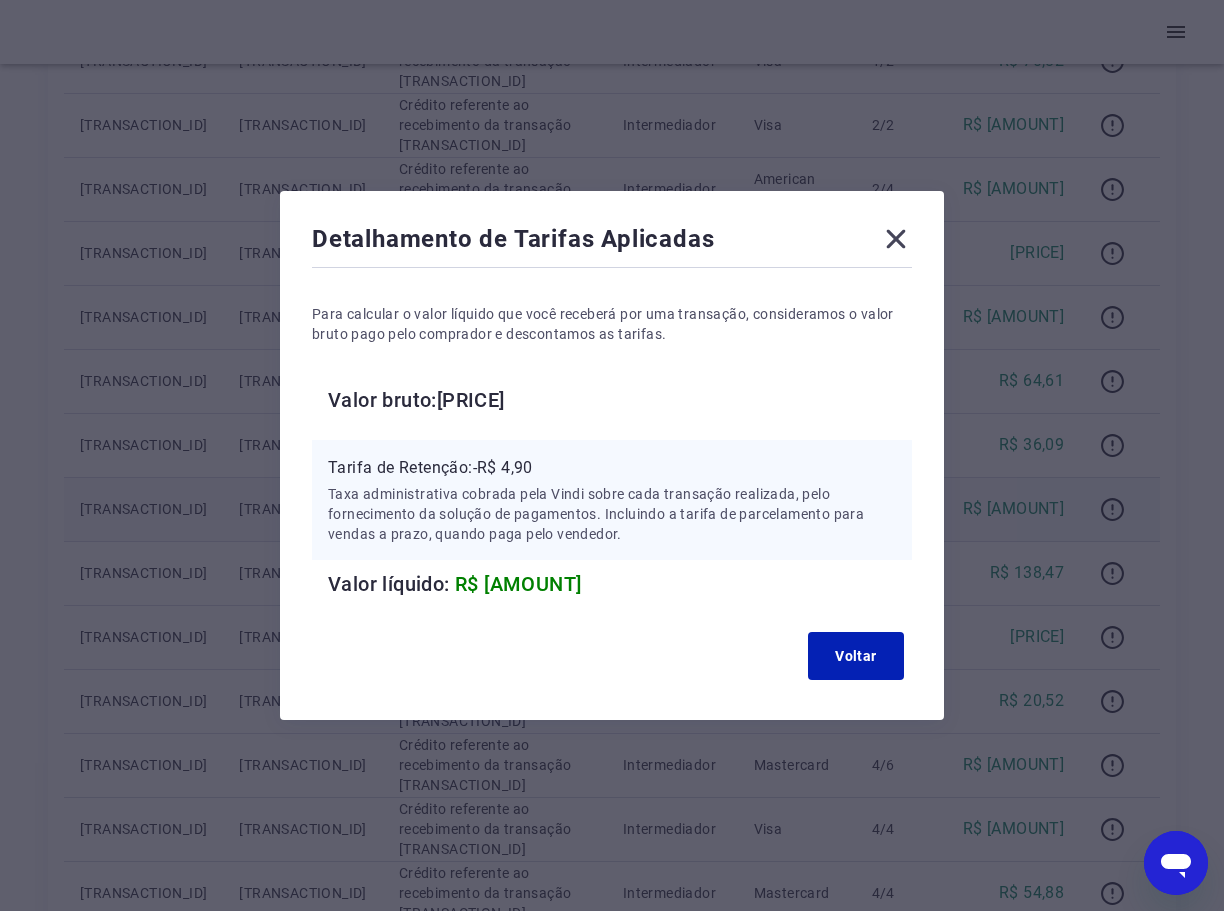 click 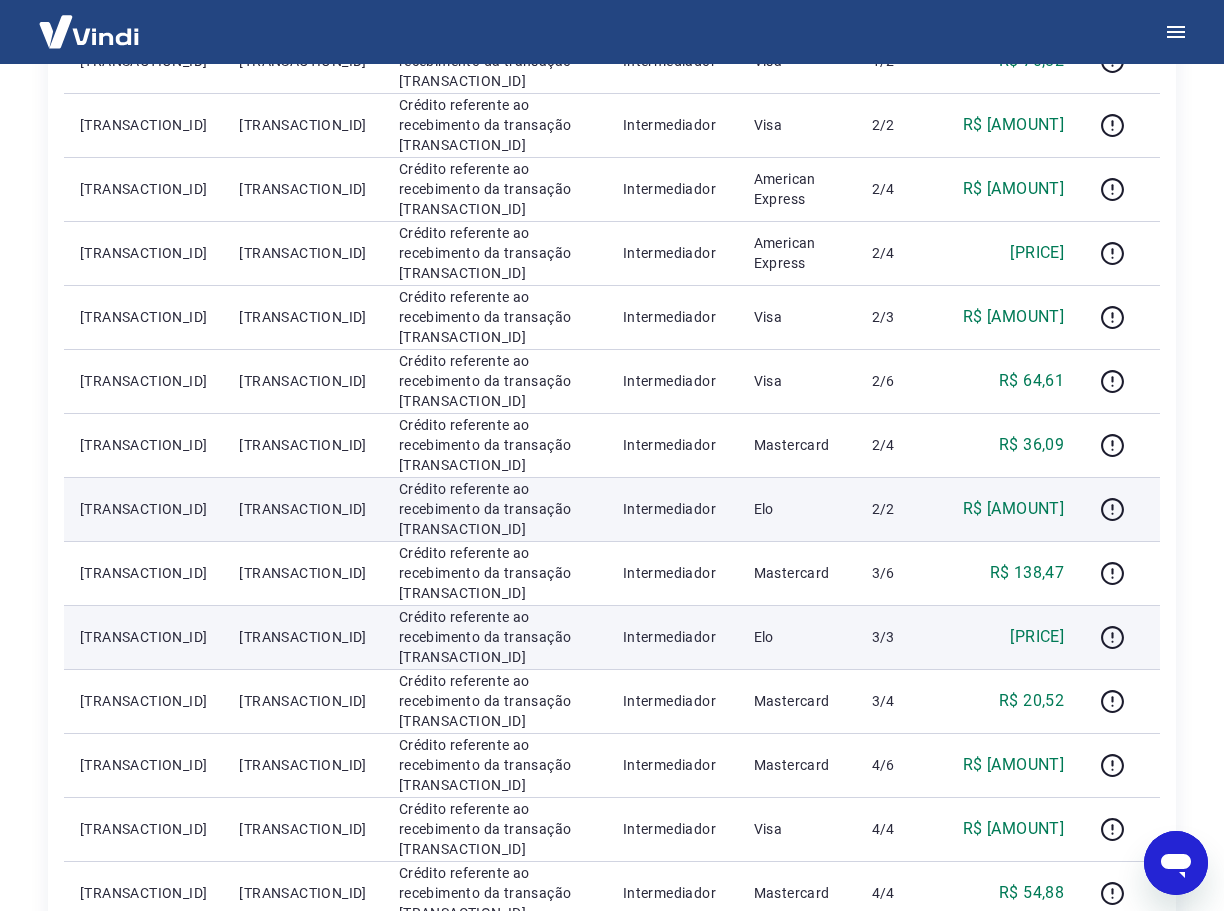scroll, scrollTop: 600, scrollLeft: 0, axis: vertical 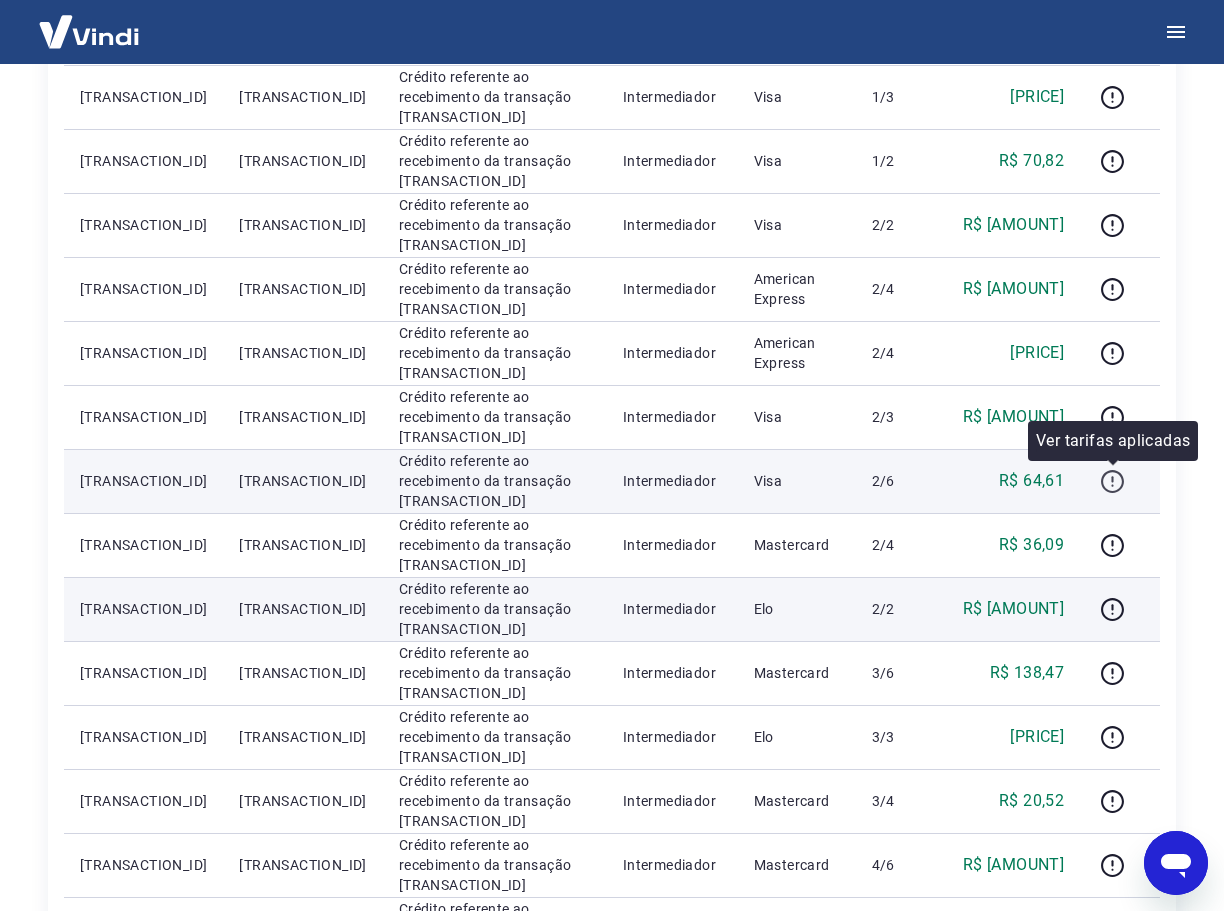 click 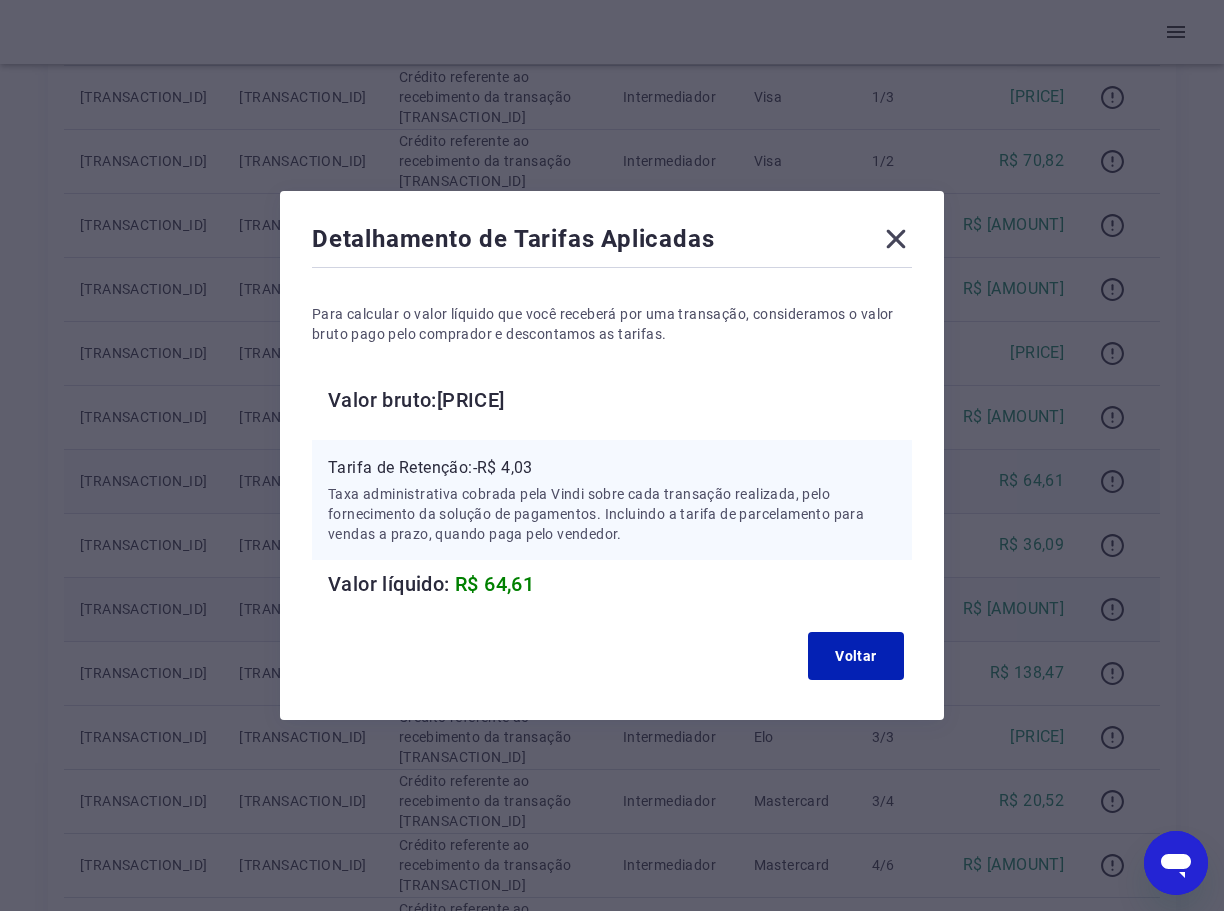 click 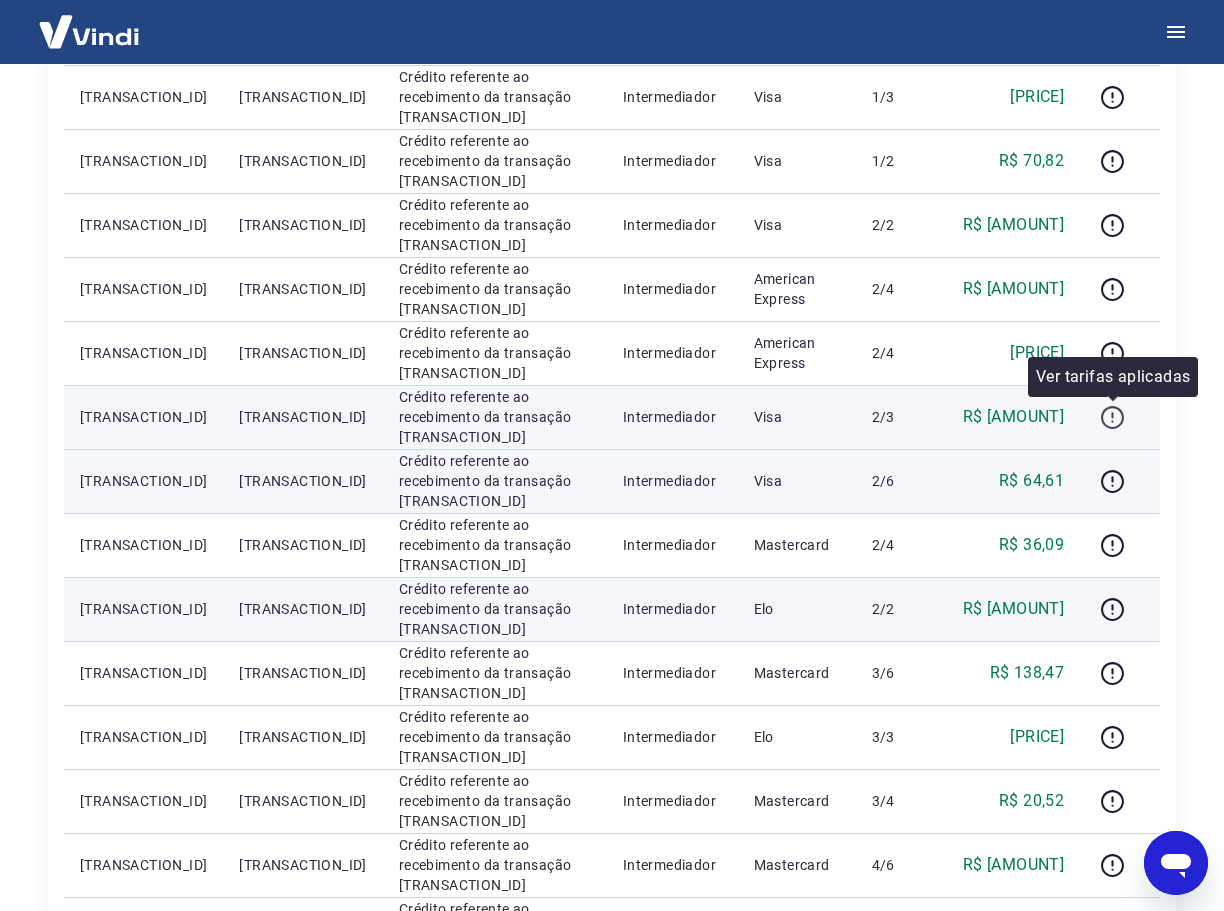 click 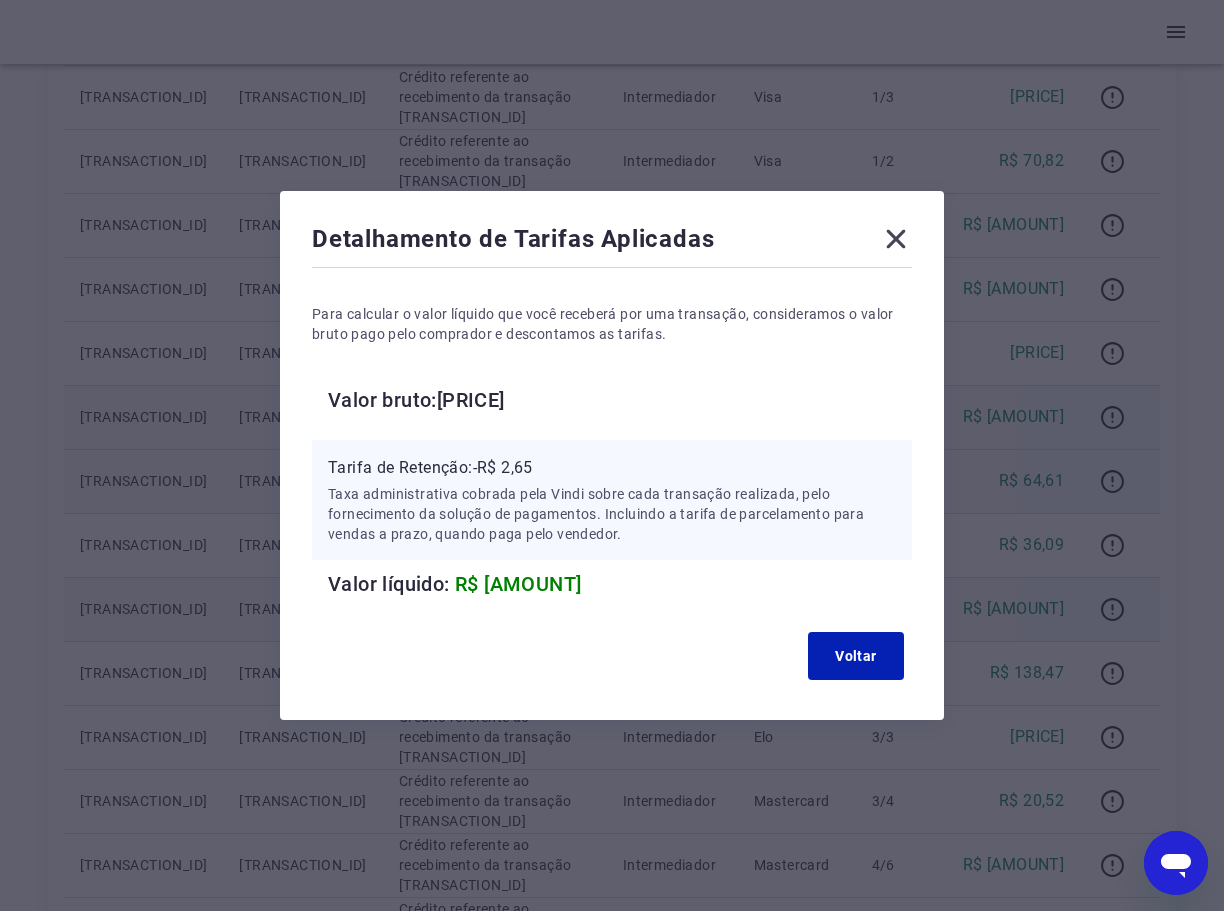 click 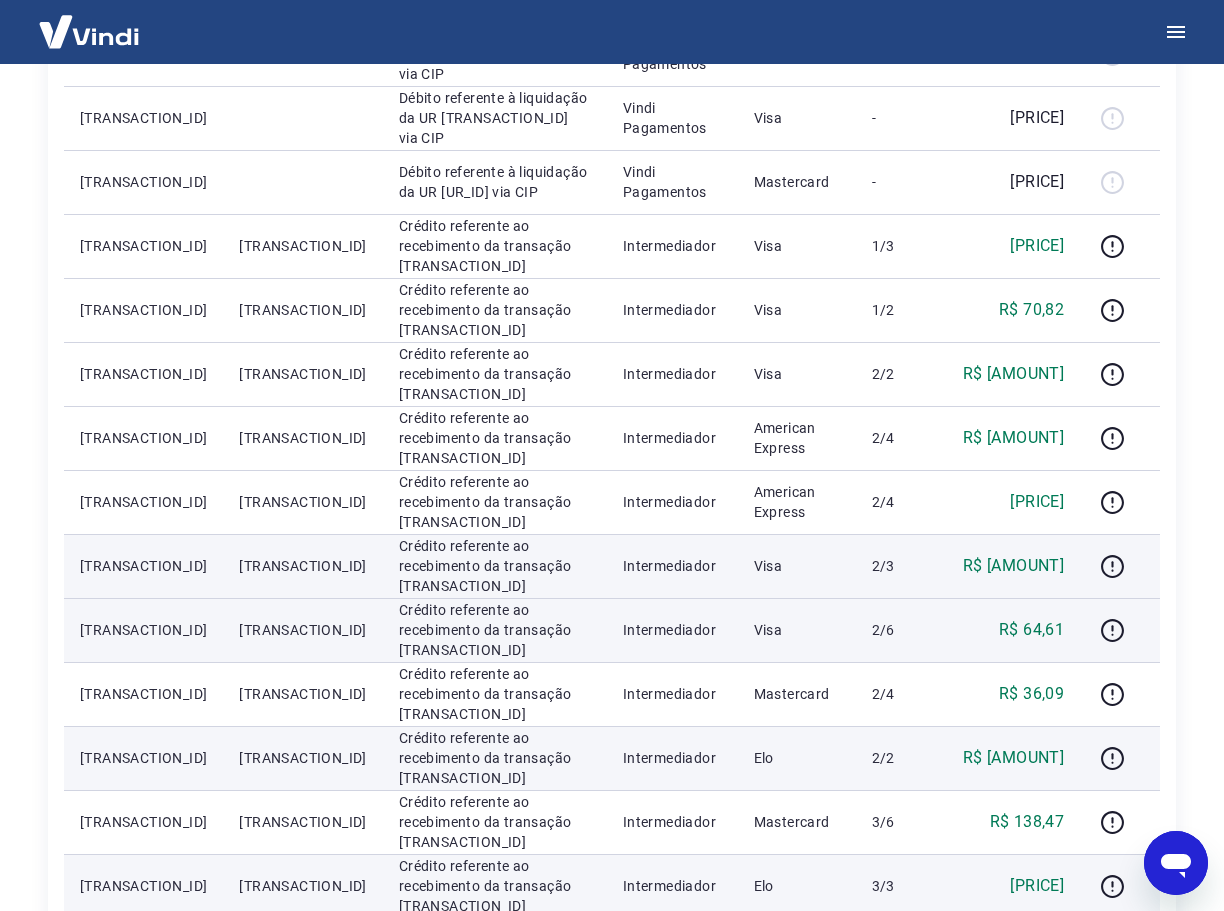 scroll, scrollTop: 400, scrollLeft: 0, axis: vertical 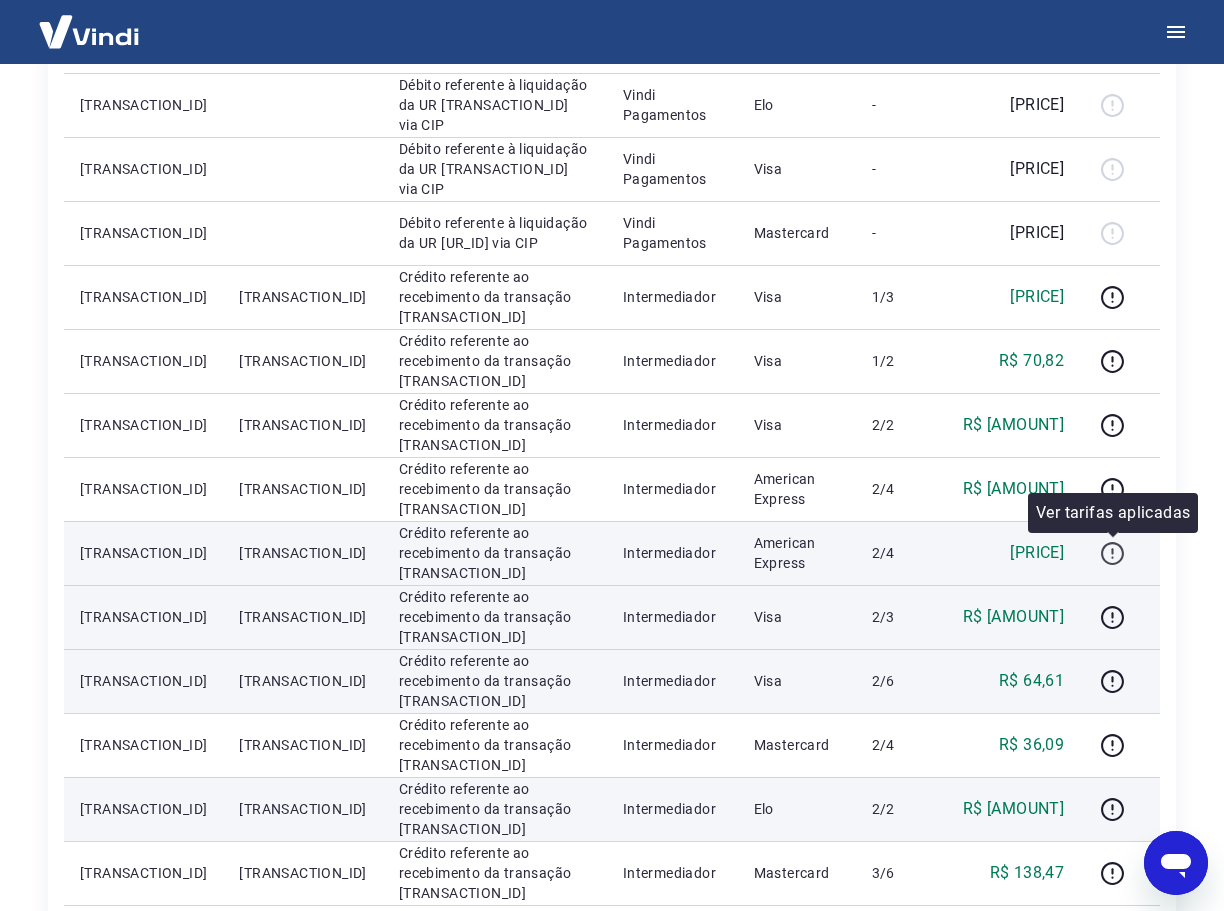 click 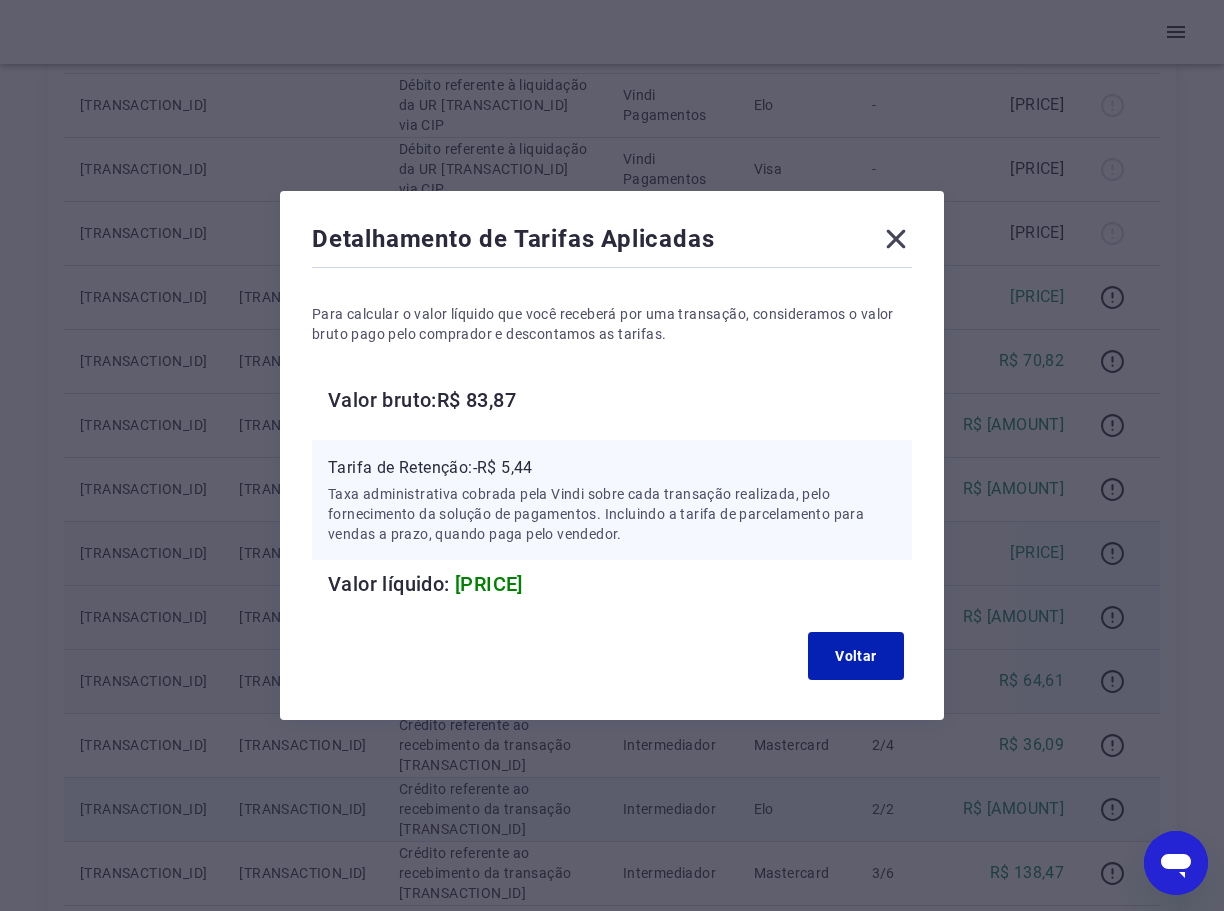 click 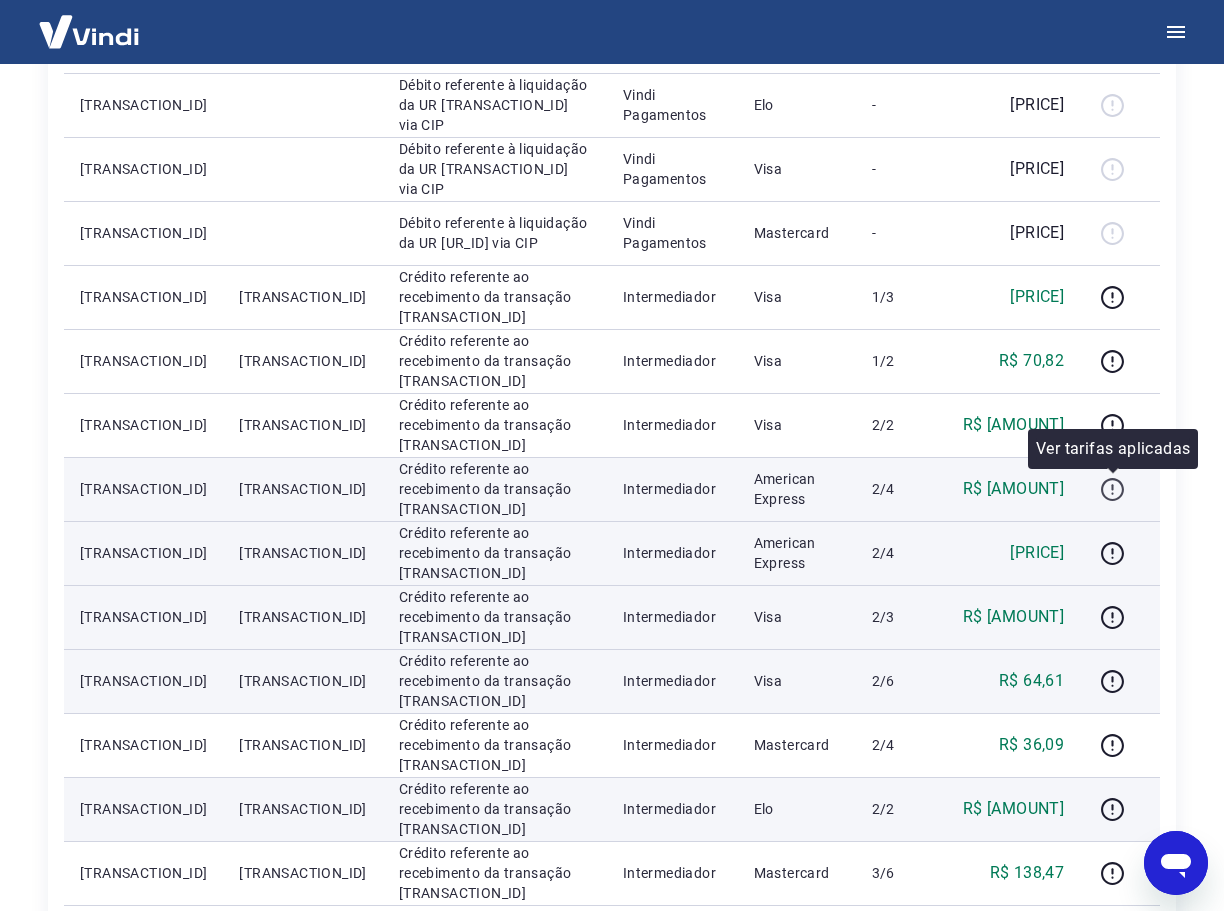 click 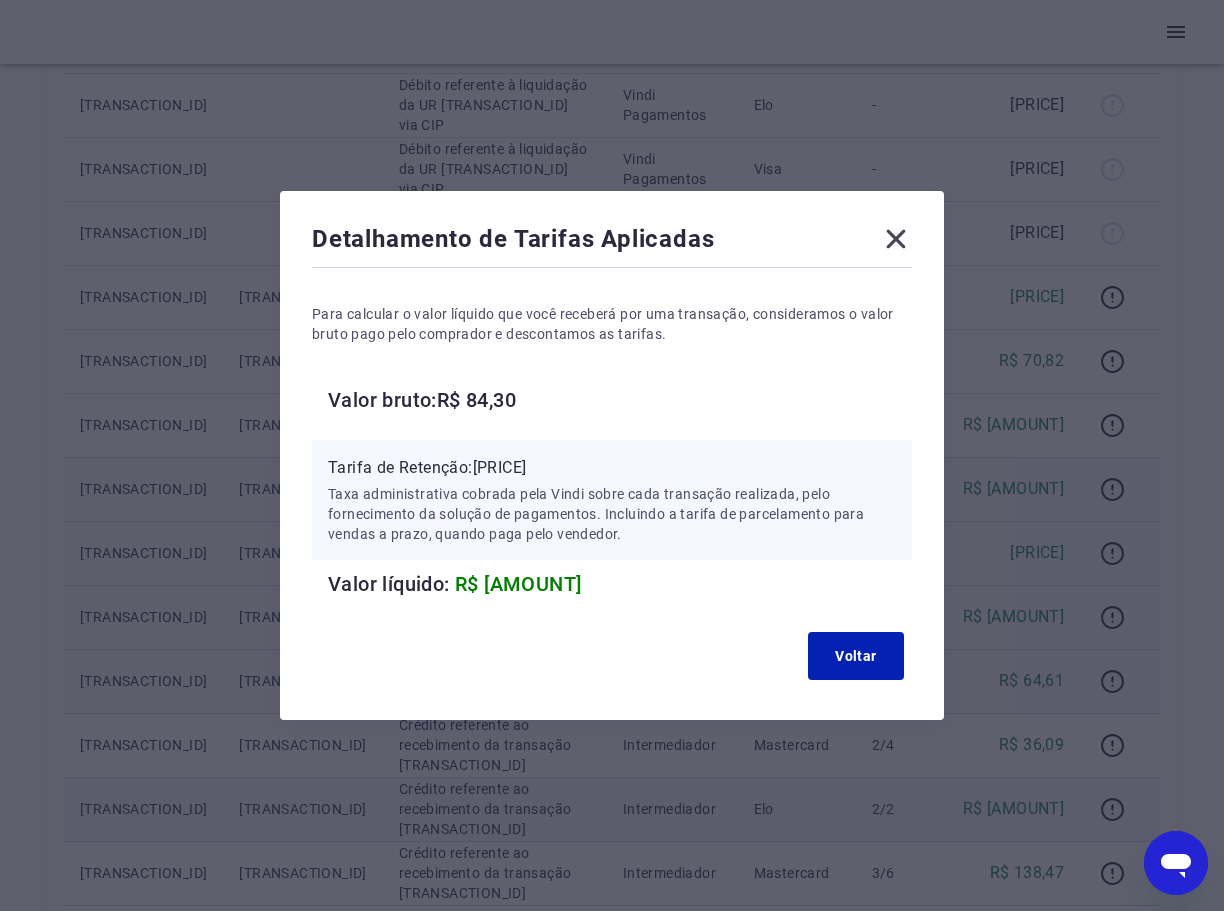 click 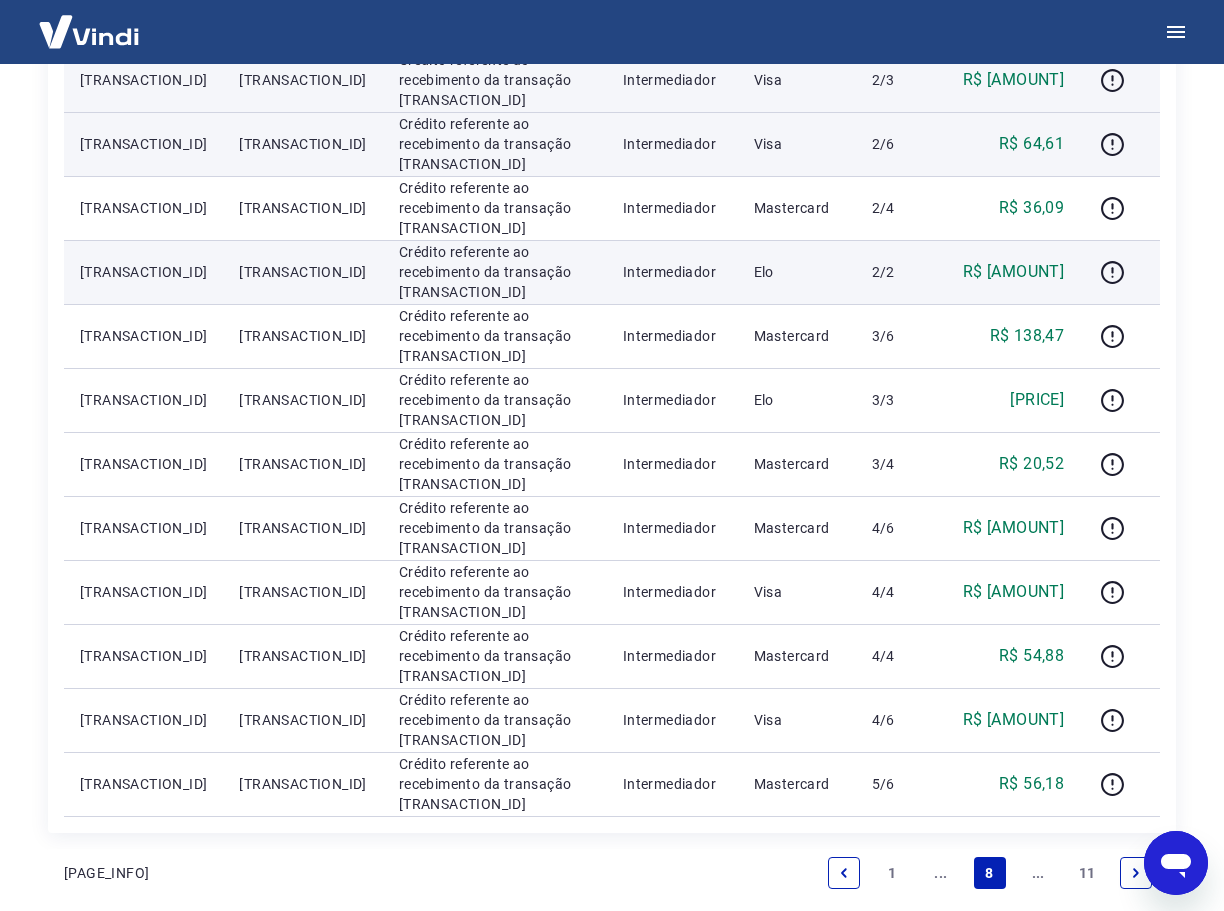 scroll, scrollTop: 1000, scrollLeft: 0, axis: vertical 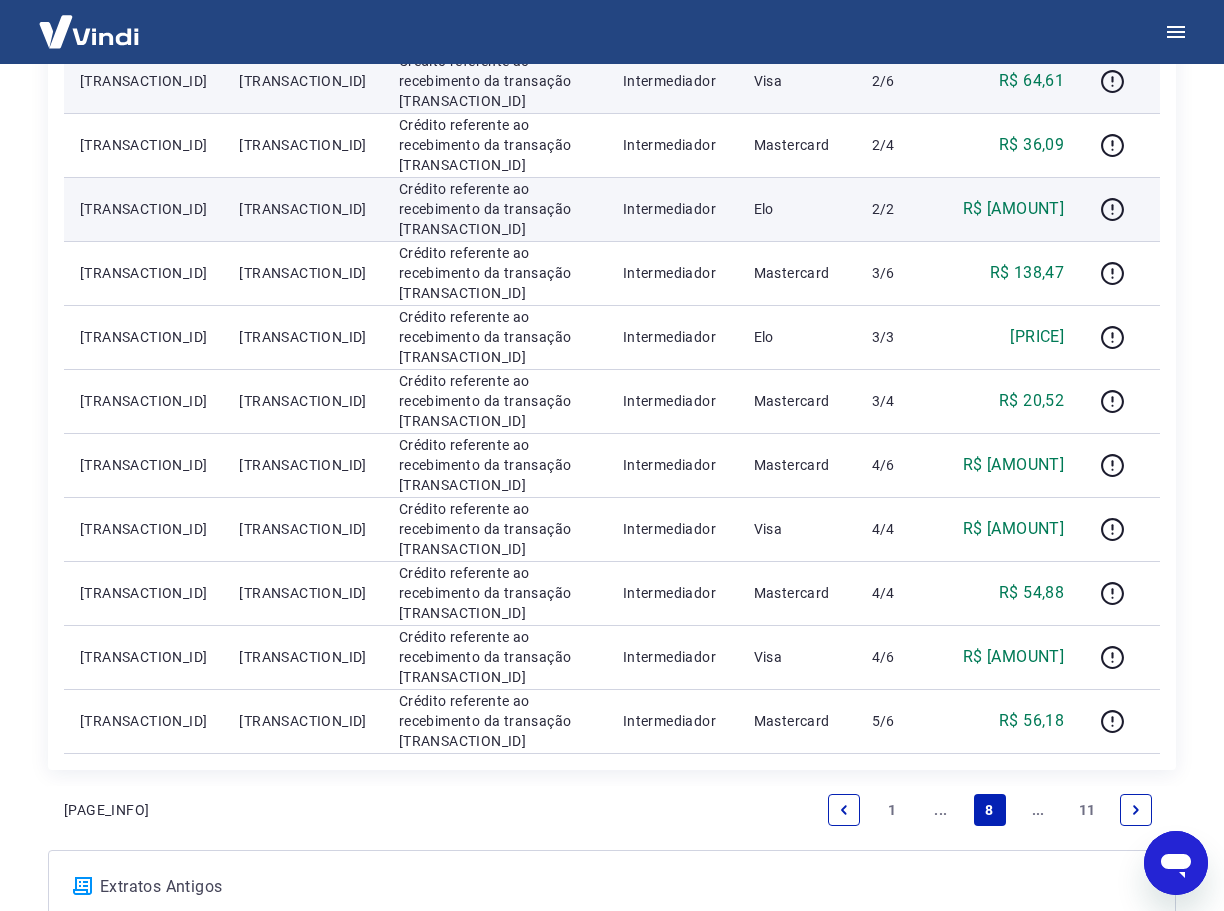 click on "..." at bounding box center [941, 810] 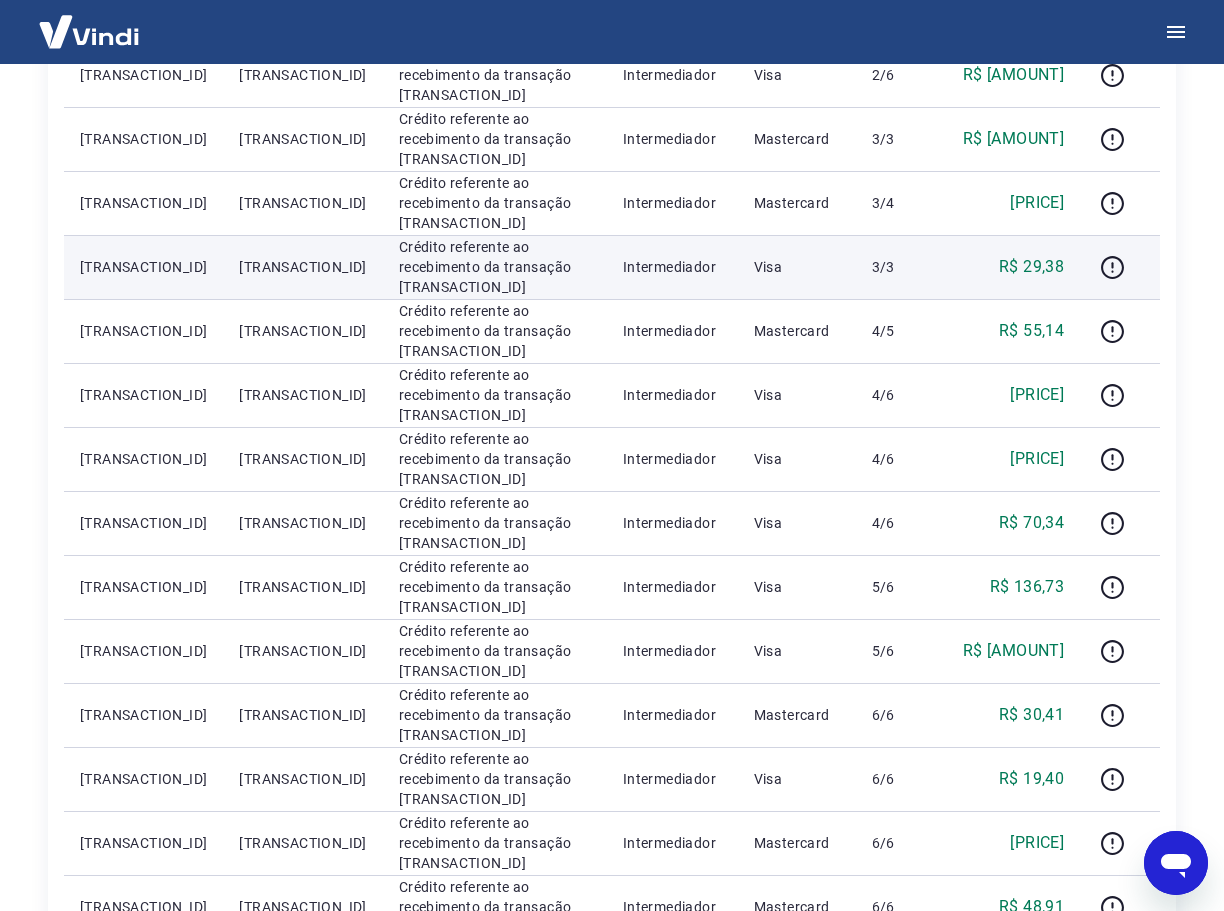 scroll, scrollTop: 700, scrollLeft: 0, axis: vertical 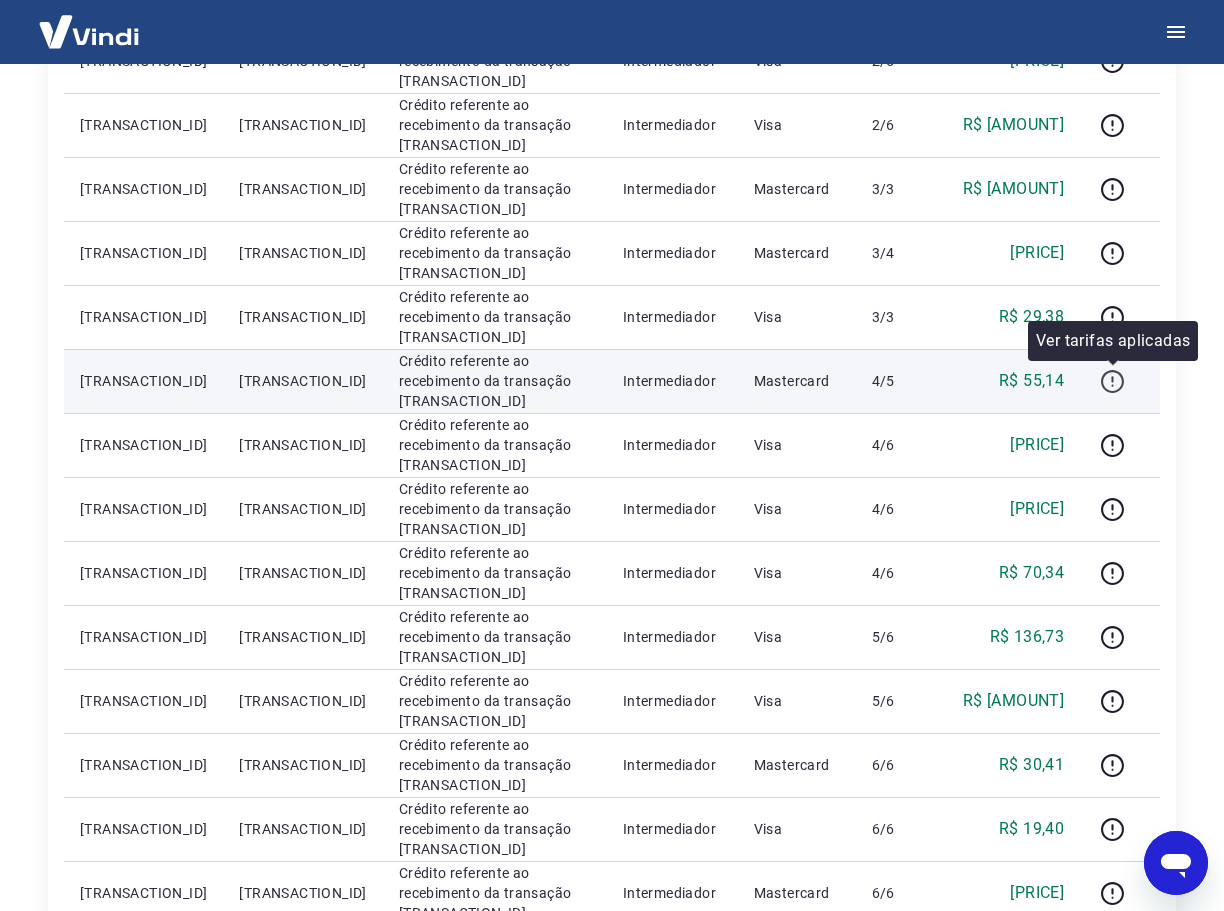 click 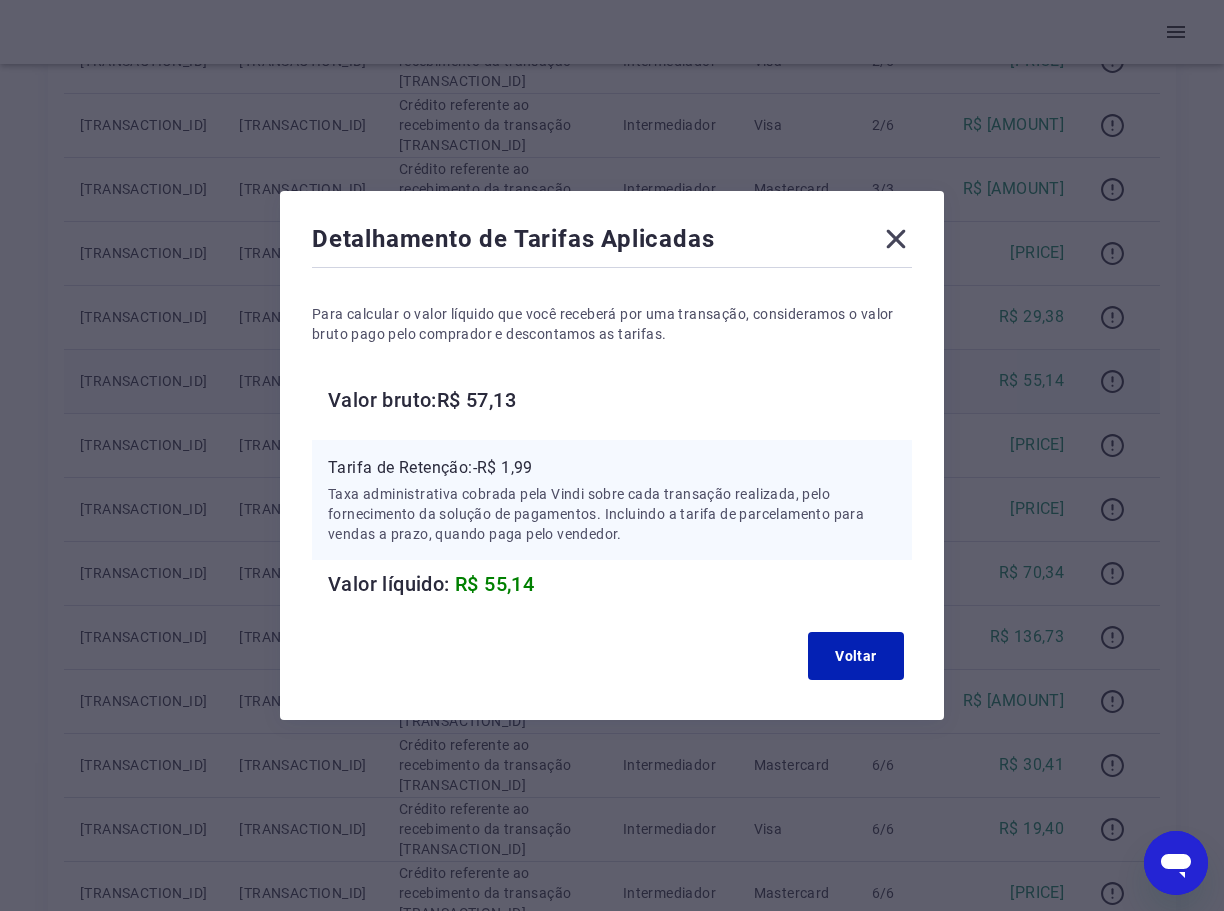 click 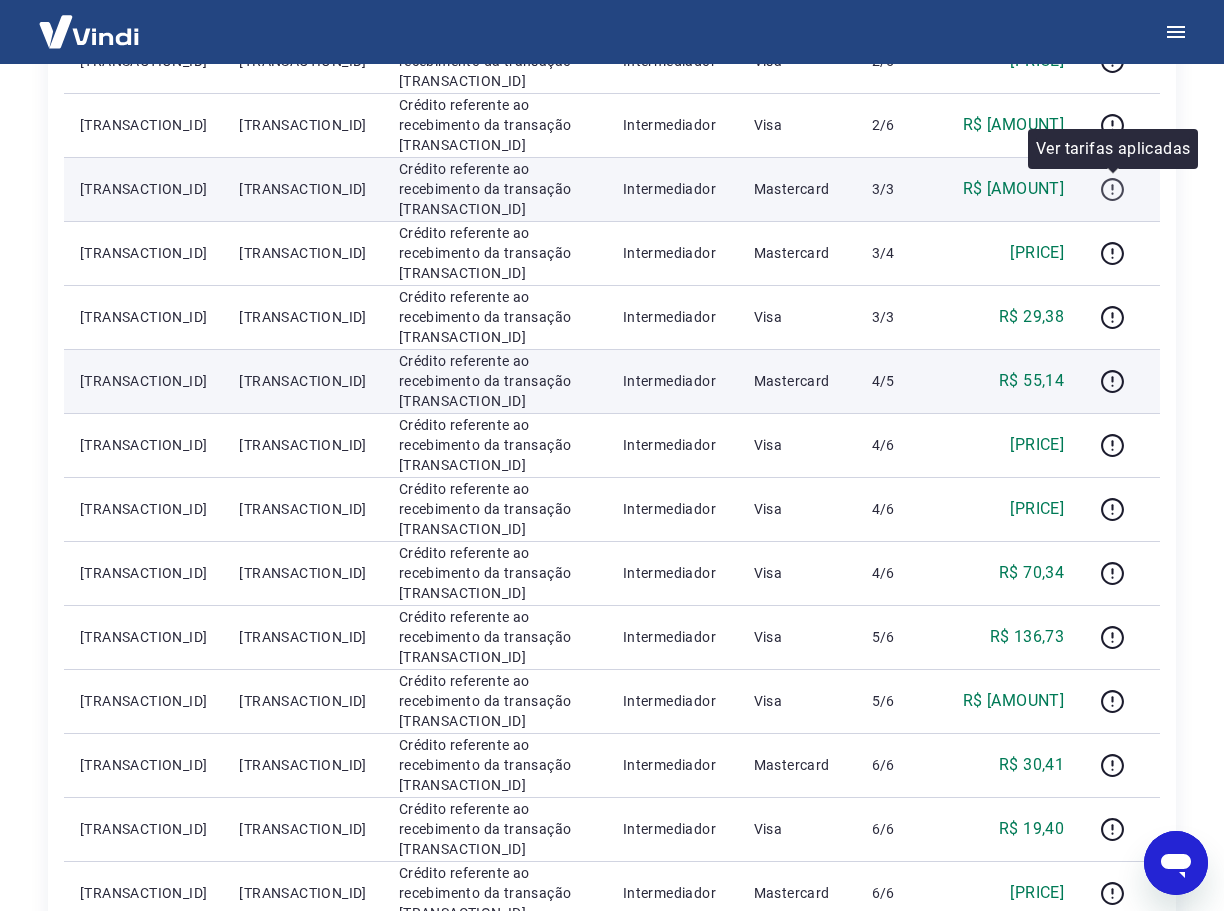 click 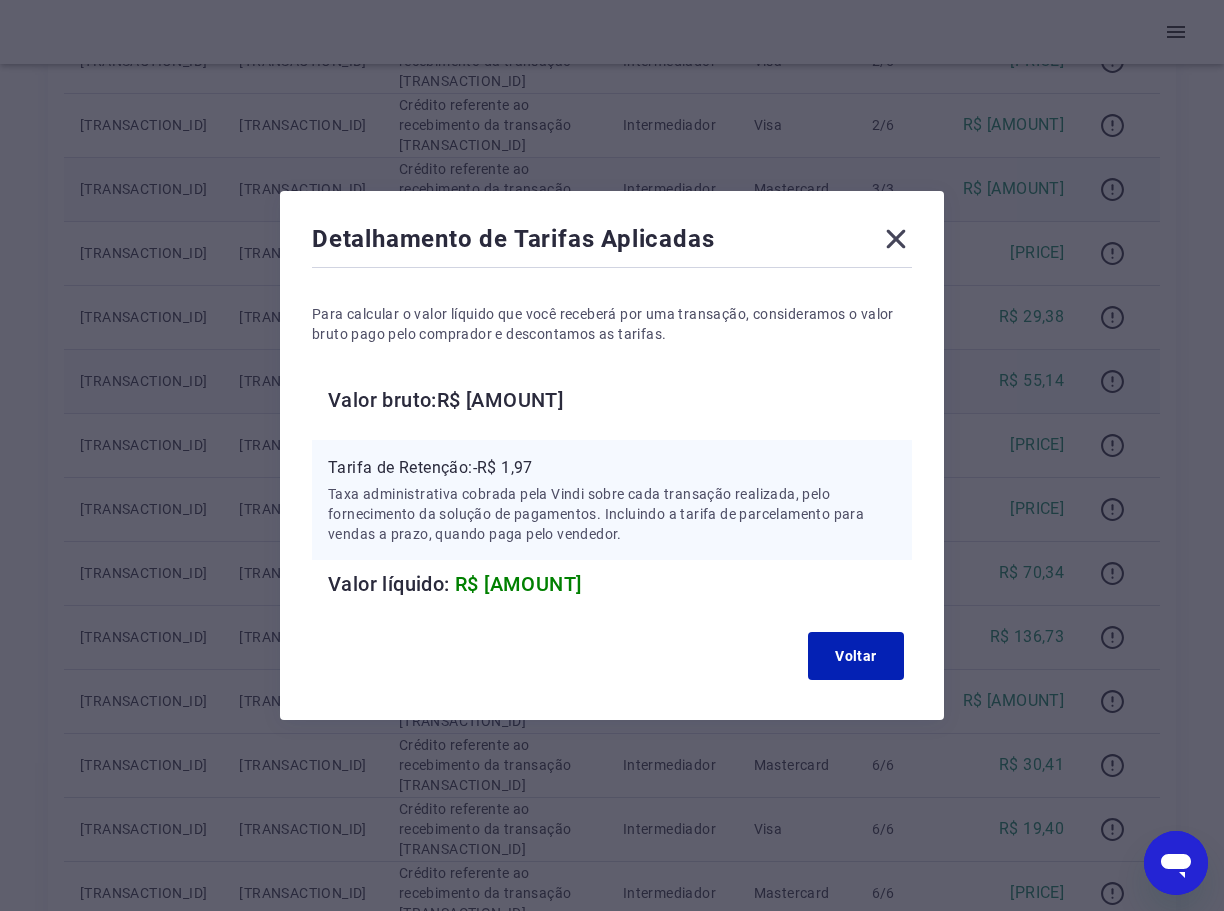 click 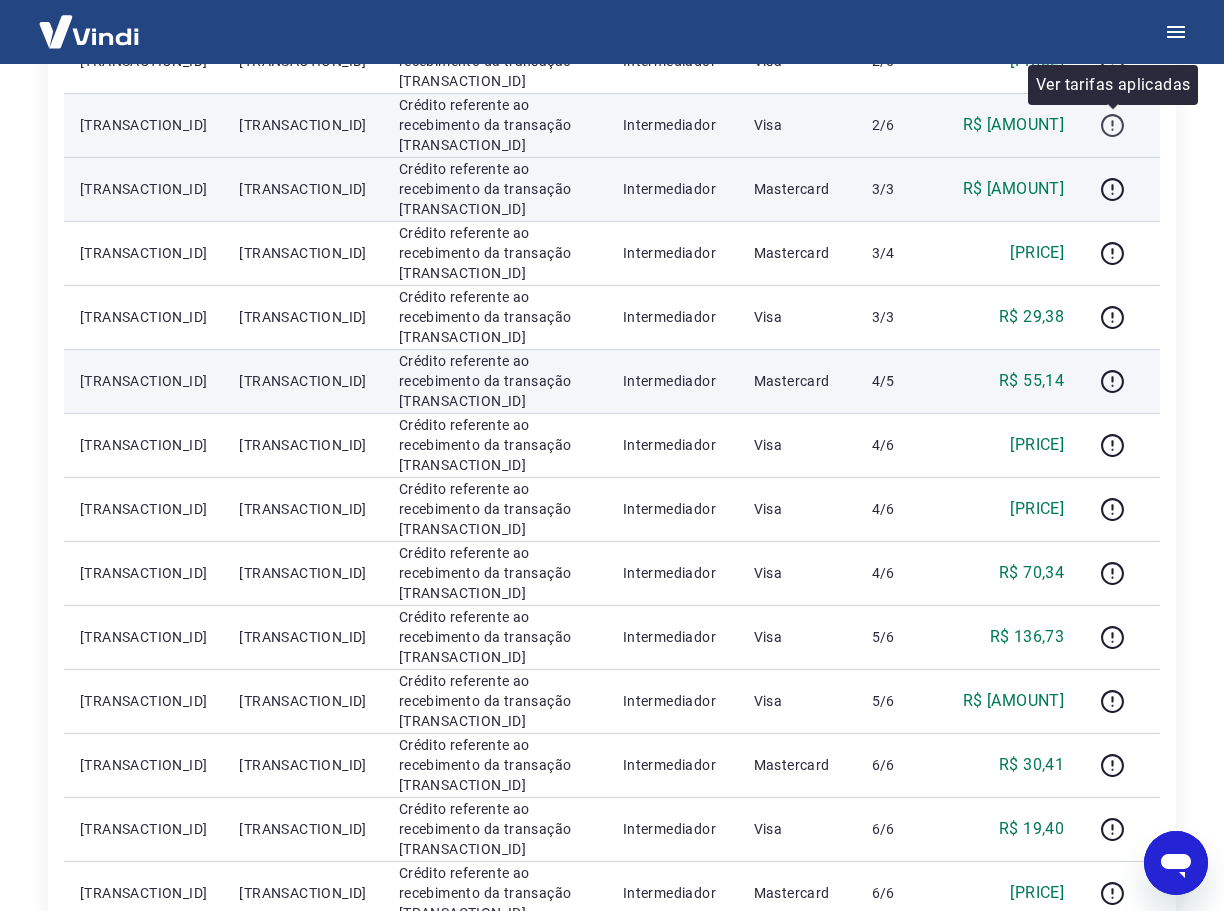click 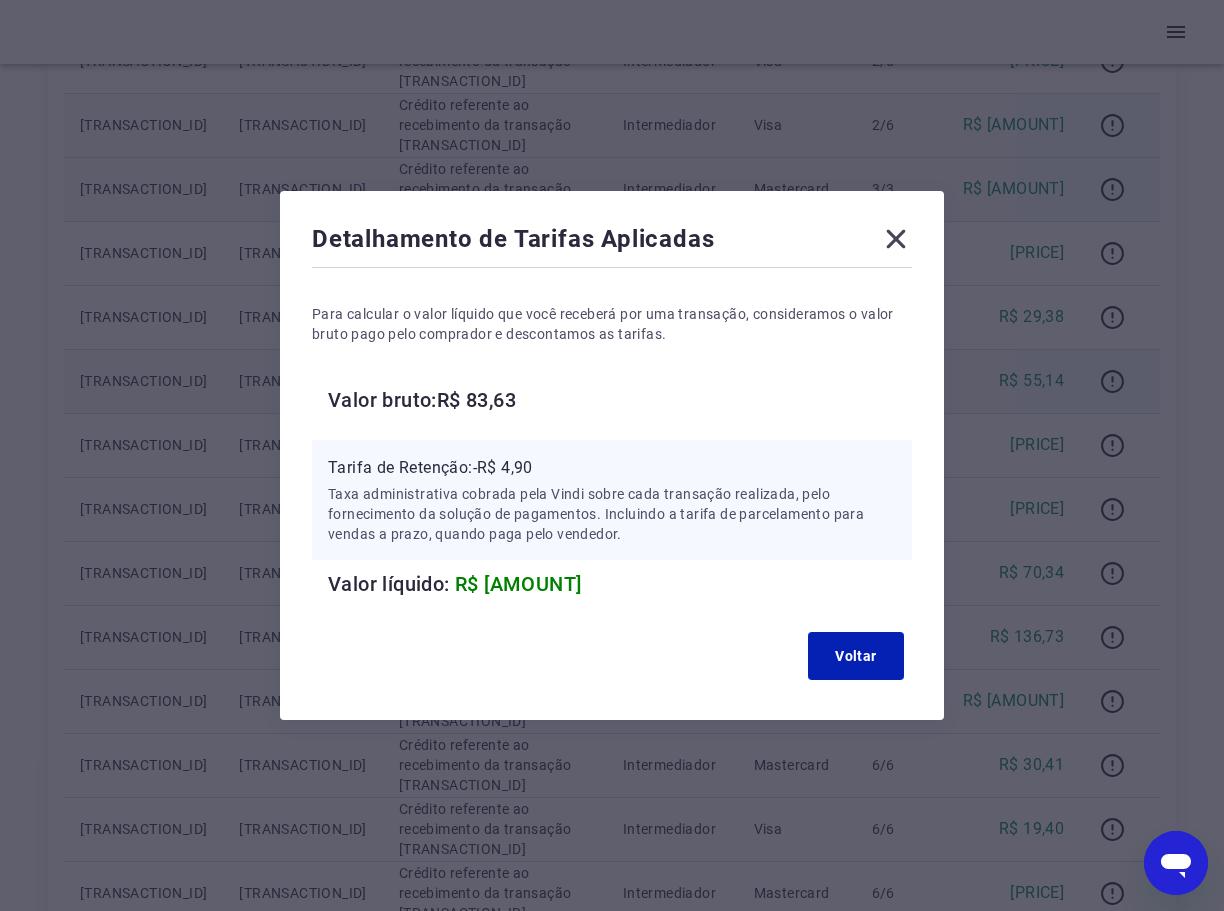 click 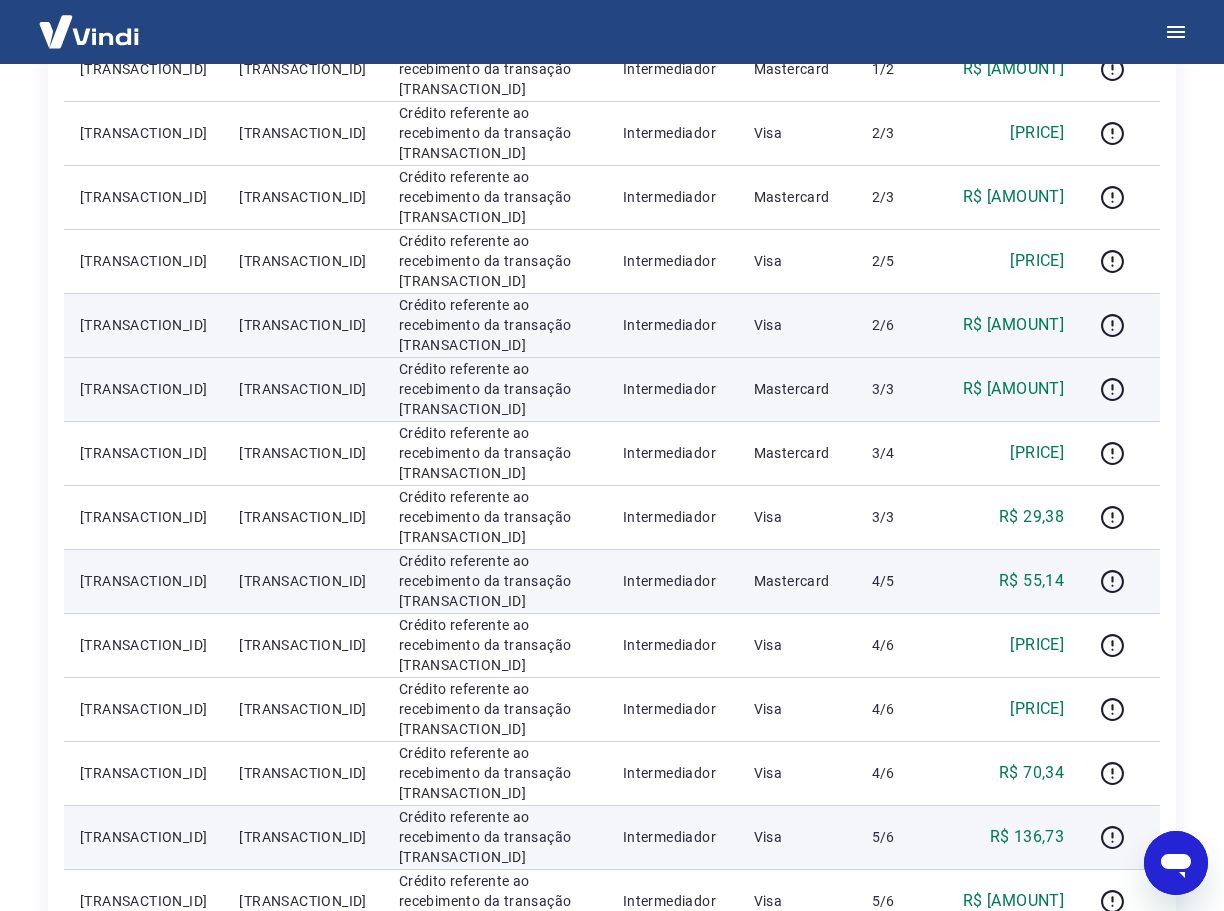 scroll, scrollTop: 400, scrollLeft: 0, axis: vertical 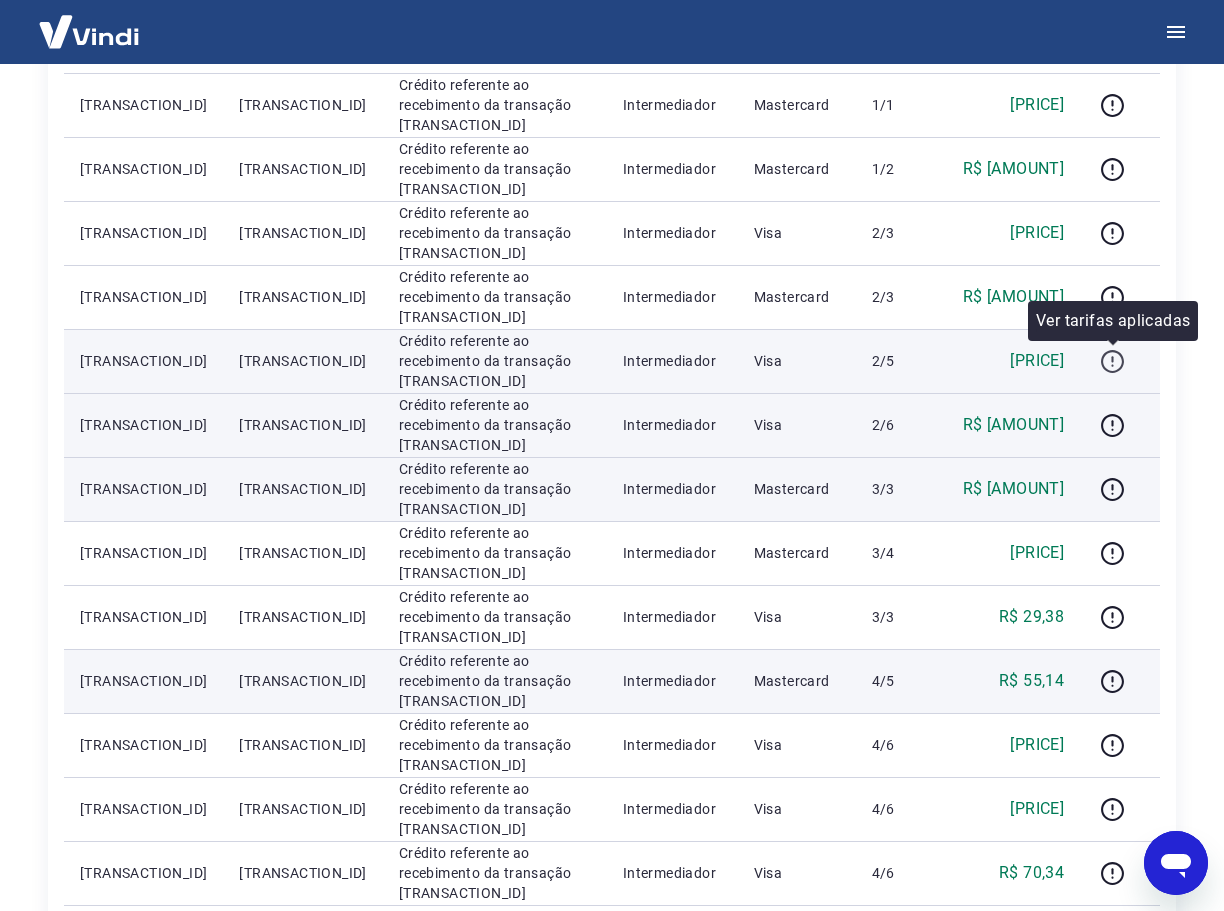 click 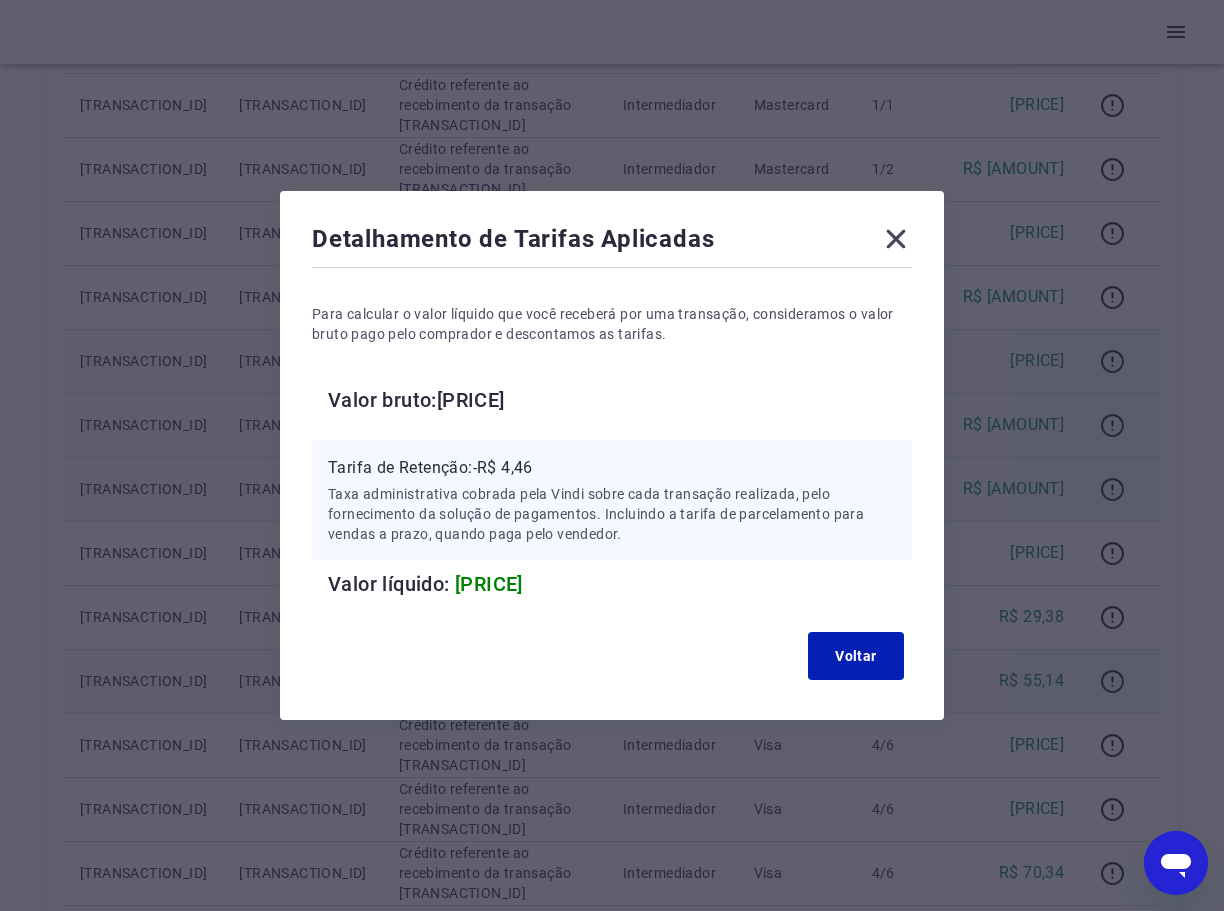 click 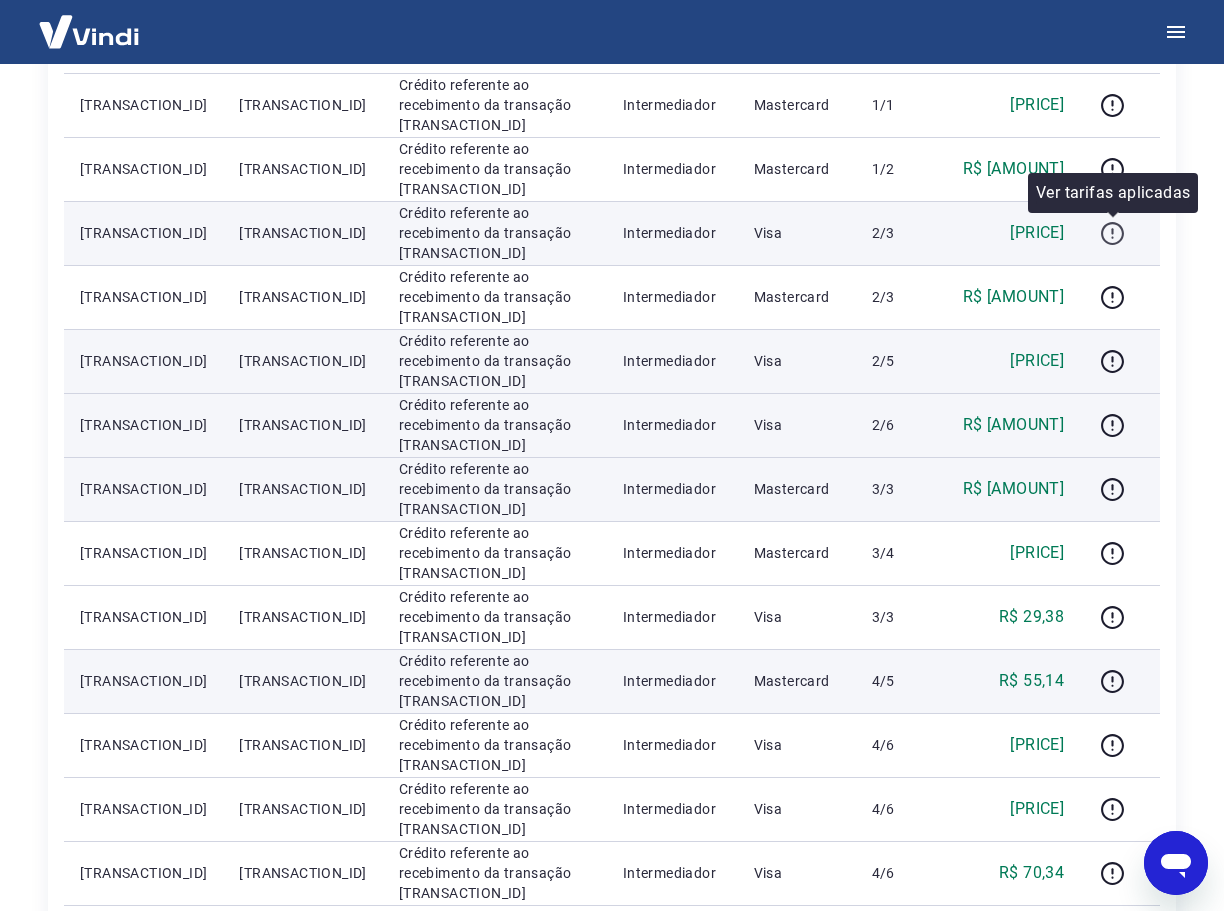 click 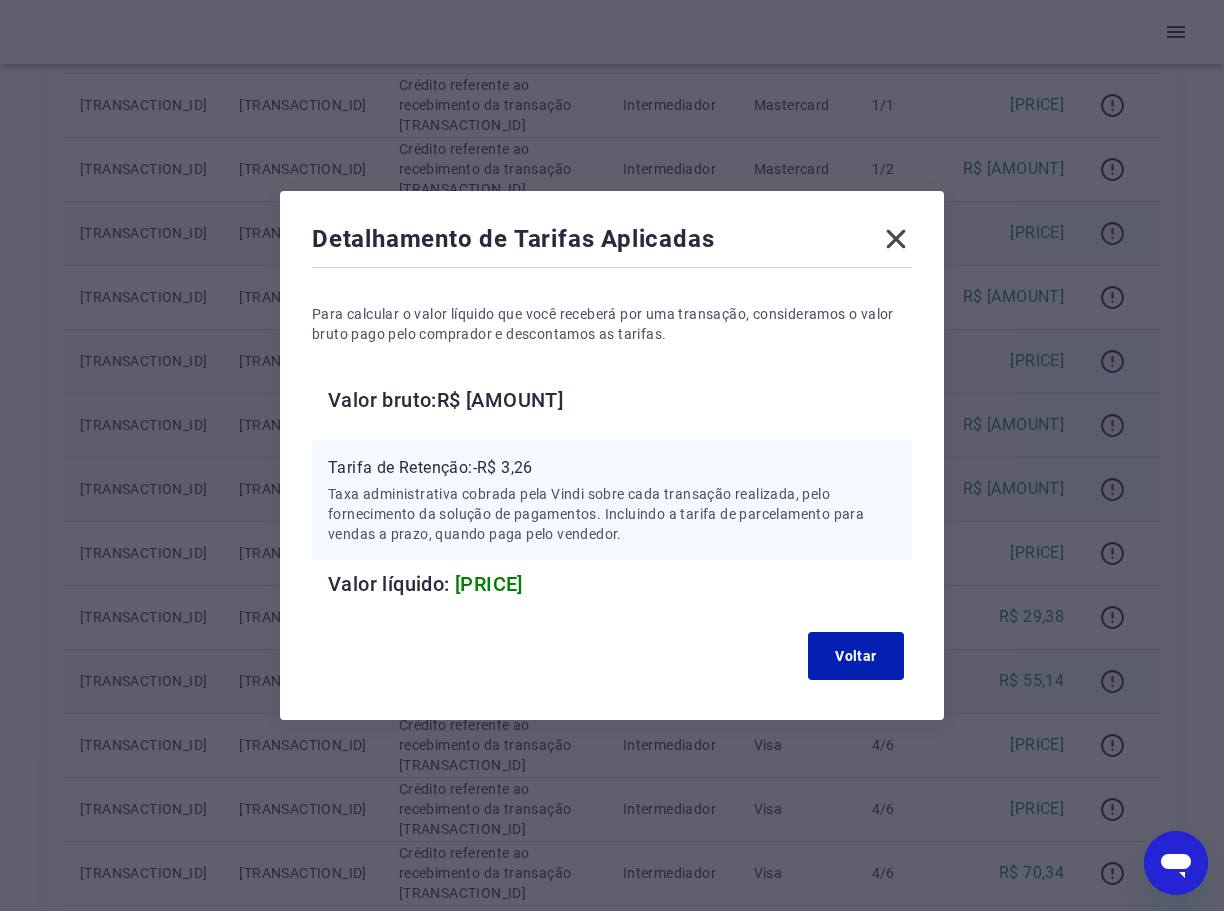 click 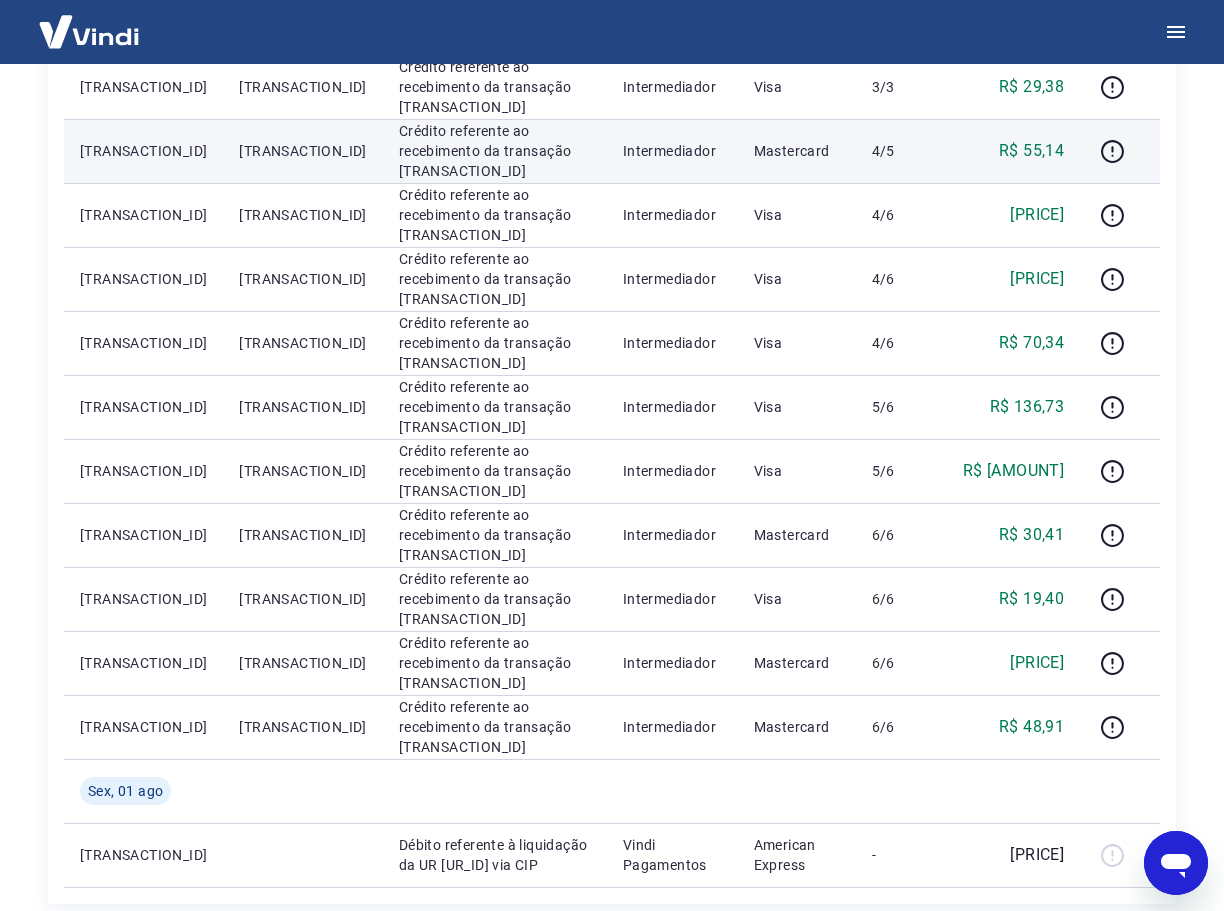 scroll, scrollTop: 1300, scrollLeft: 0, axis: vertical 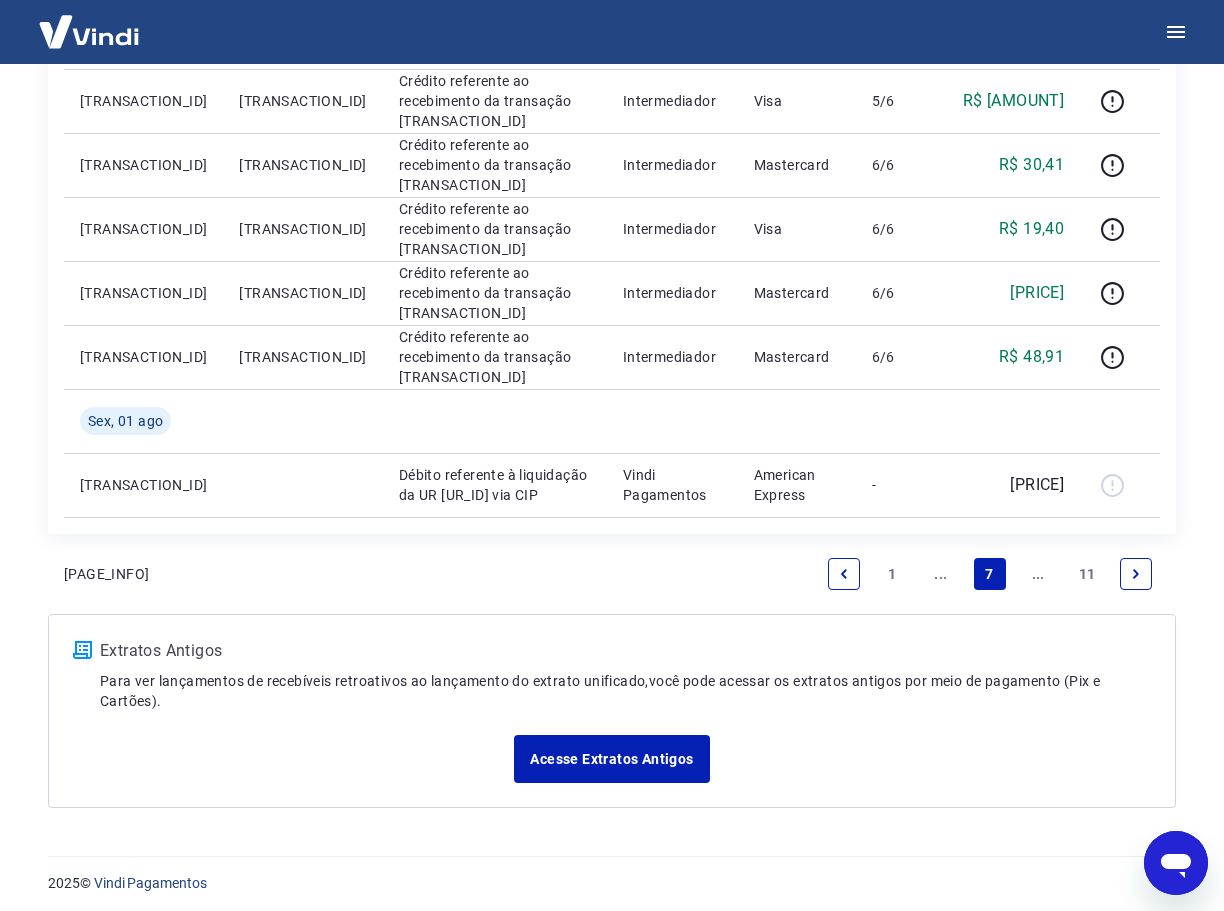 click on "..." at bounding box center [941, 574] 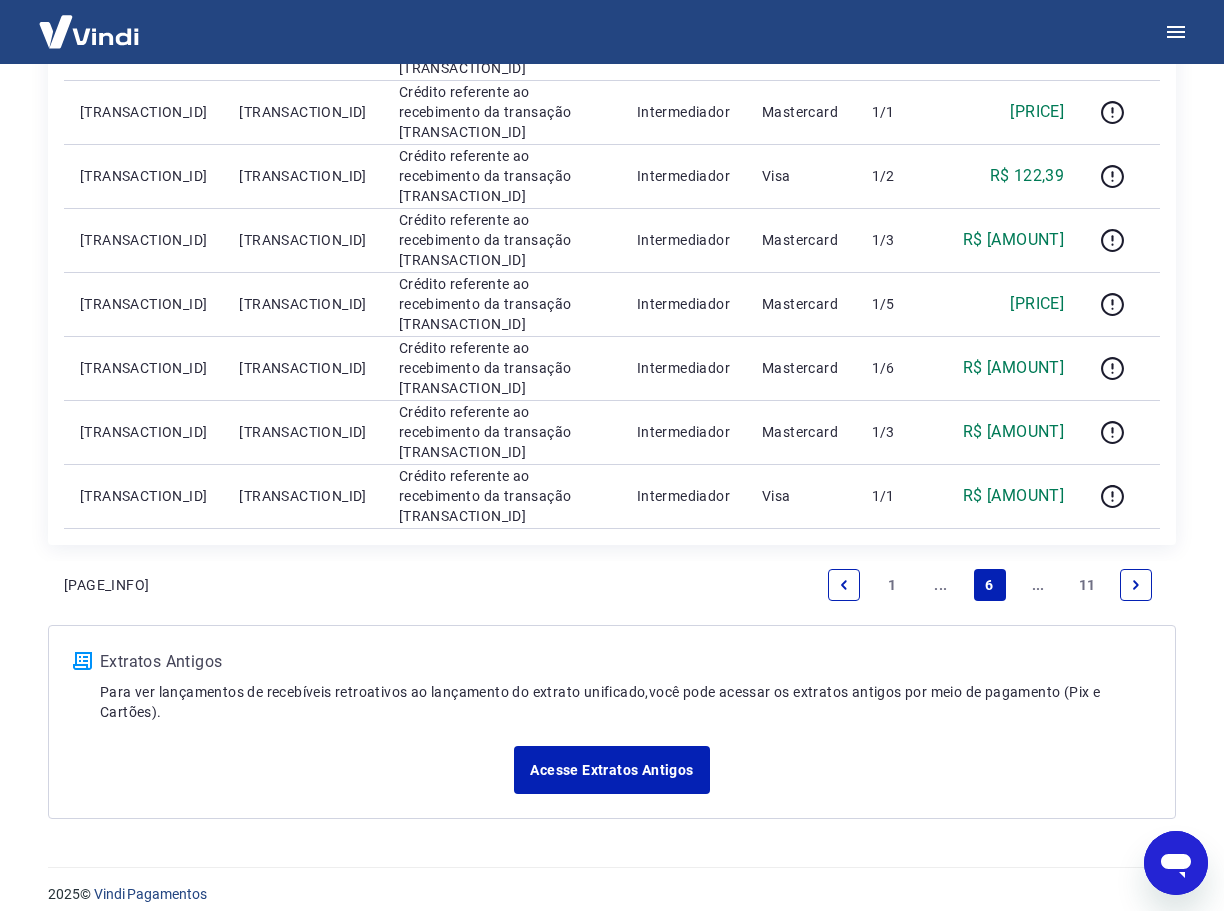 scroll, scrollTop: 1307, scrollLeft: 0, axis: vertical 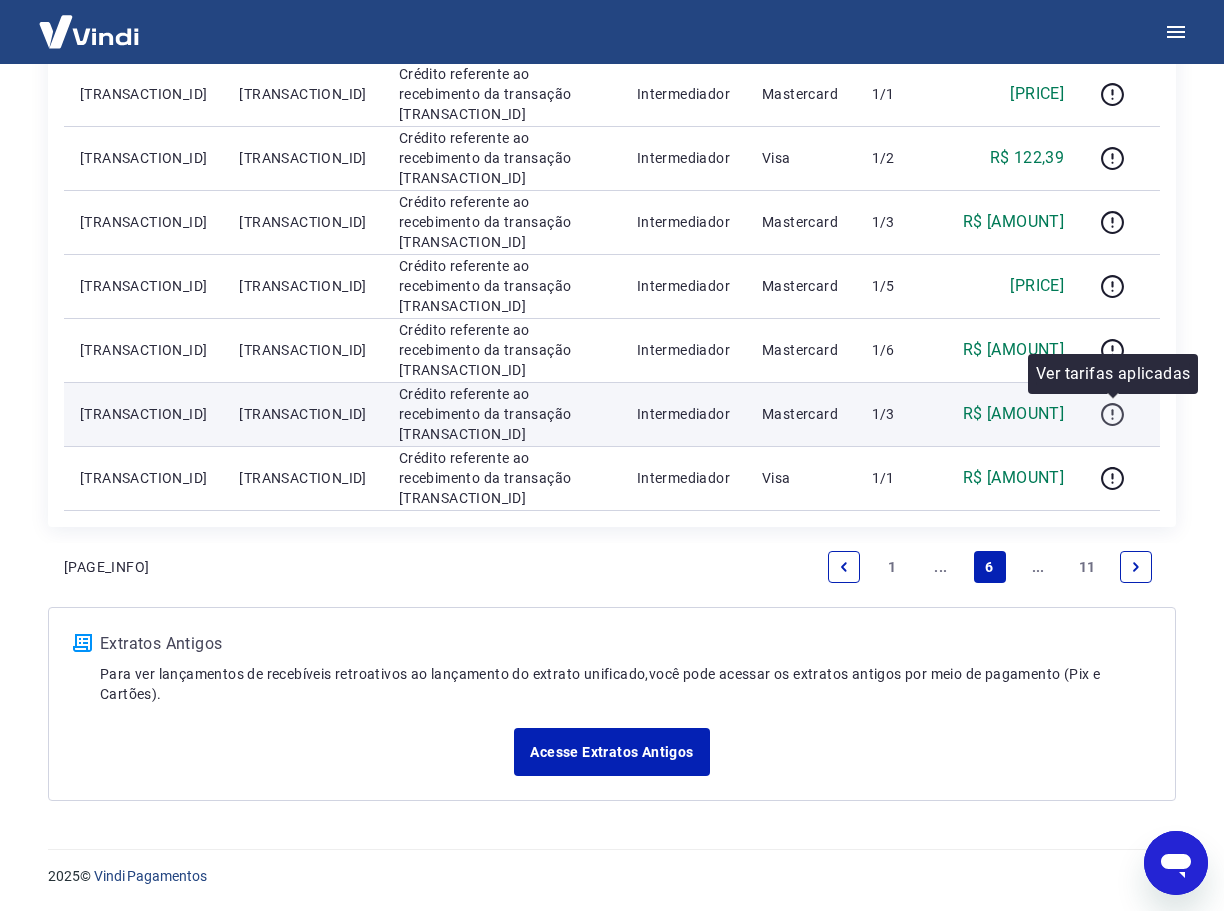 click 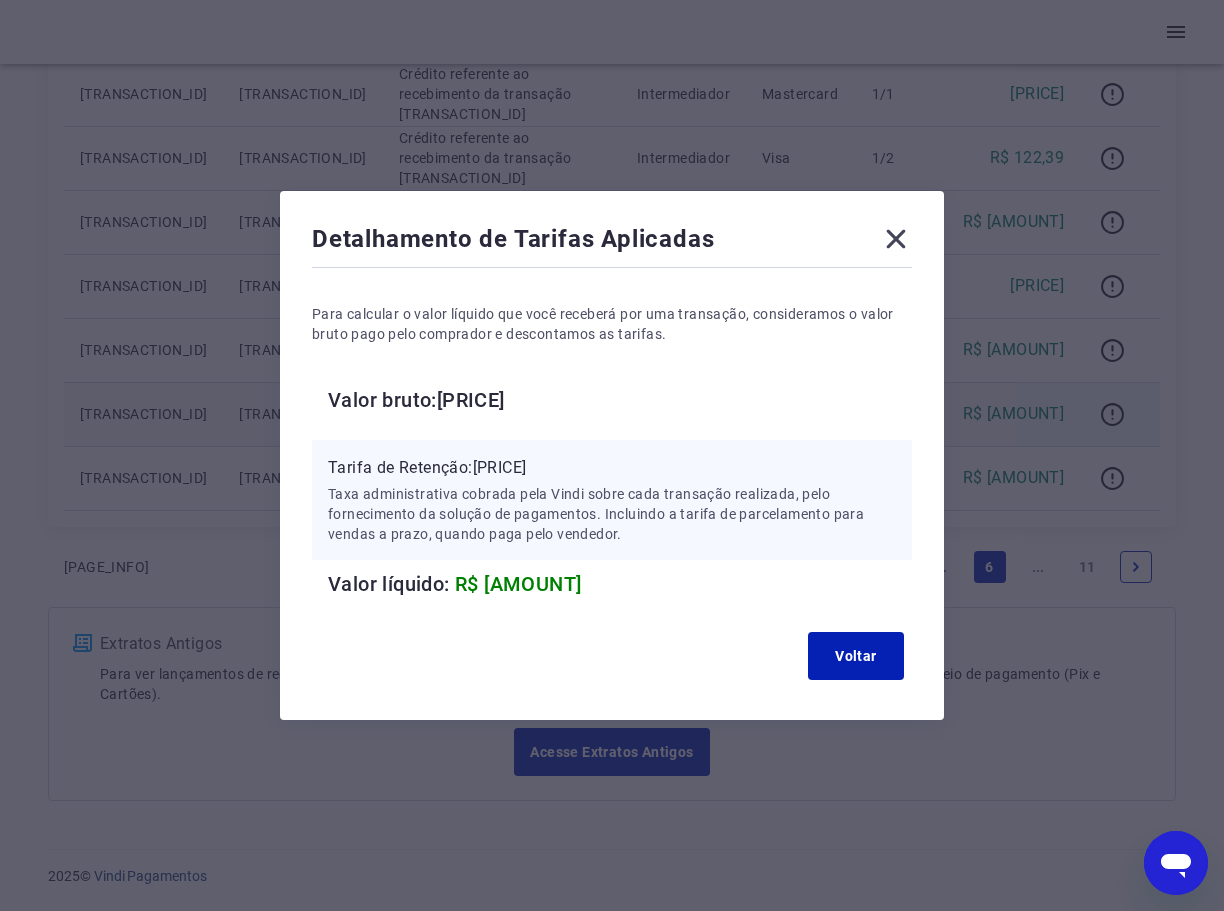 click 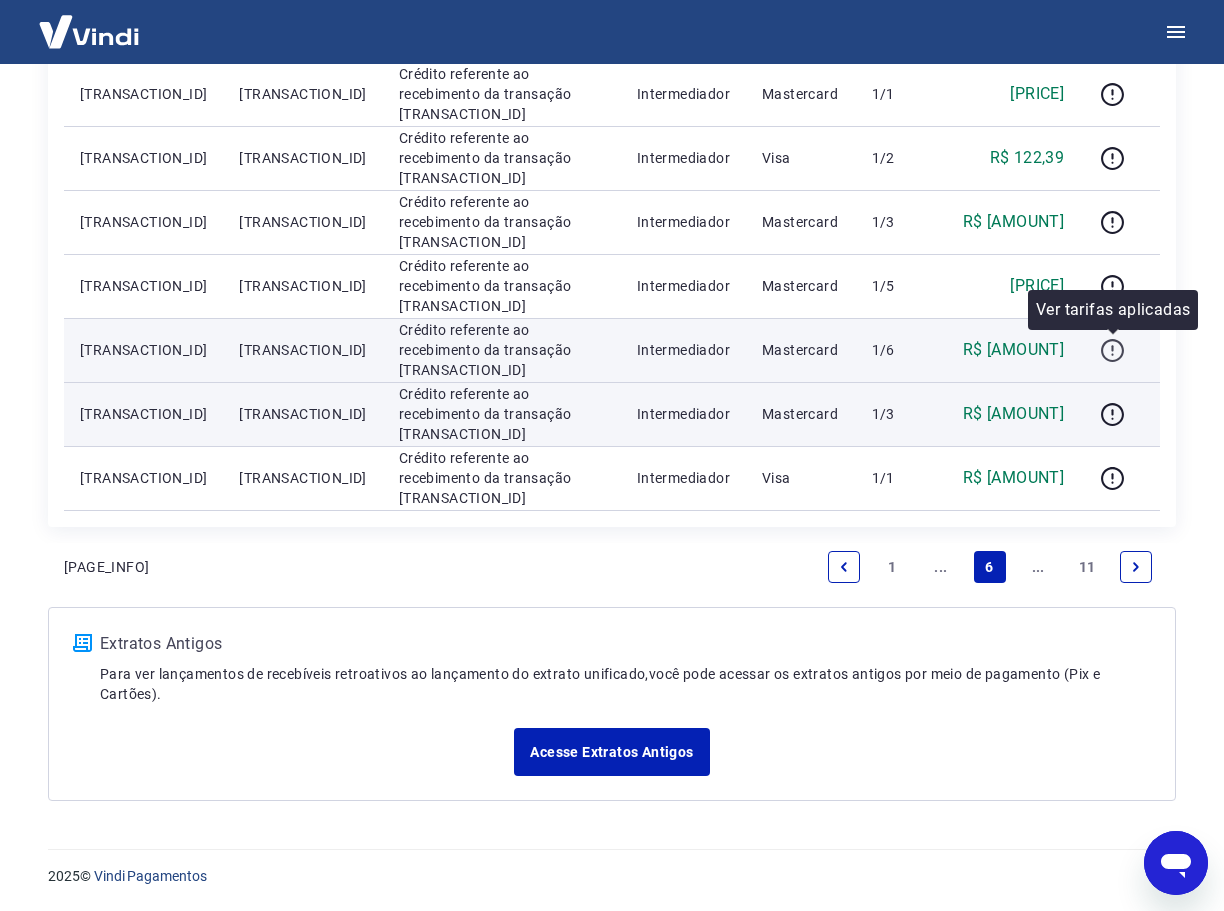 click 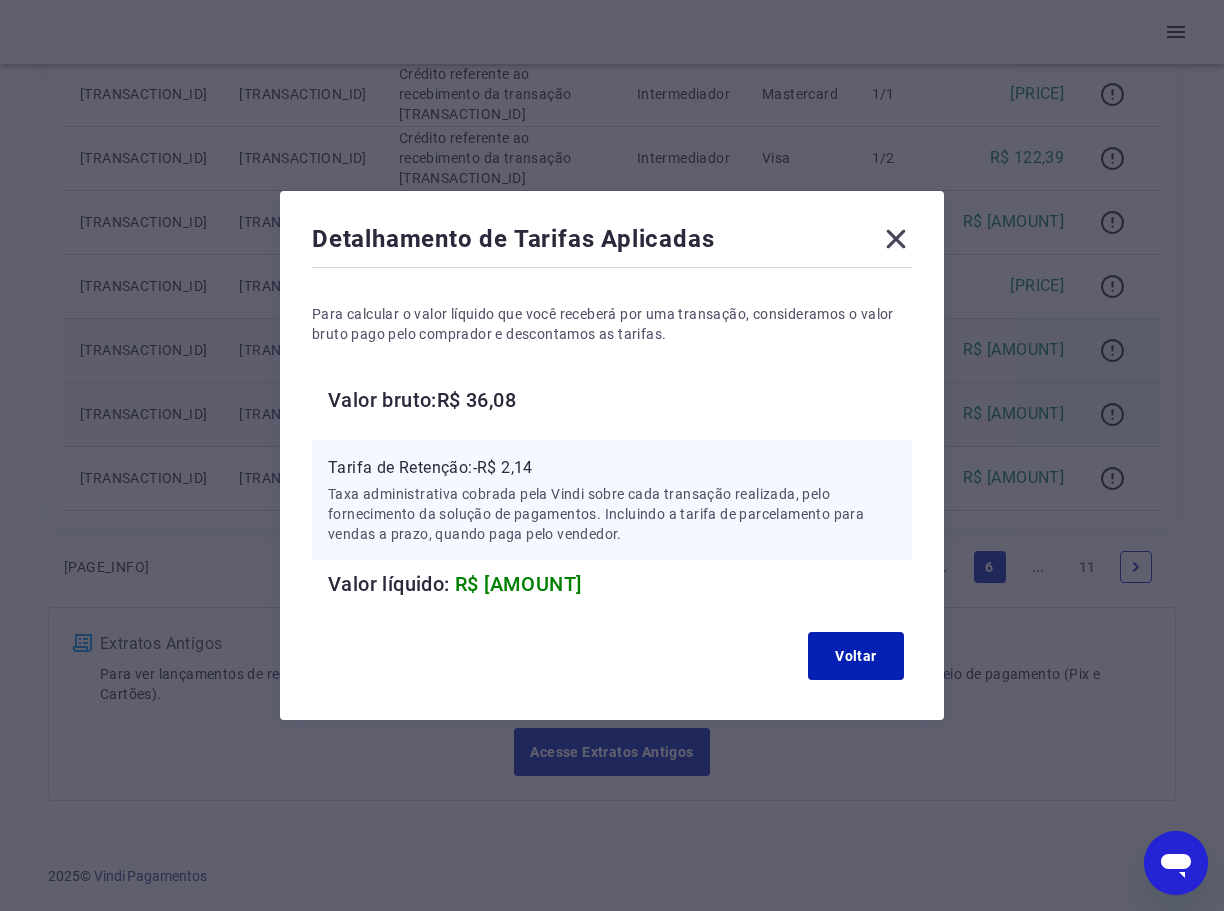 click 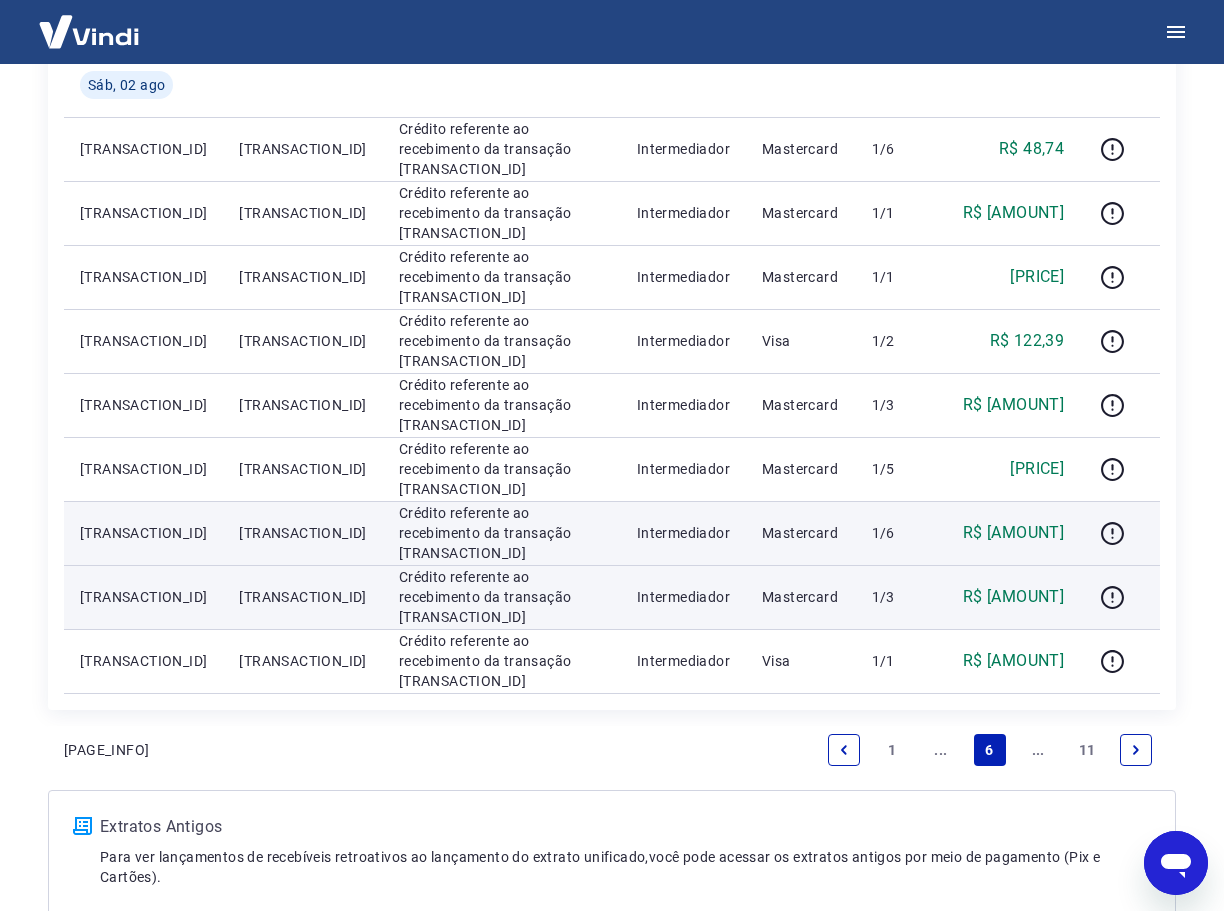 scroll, scrollTop: 1107, scrollLeft: 0, axis: vertical 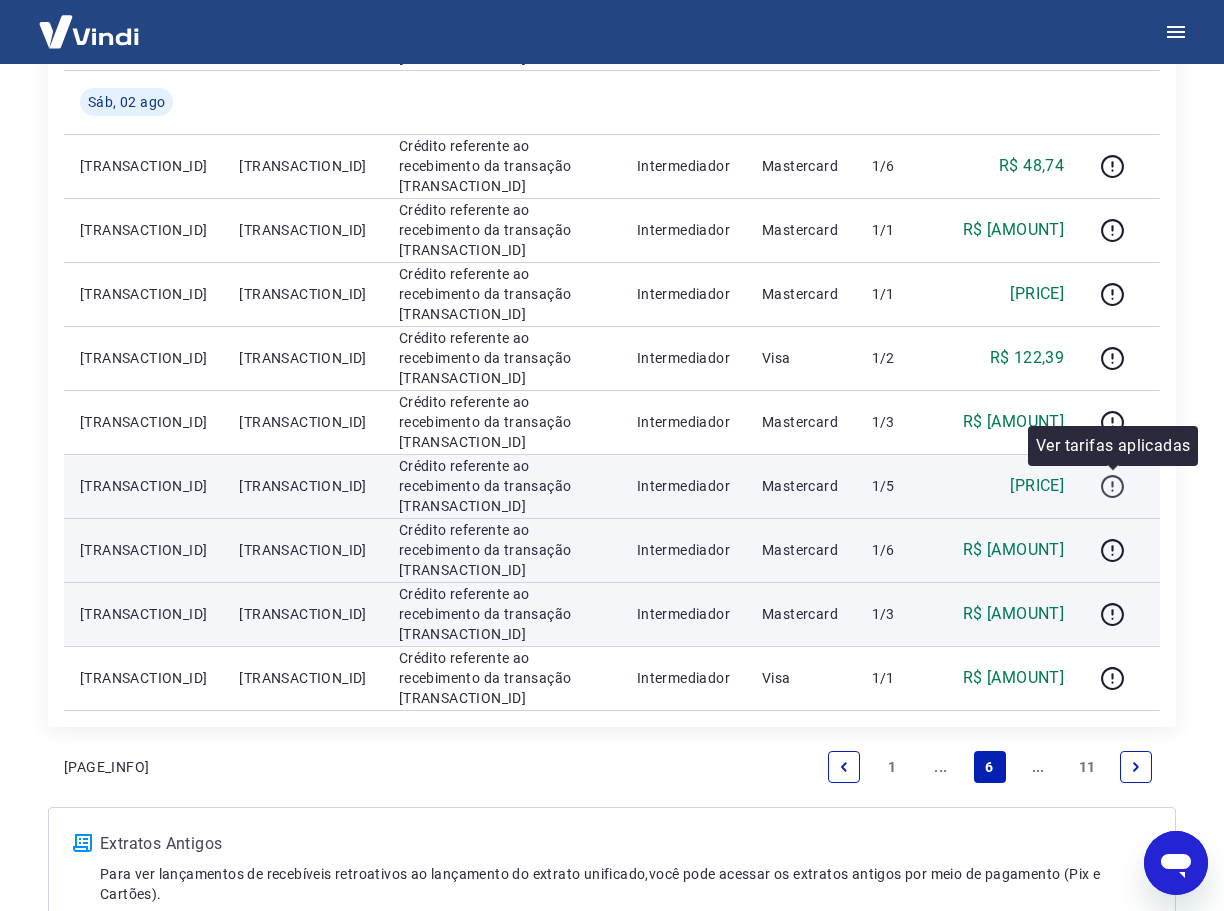 click 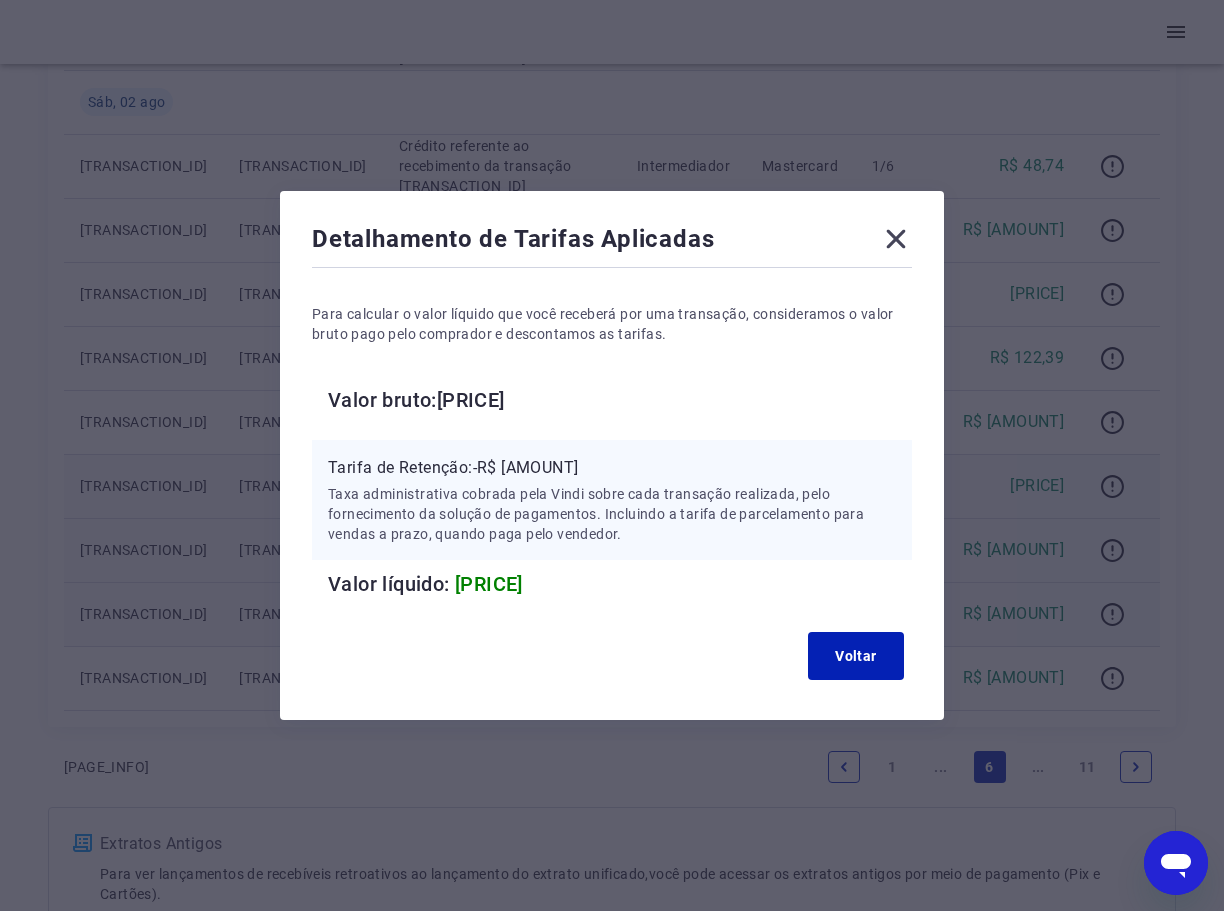 click 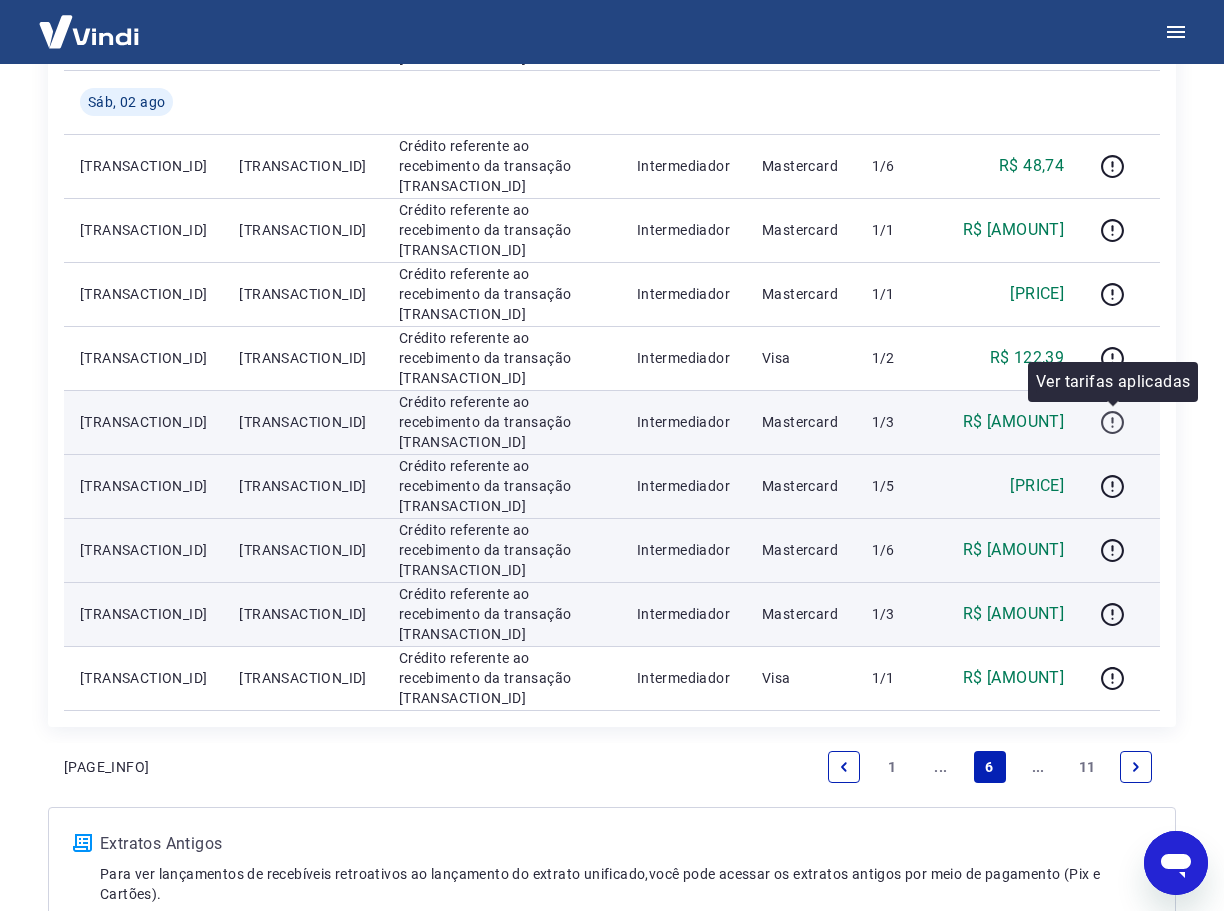 click 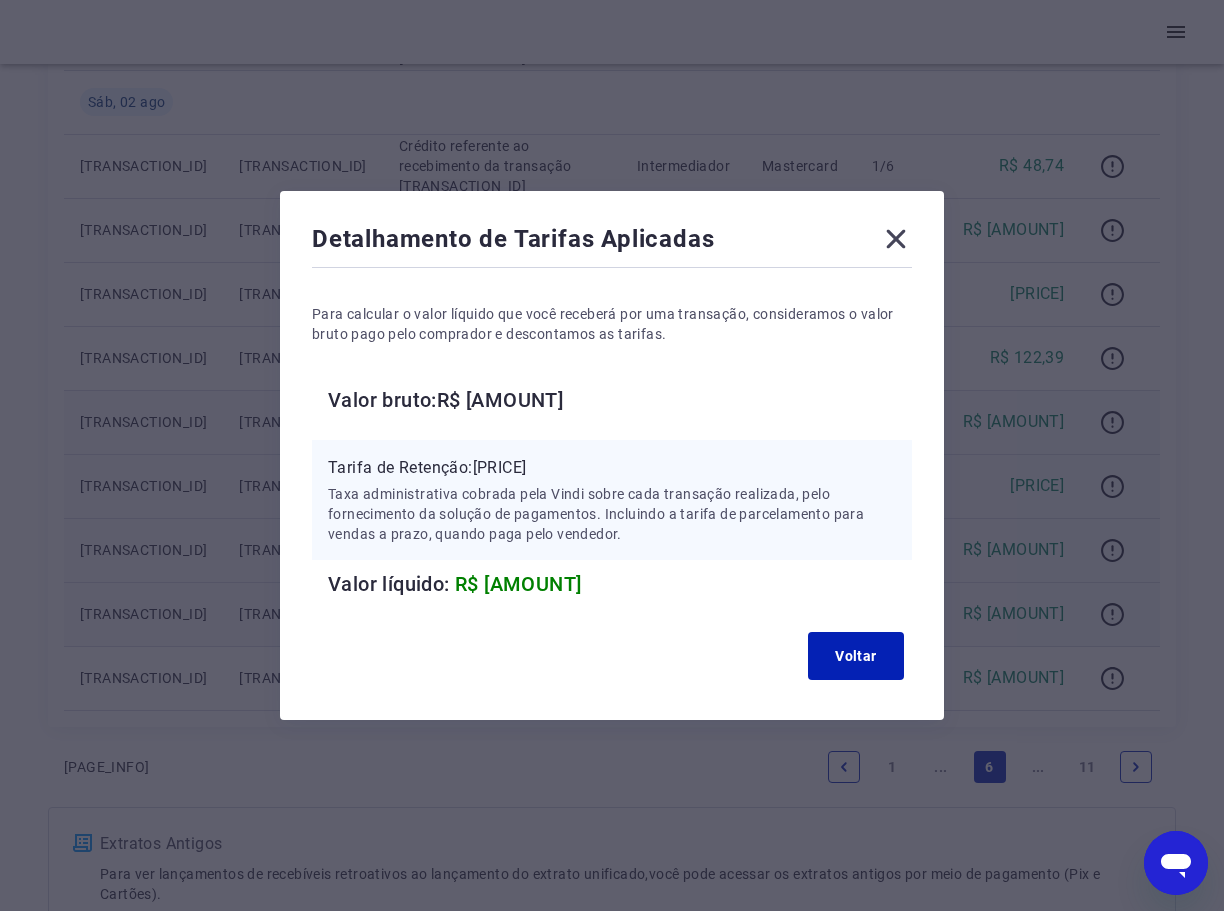 click 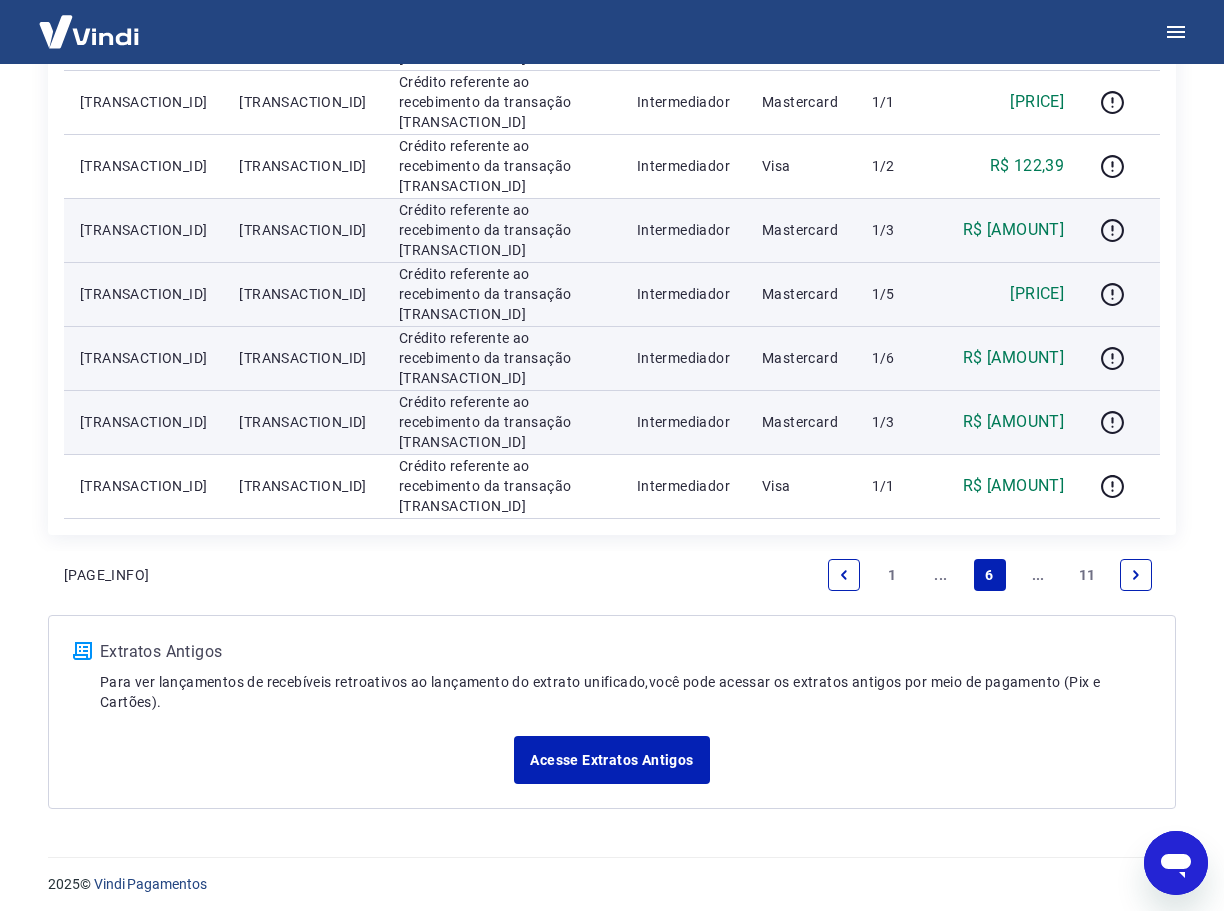 scroll, scrollTop: 1307, scrollLeft: 0, axis: vertical 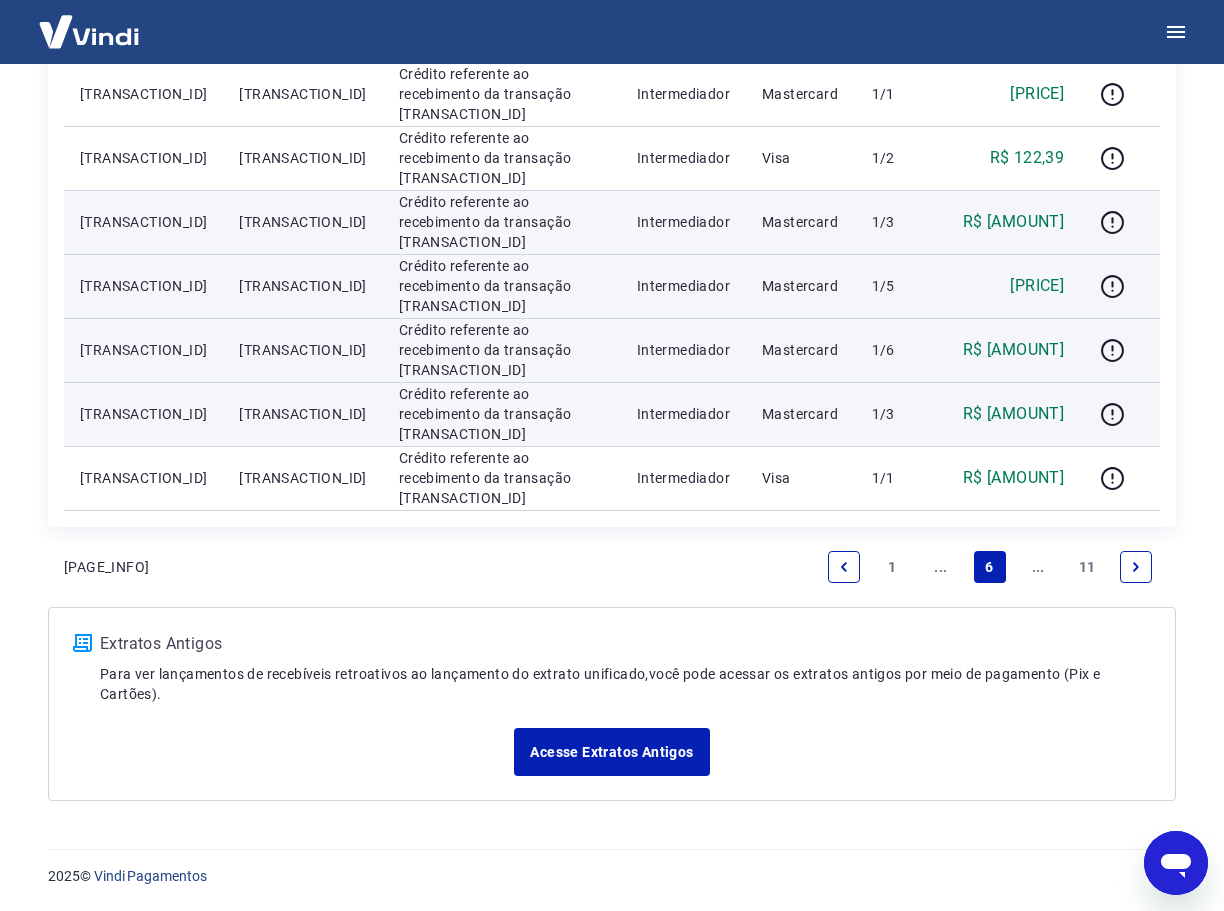 click on "..." at bounding box center (1038, 567) 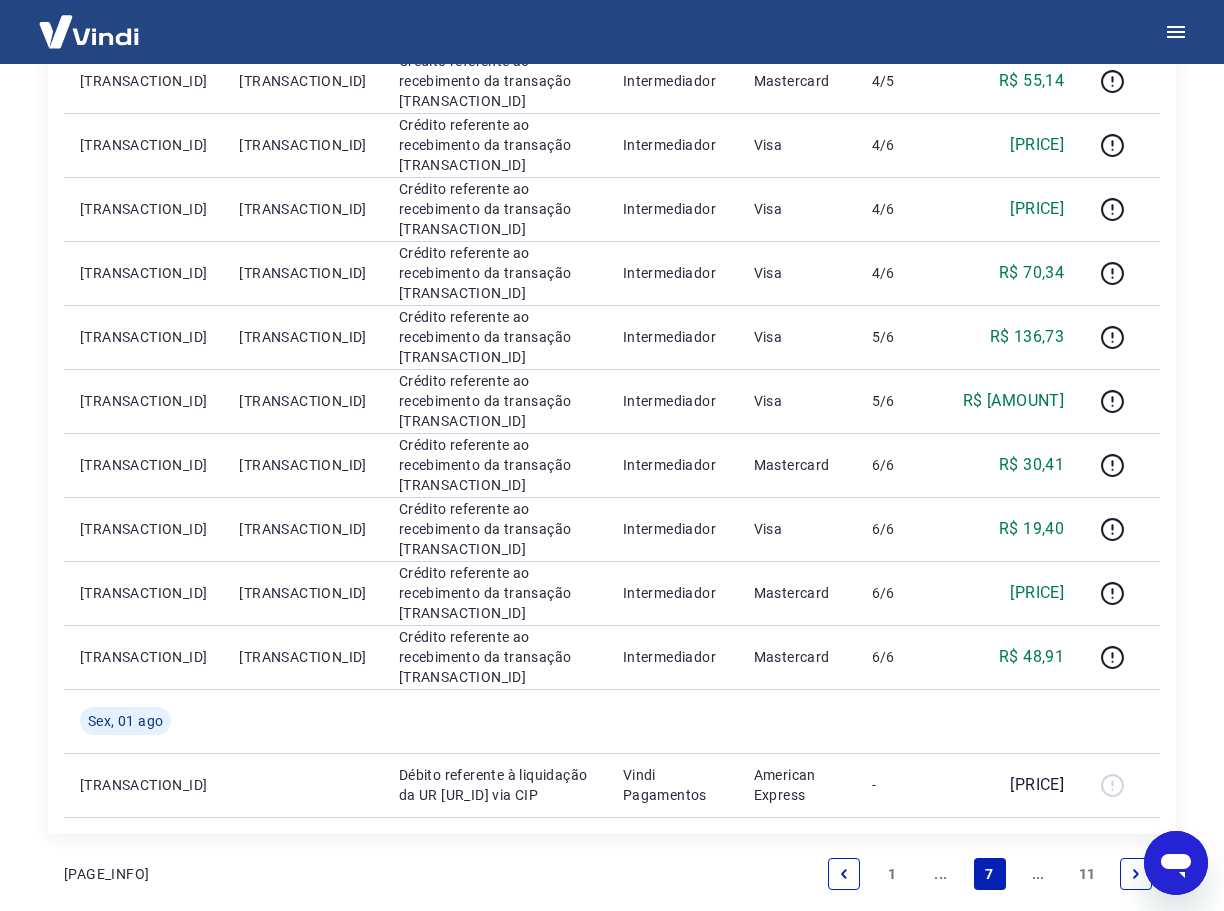 scroll, scrollTop: 1100, scrollLeft: 0, axis: vertical 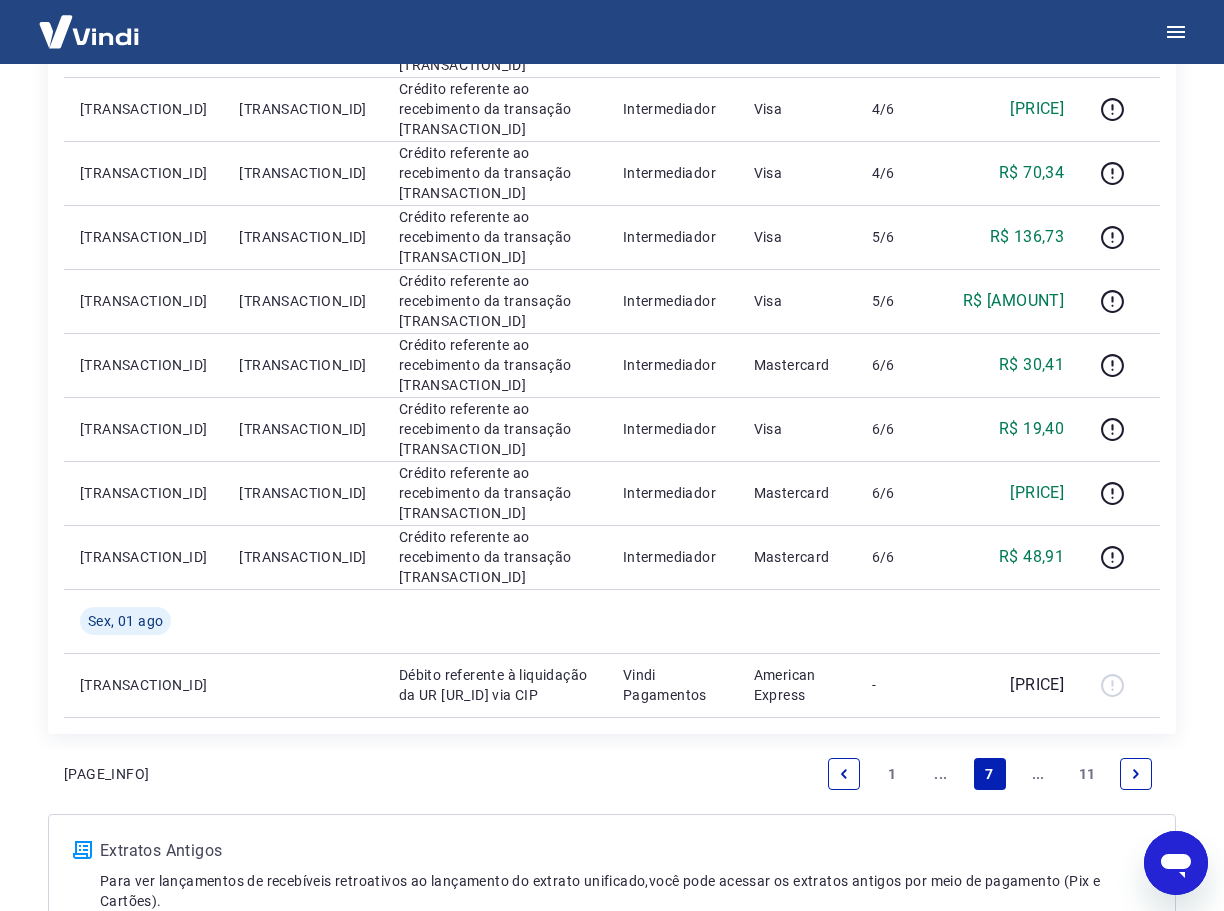click on "..." at bounding box center [1038, 774] 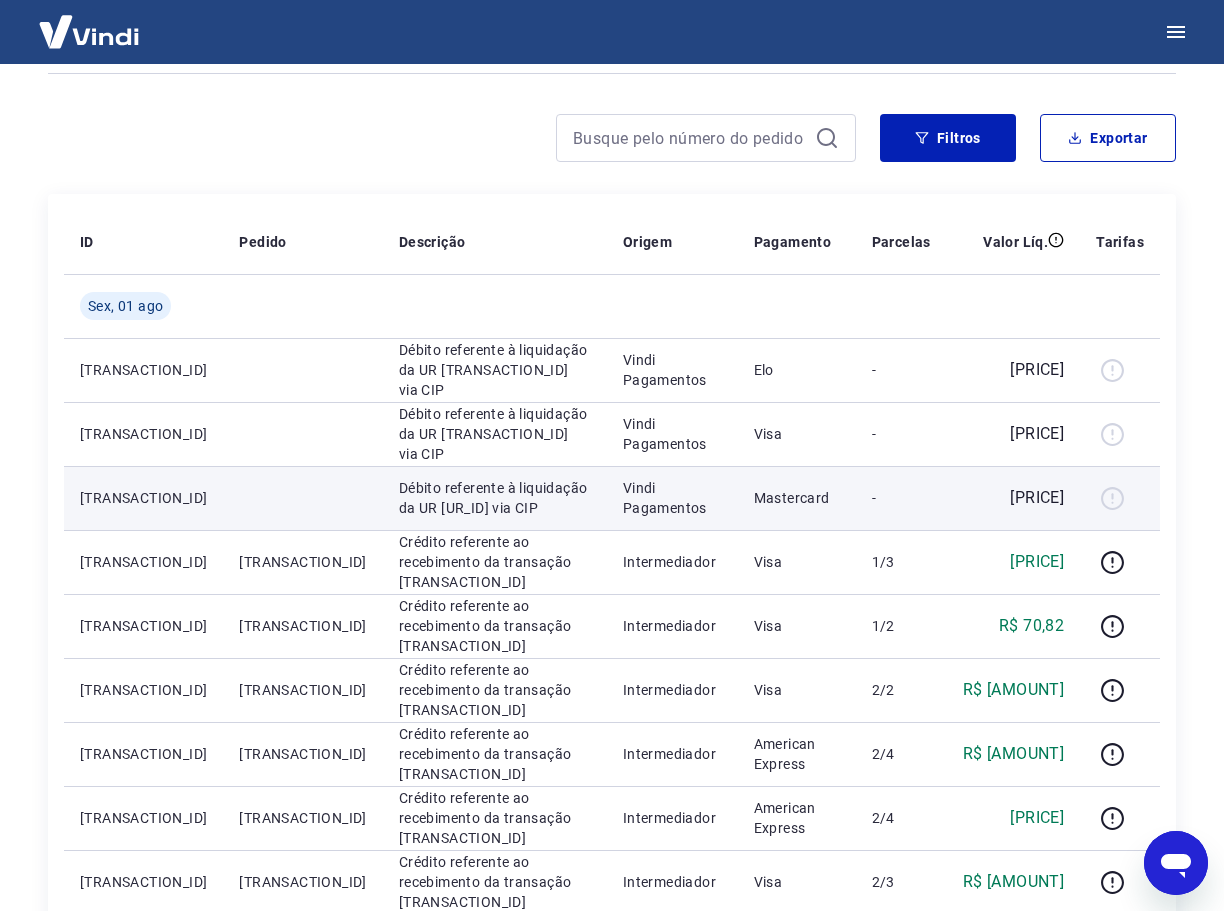 scroll, scrollTop: 100, scrollLeft: 0, axis: vertical 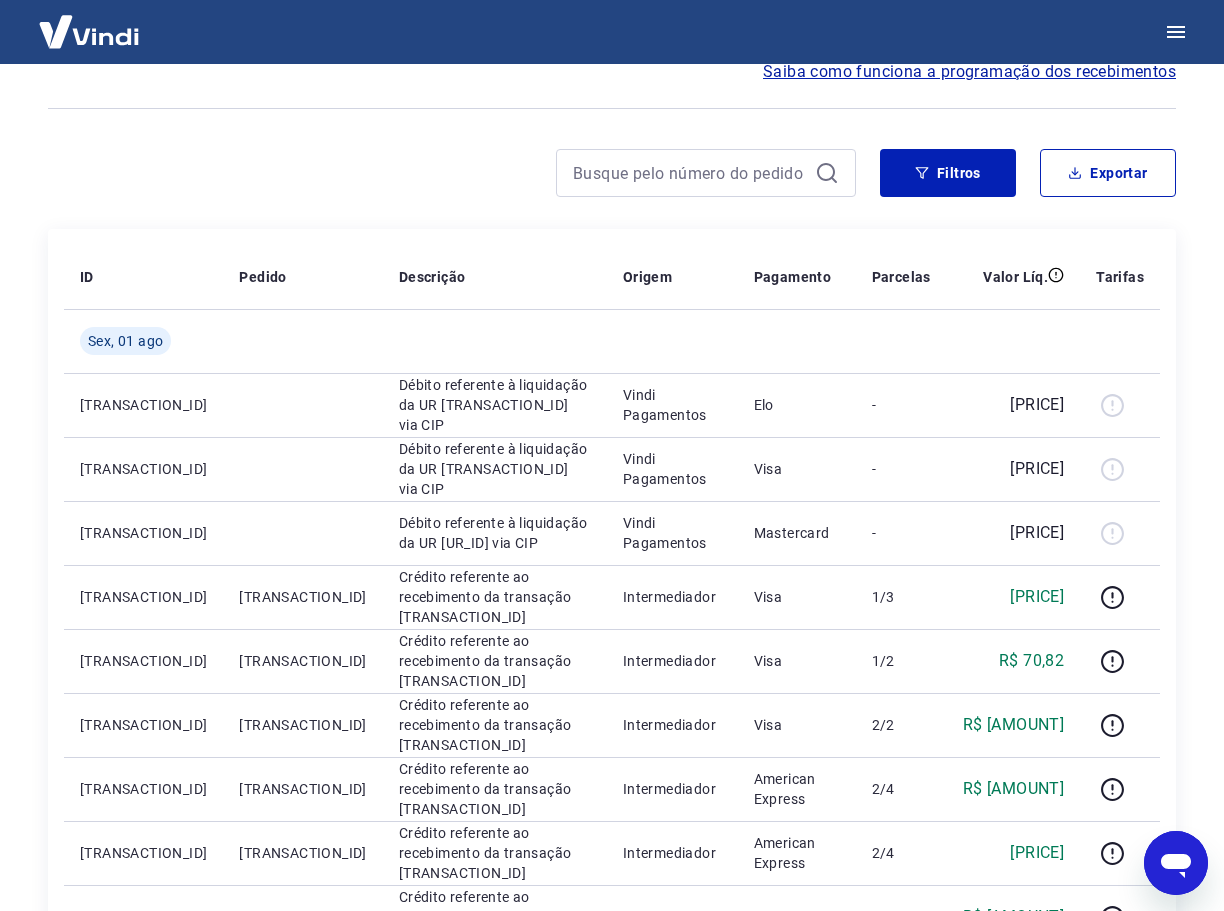 click at bounding box center (452, 173) 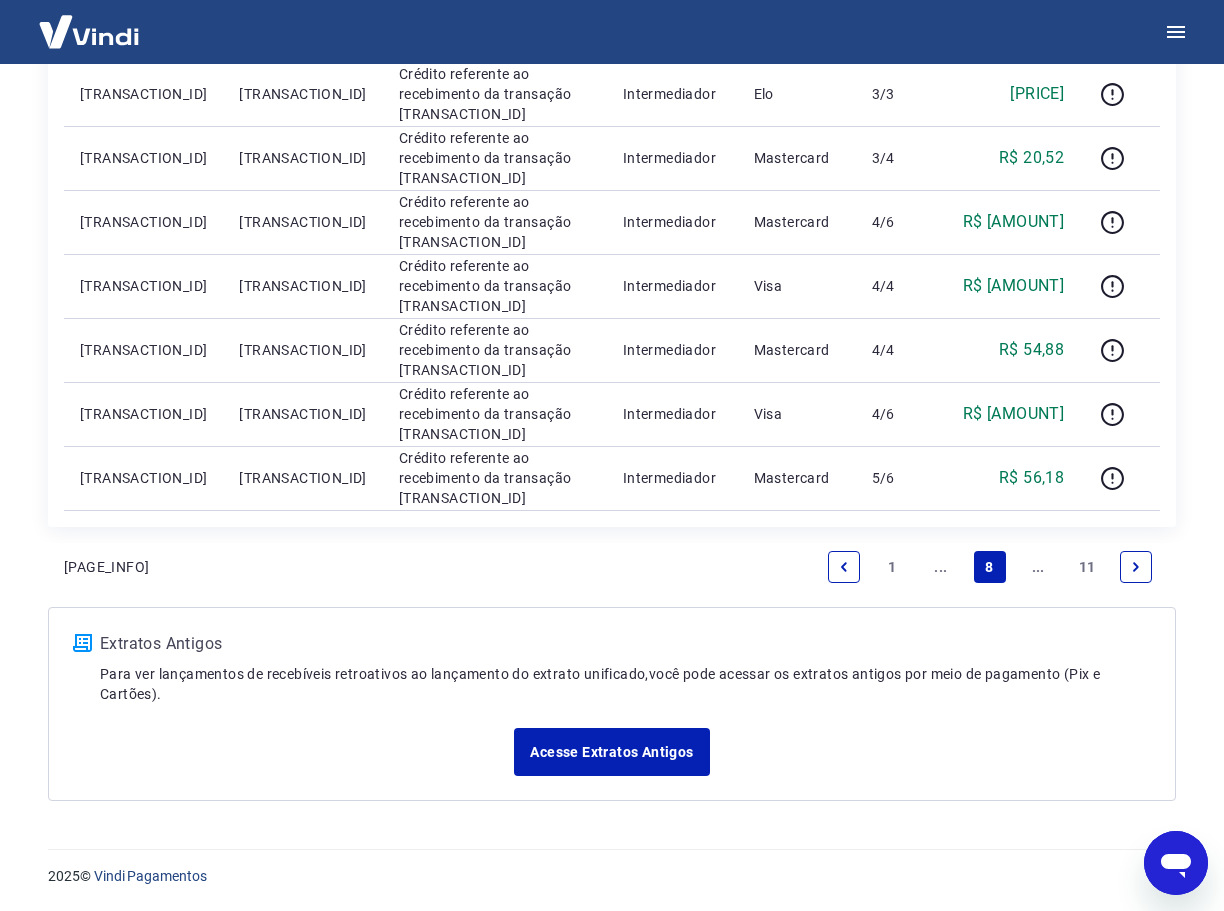 click on "..." at bounding box center [941, 567] 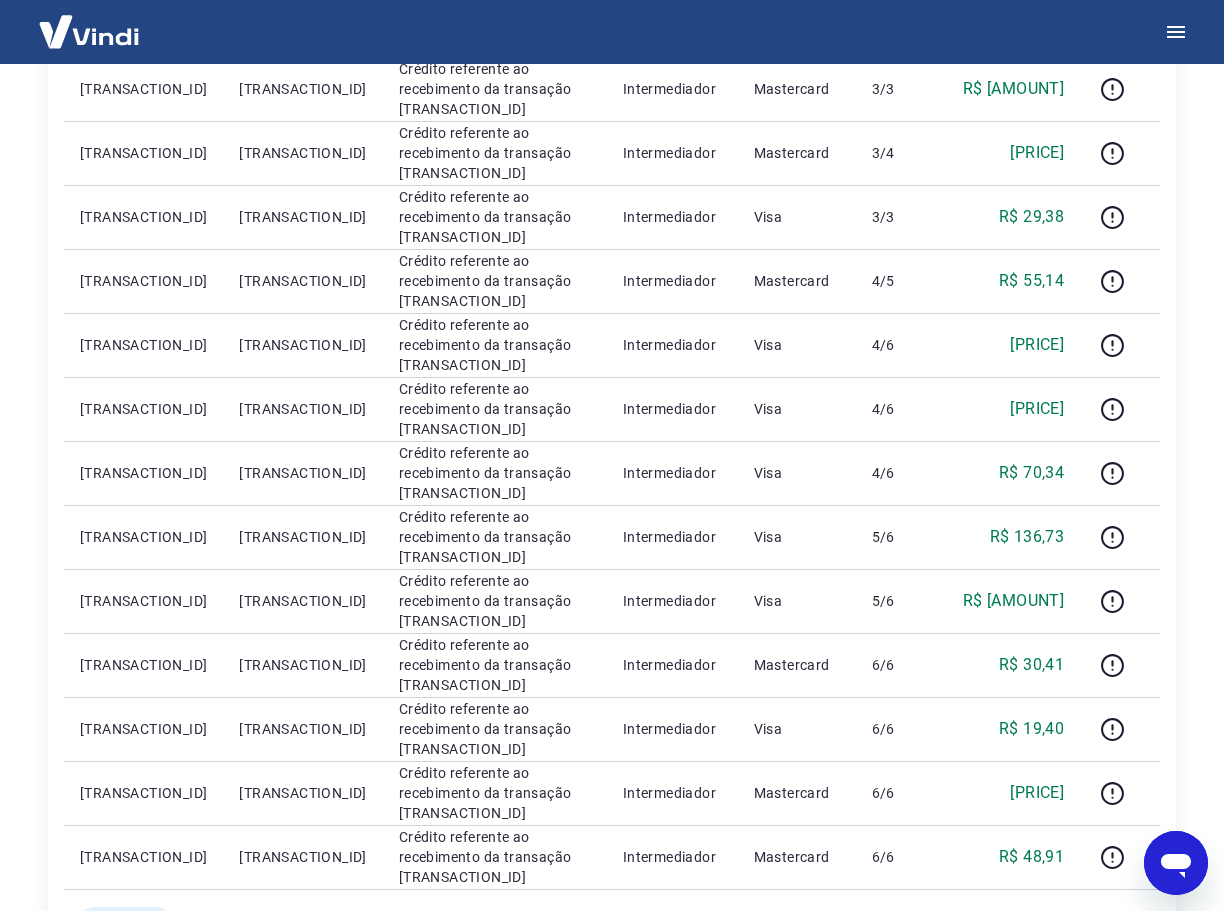scroll, scrollTop: 1307, scrollLeft: 0, axis: vertical 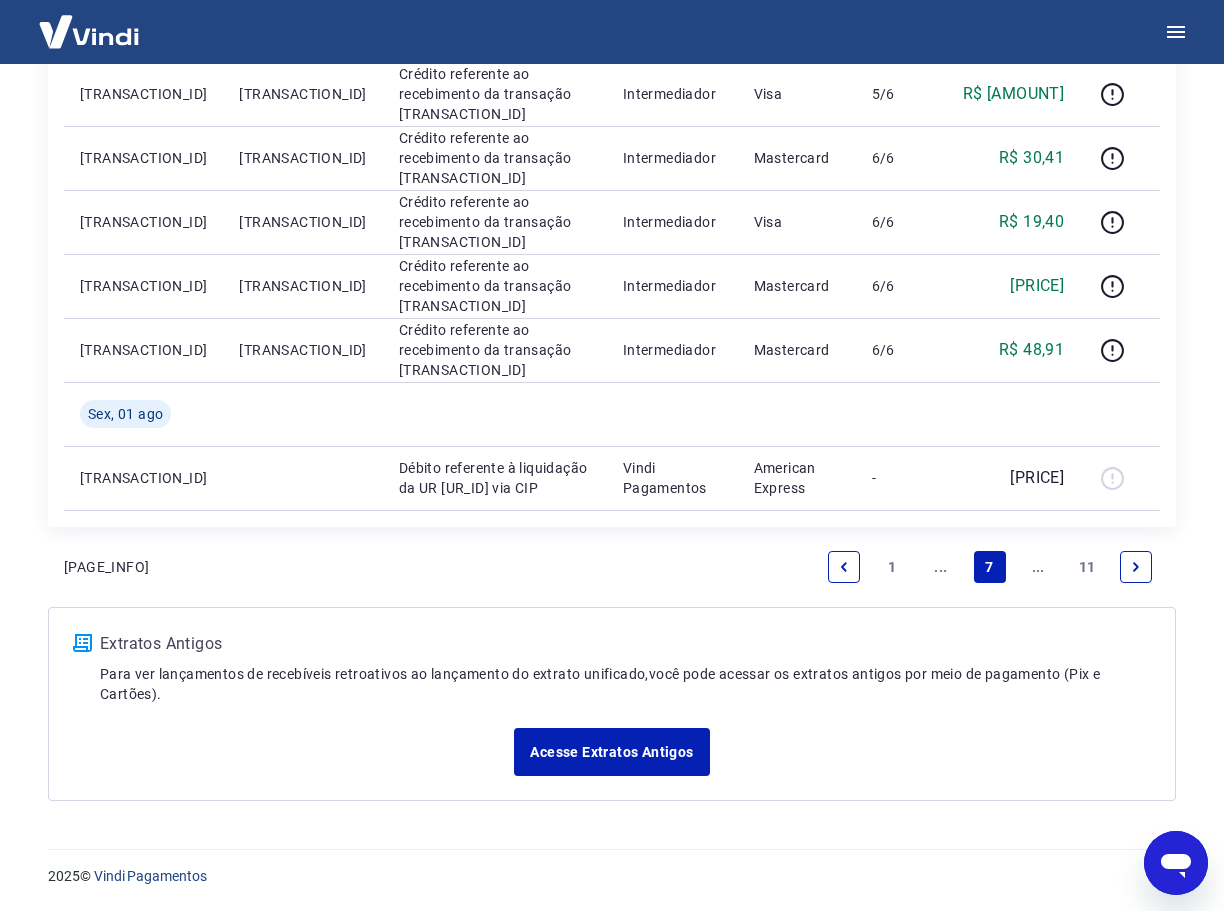 click on "..." at bounding box center (941, 567) 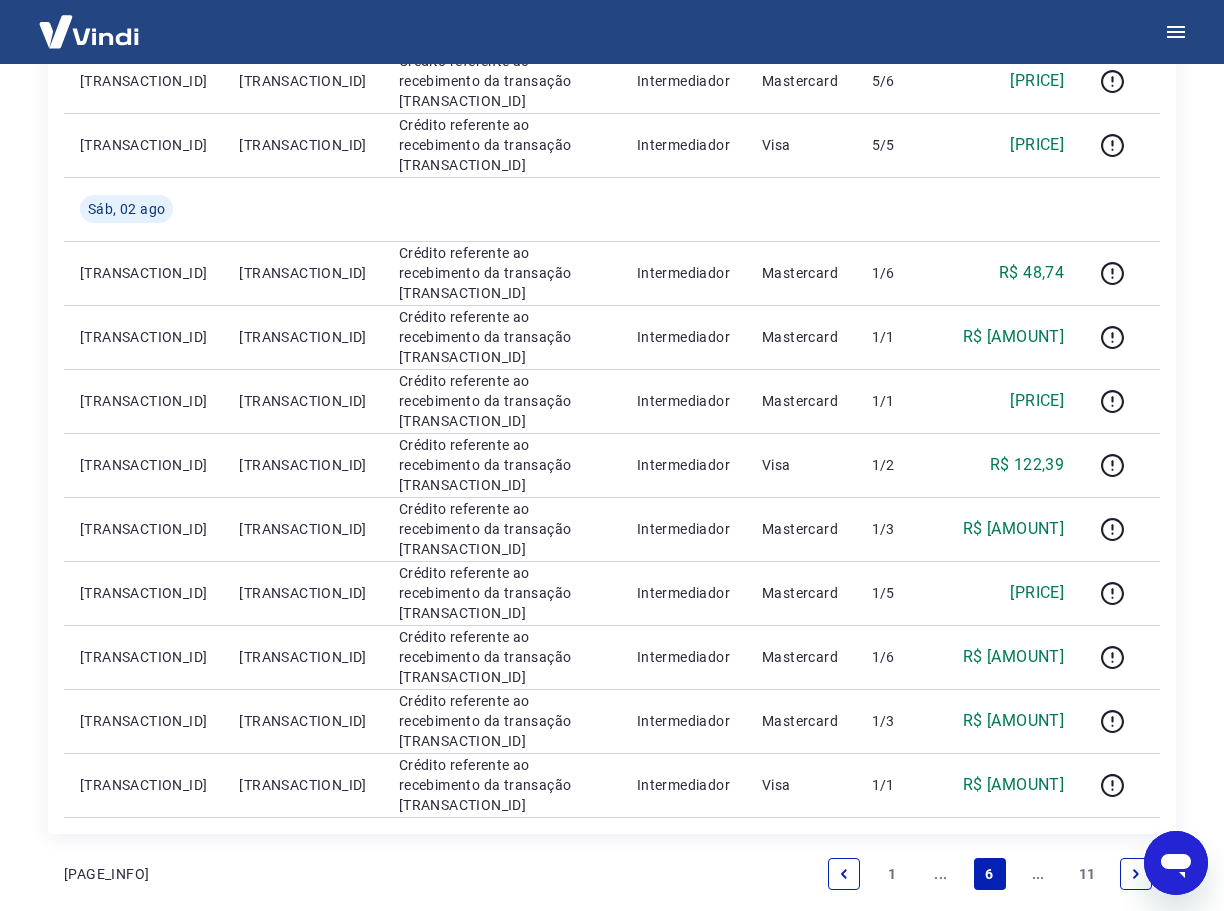 scroll, scrollTop: 1100, scrollLeft: 0, axis: vertical 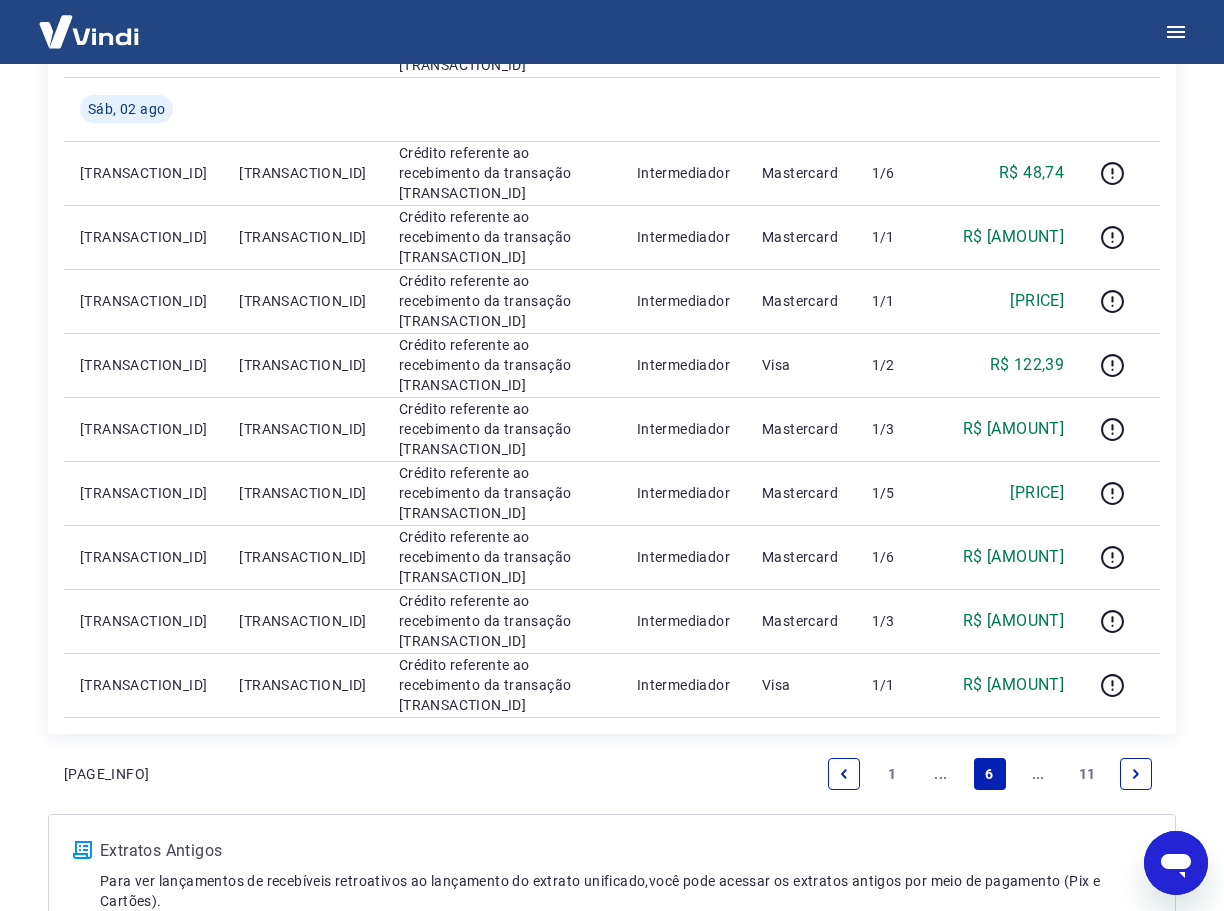 click on "..." at bounding box center (1038, 774) 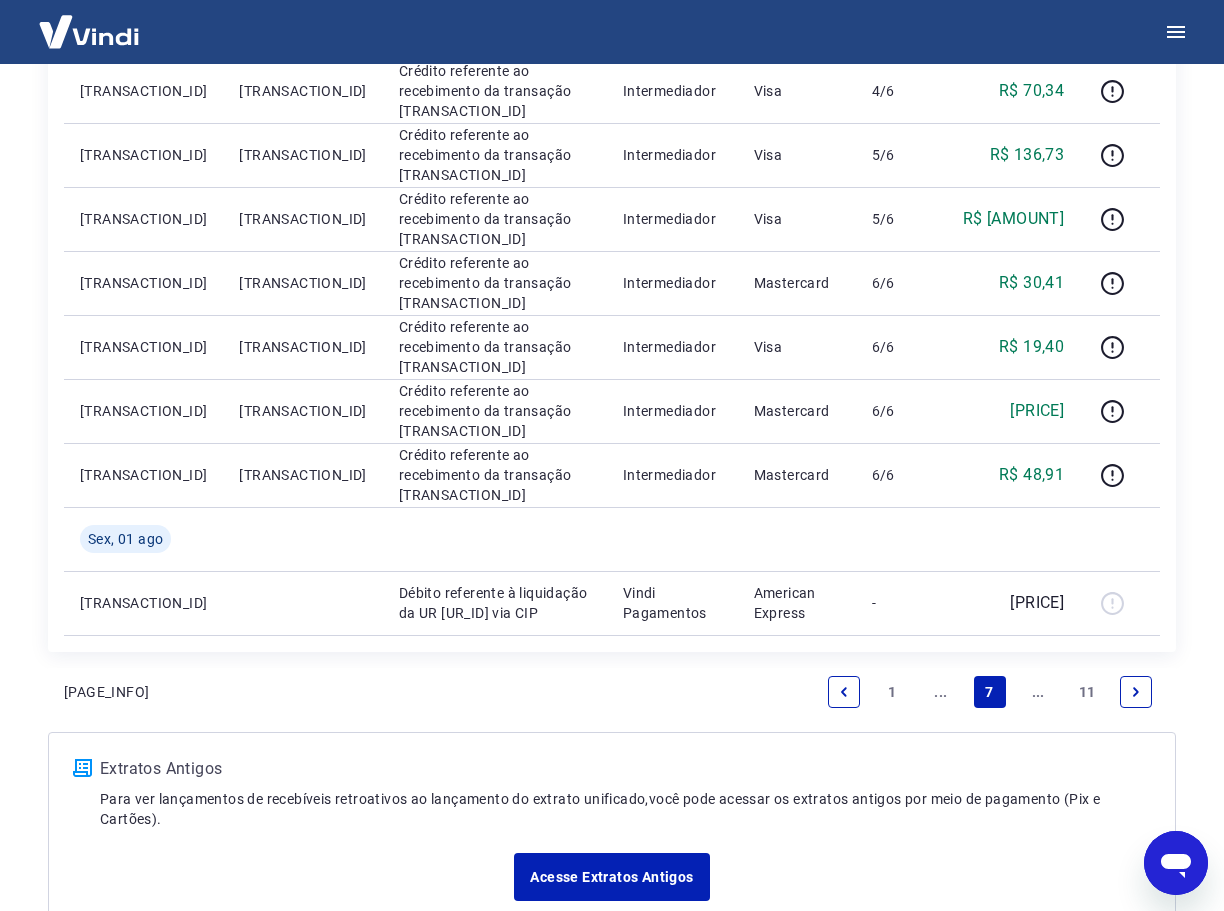 scroll, scrollTop: 1200, scrollLeft: 0, axis: vertical 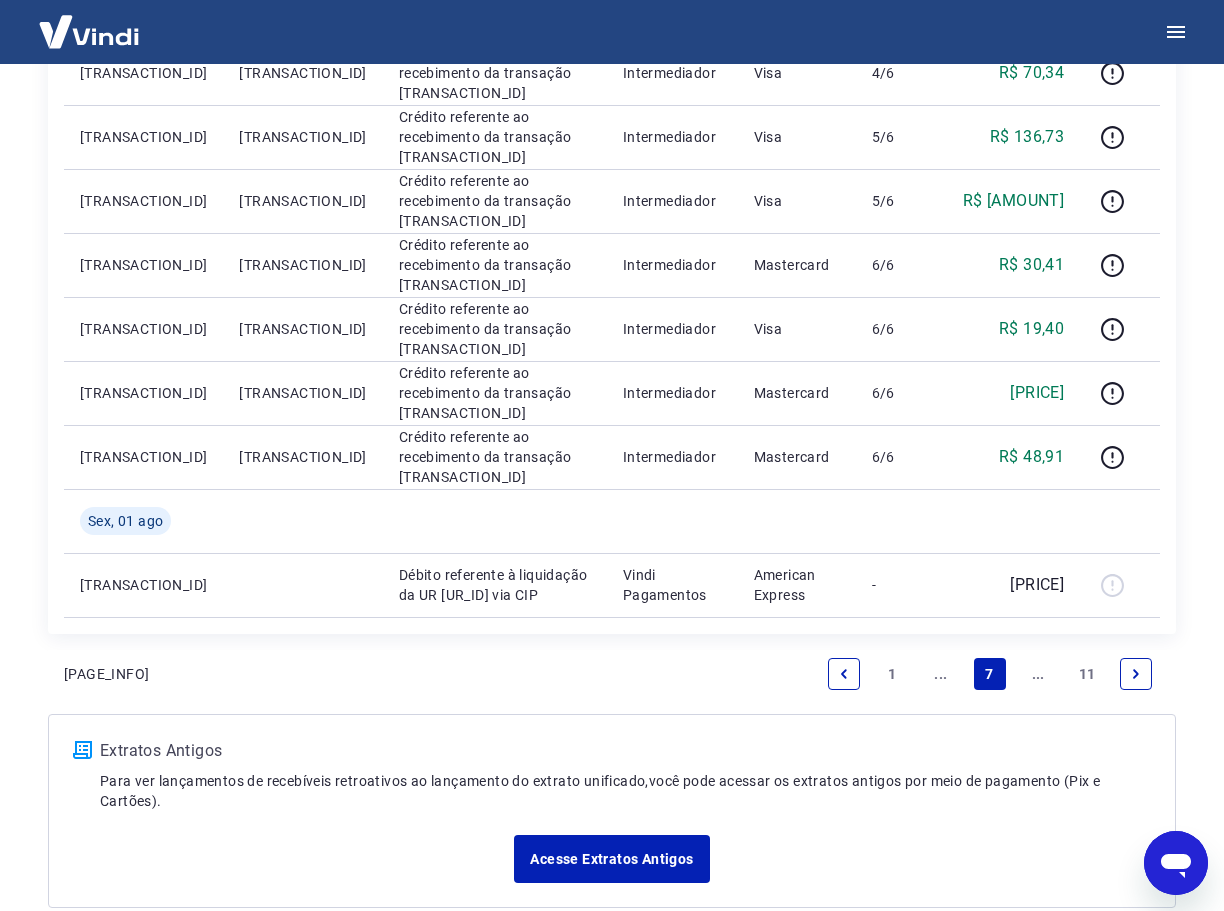 click on "..." at bounding box center [941, 674] 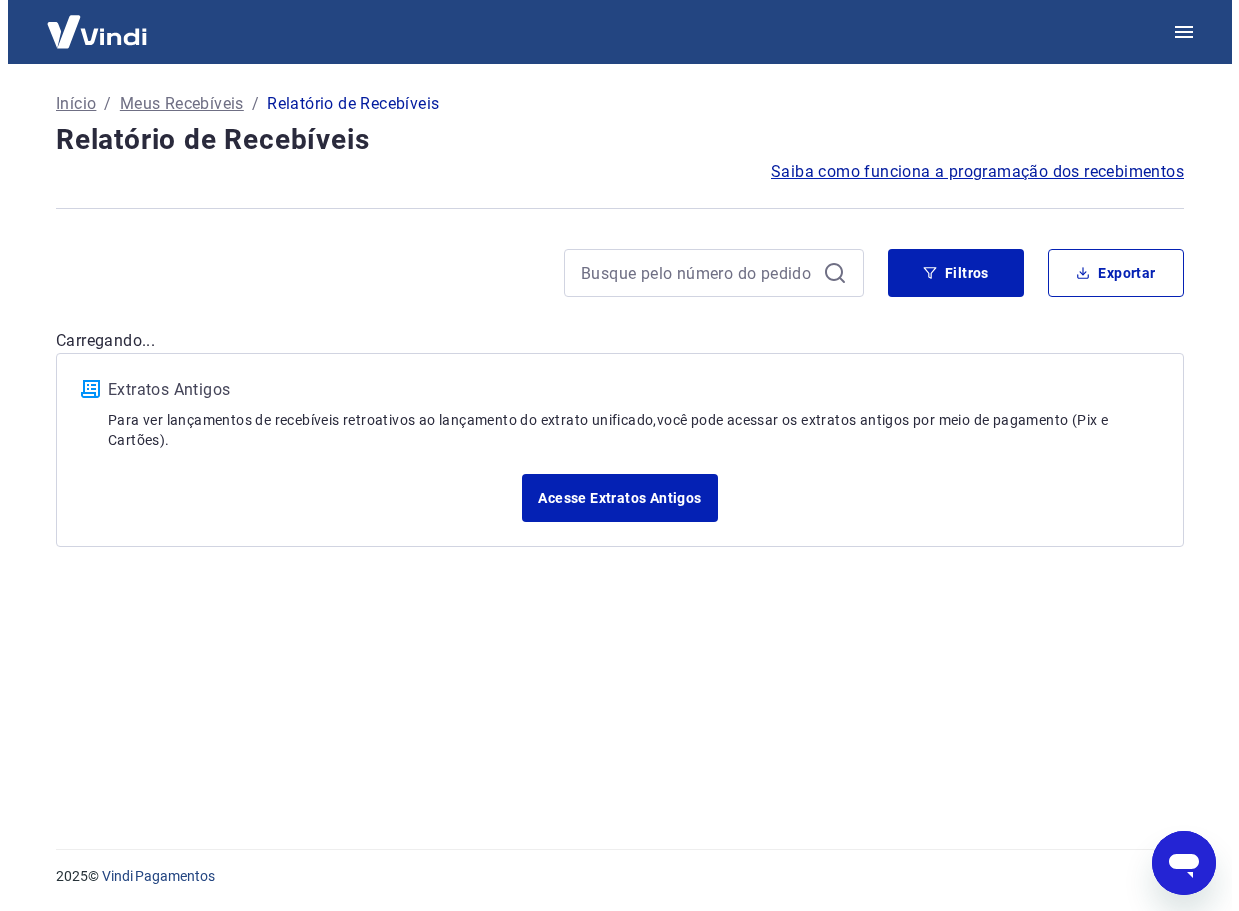 scroll, scrollTop: 0, scrollLeft: 0, axis: both 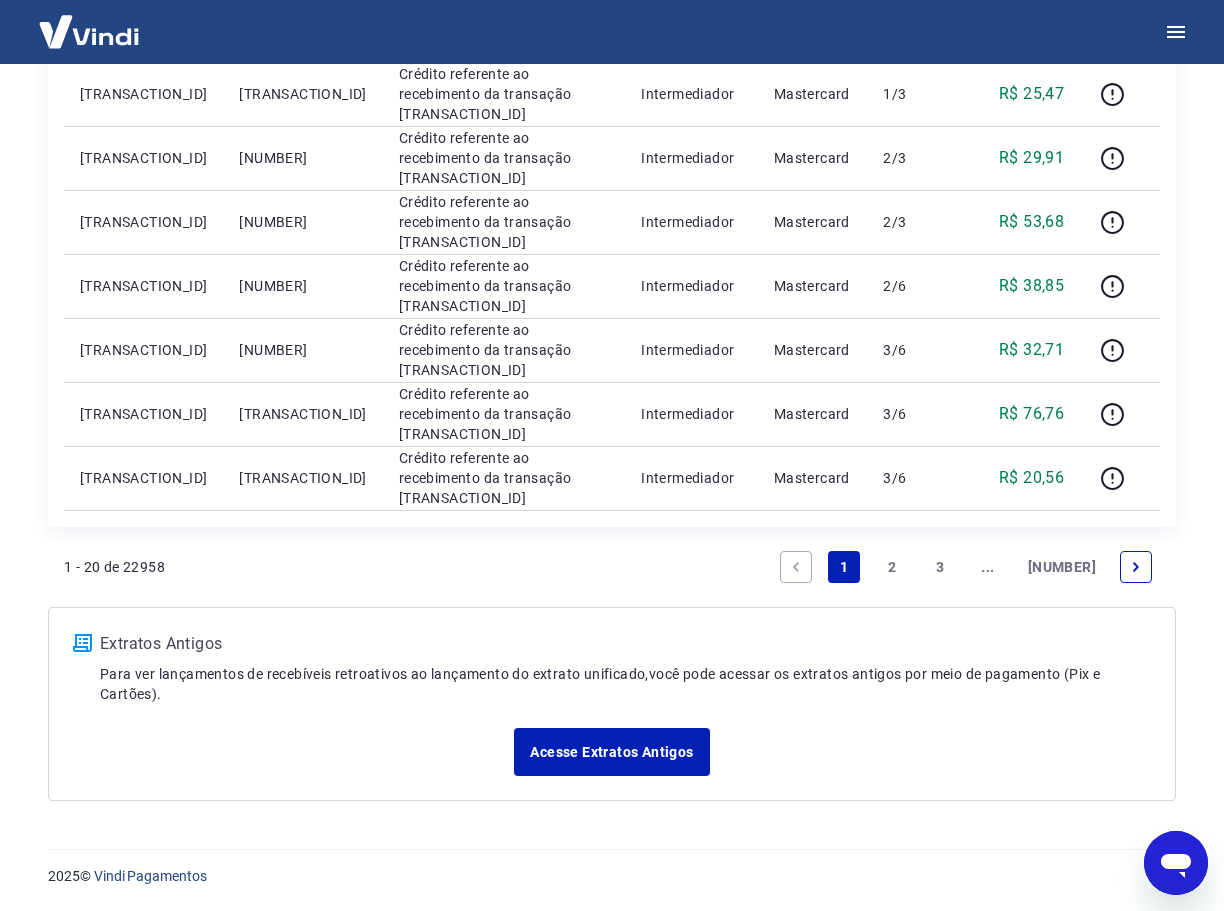 click on "2" at bounding box center [892, 567] 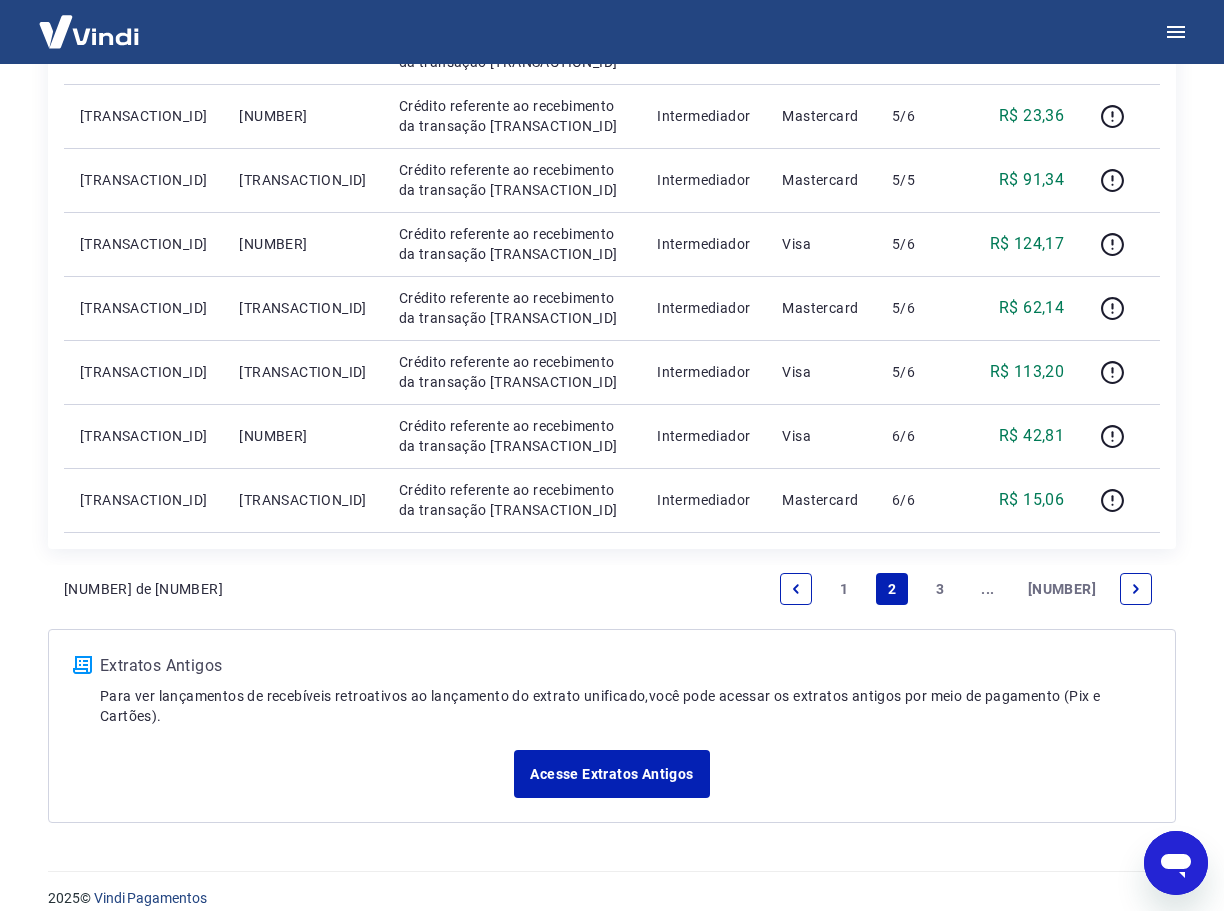 scroll, scrollTop: 1243, scrollLeft: 0, axis: vertical 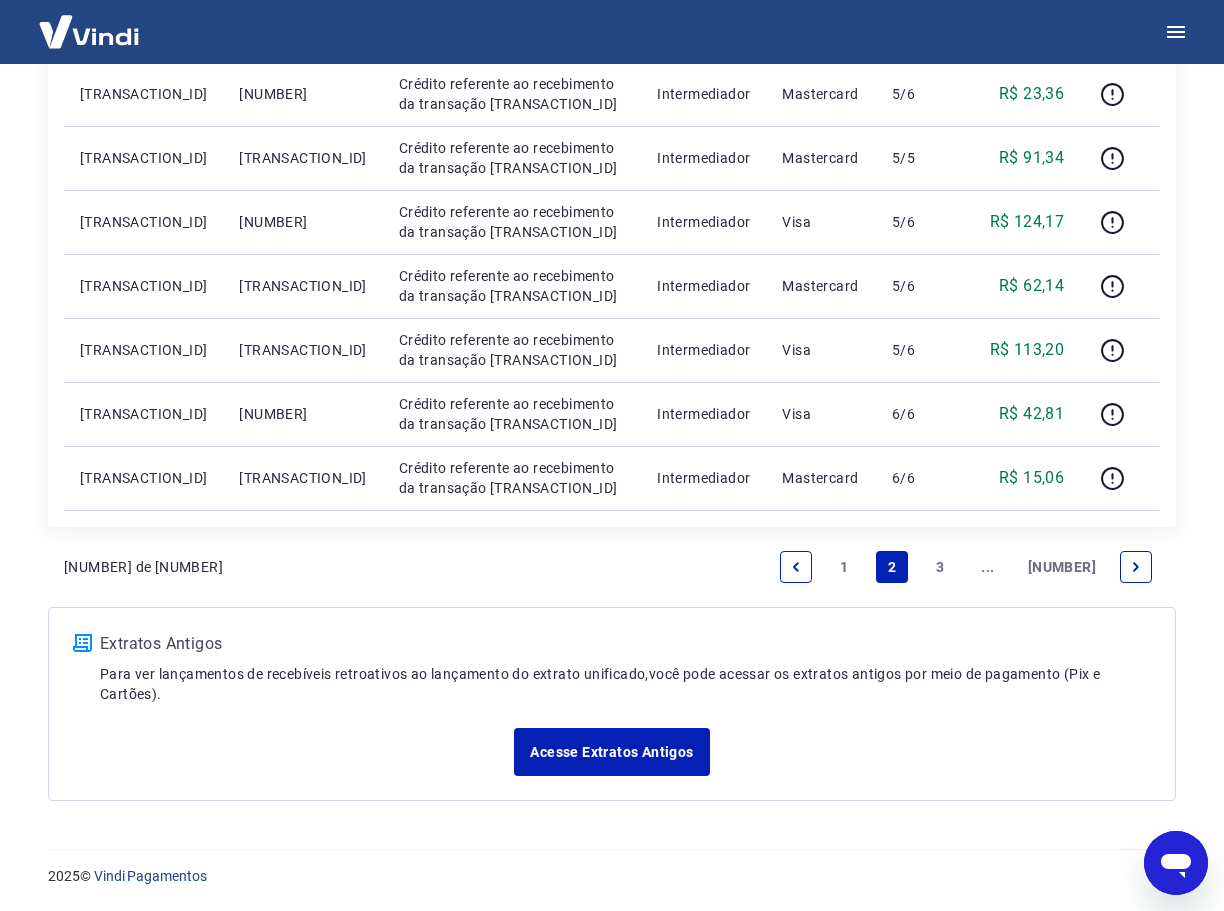 click on "3" at bounding box center [940, 567] 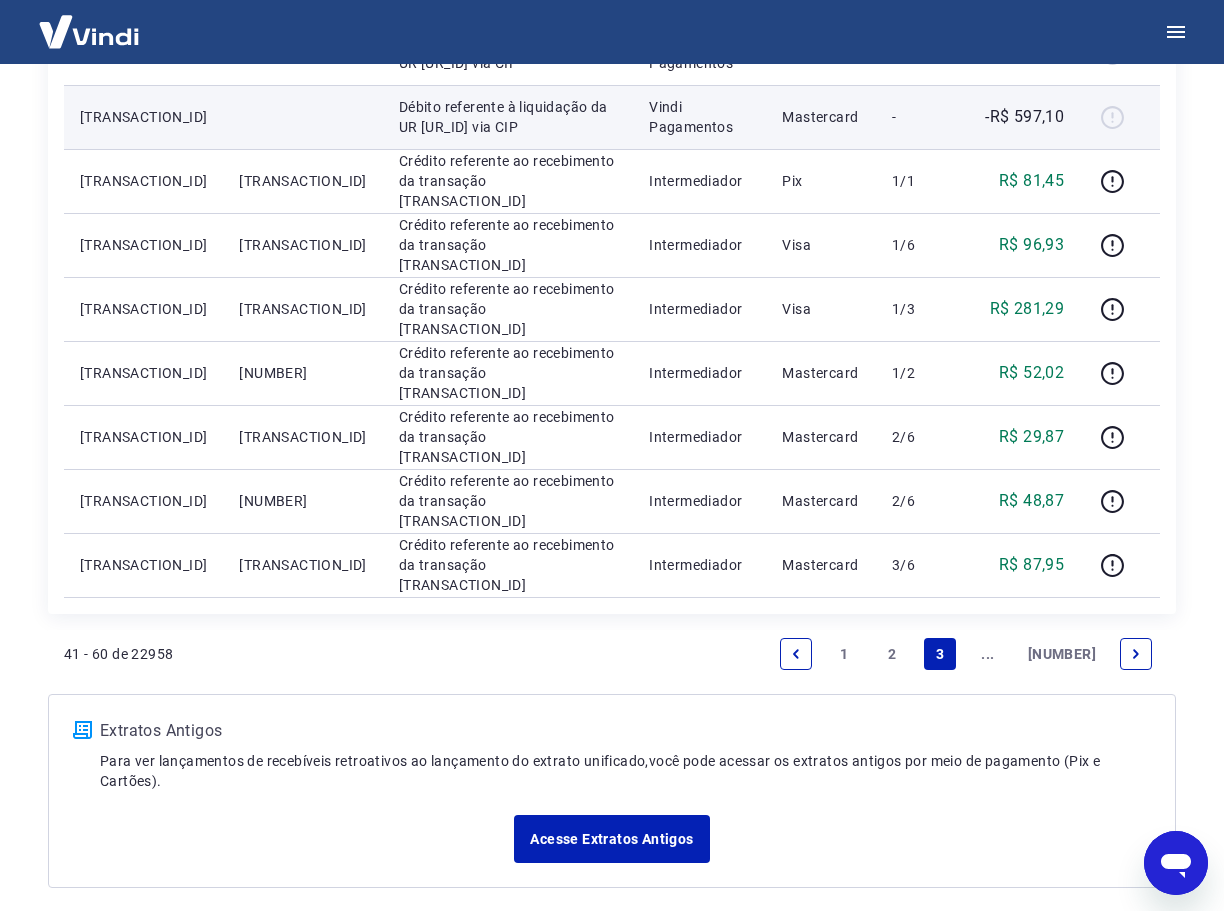 scroll, scrollTop: 1300, scrollLeft: 0, axis: vertical 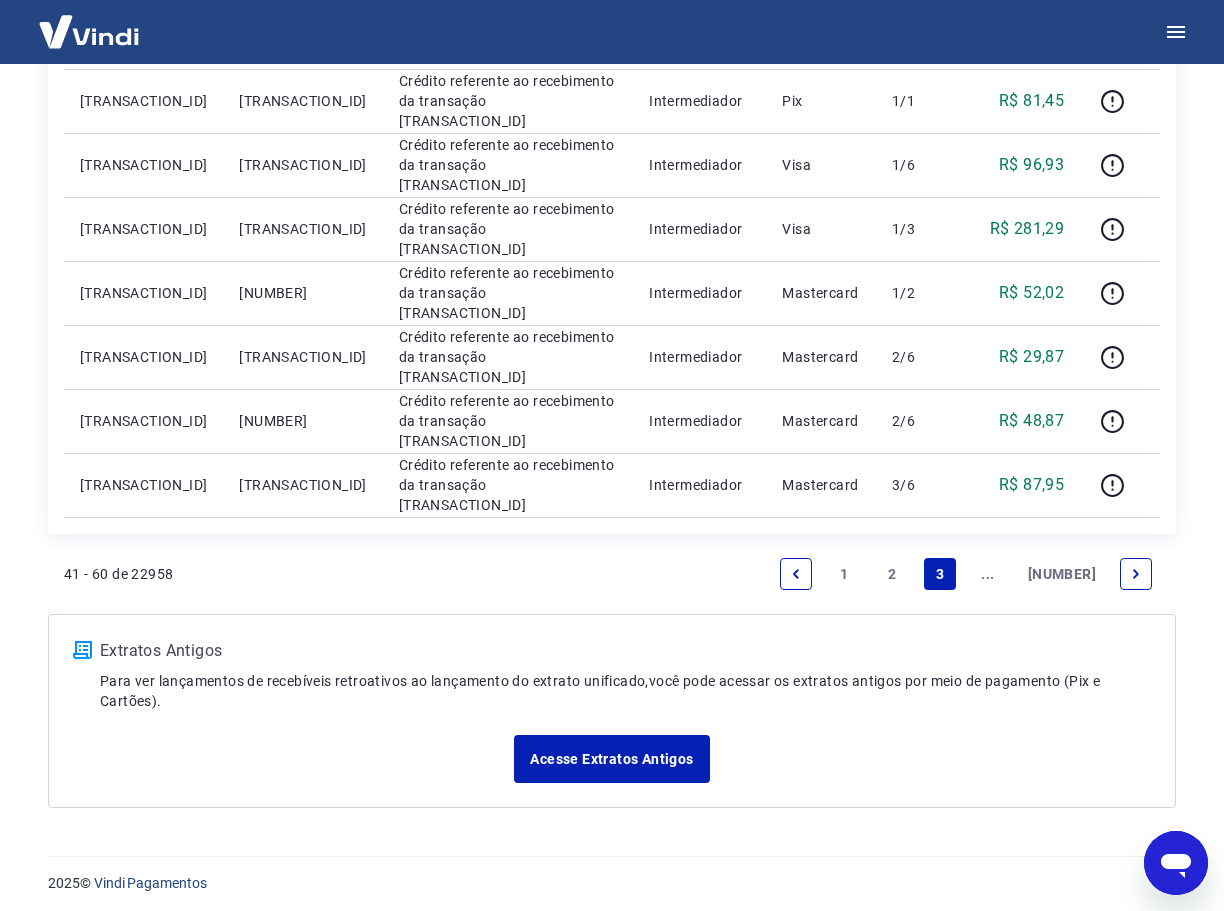 click on "..." at bounding box center [988, 574] 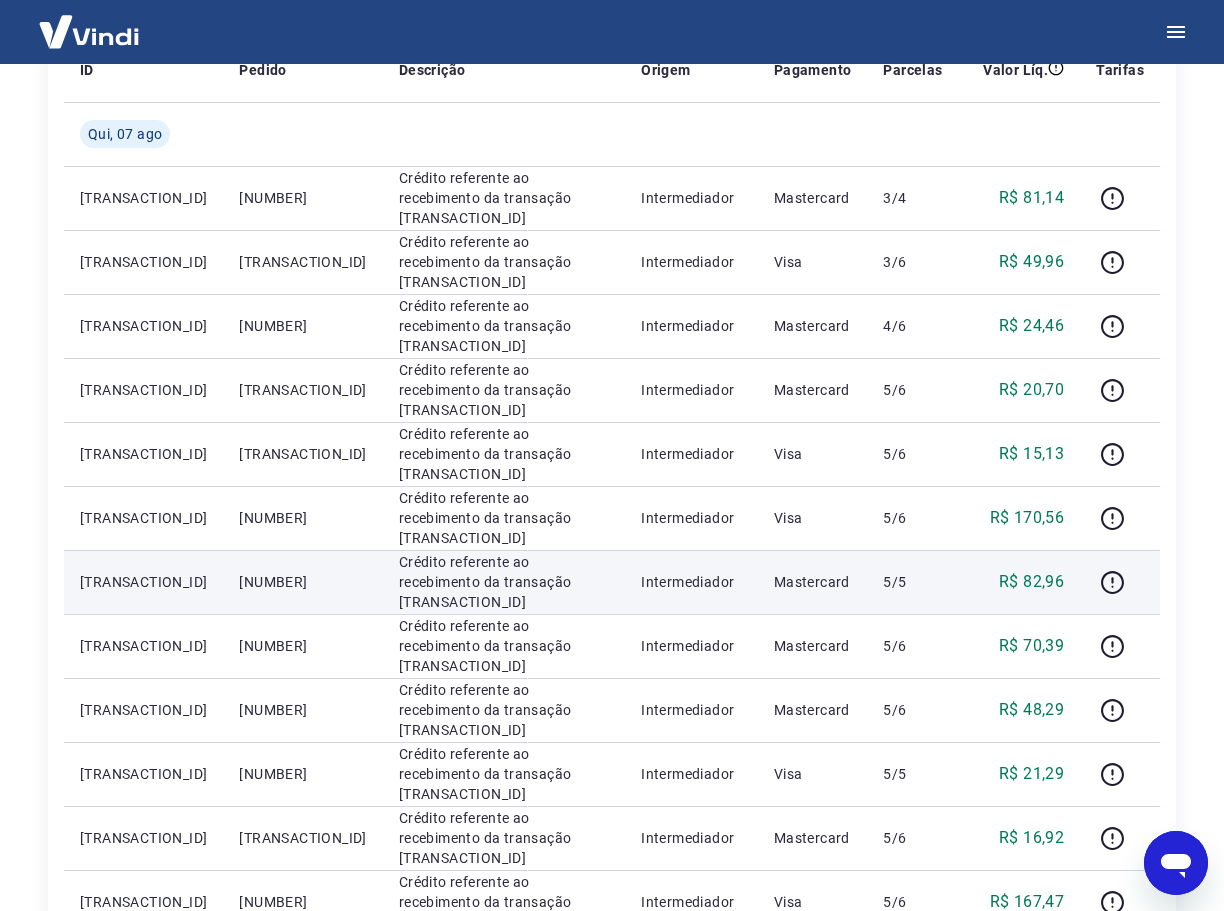 scroll, scrollTop: 0, scrollLeft: 0, axis: both 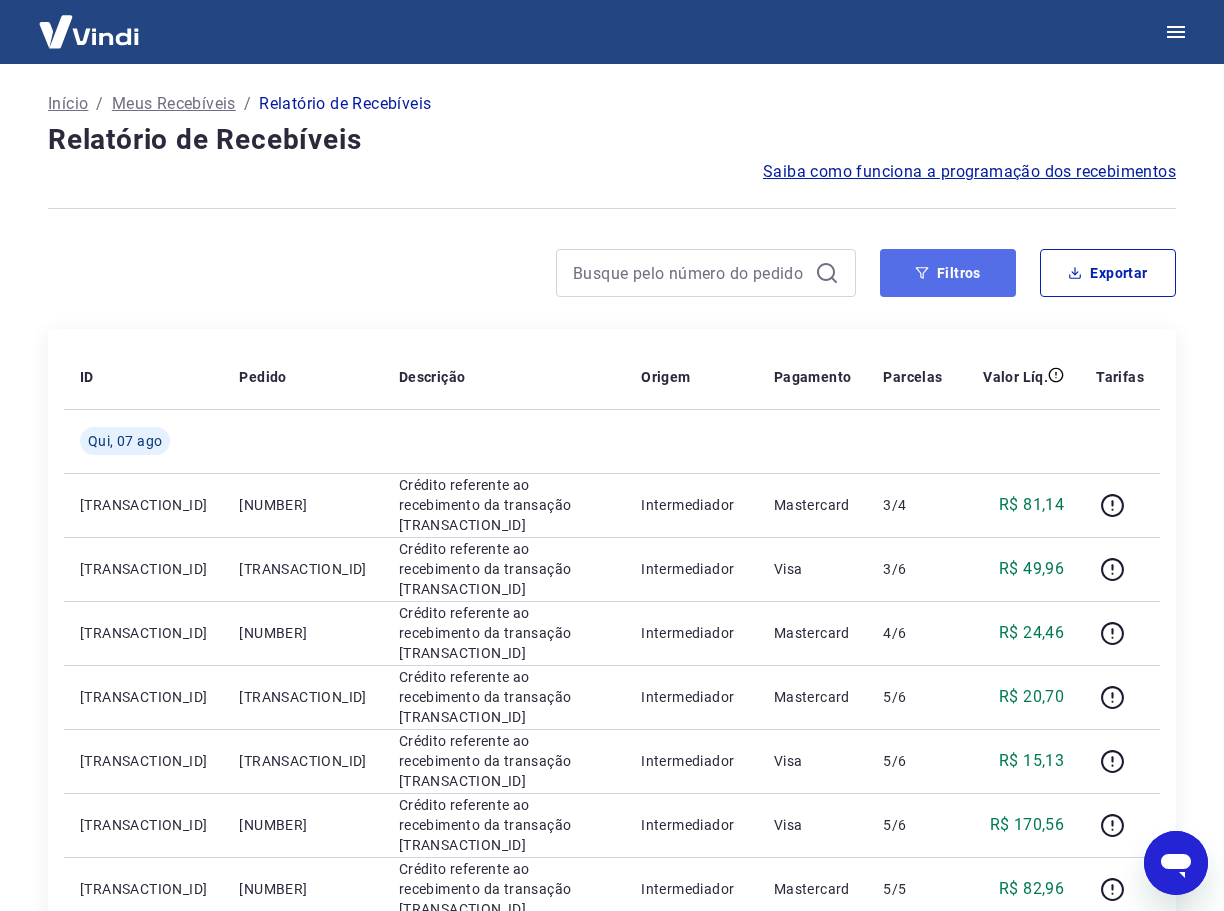 click on "Filtros" at bounding box center [948, 273] 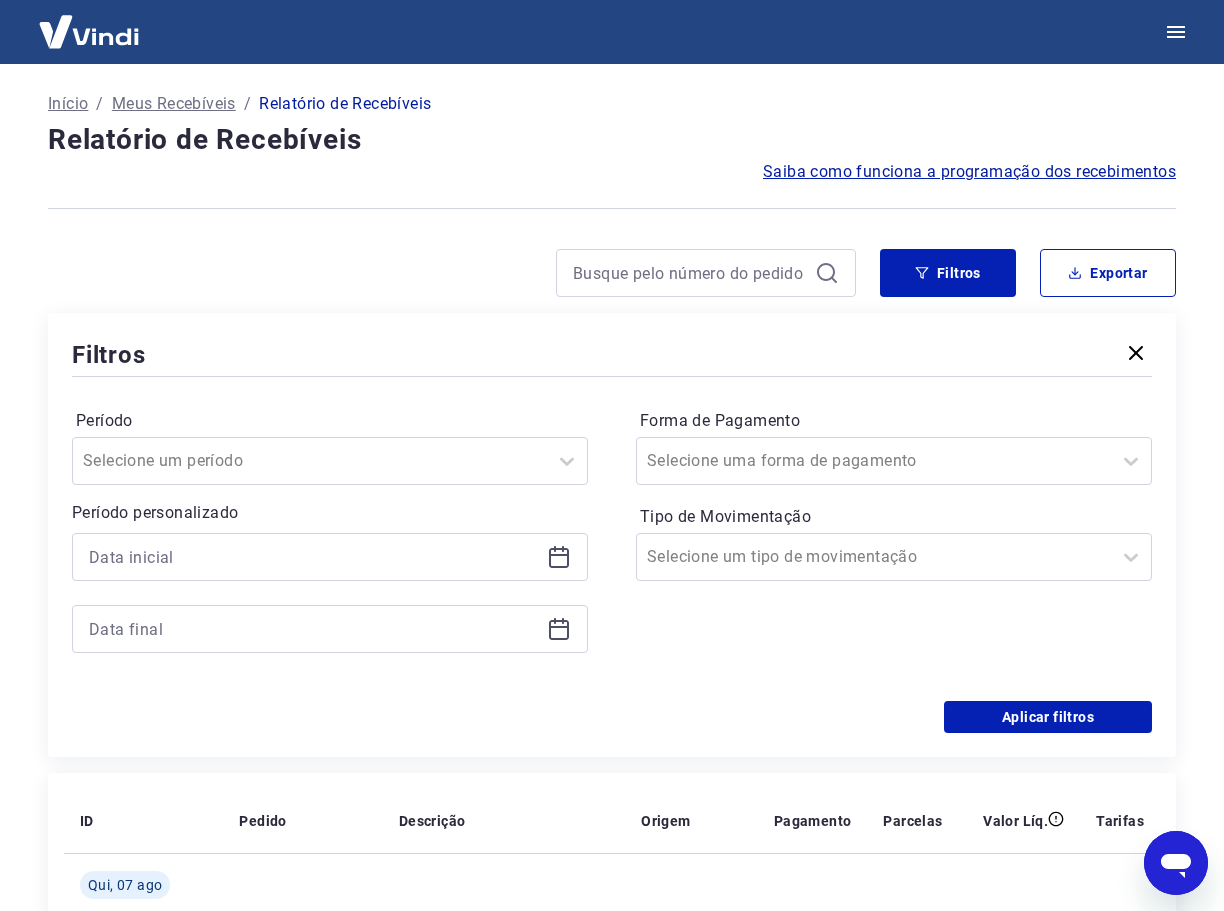 click 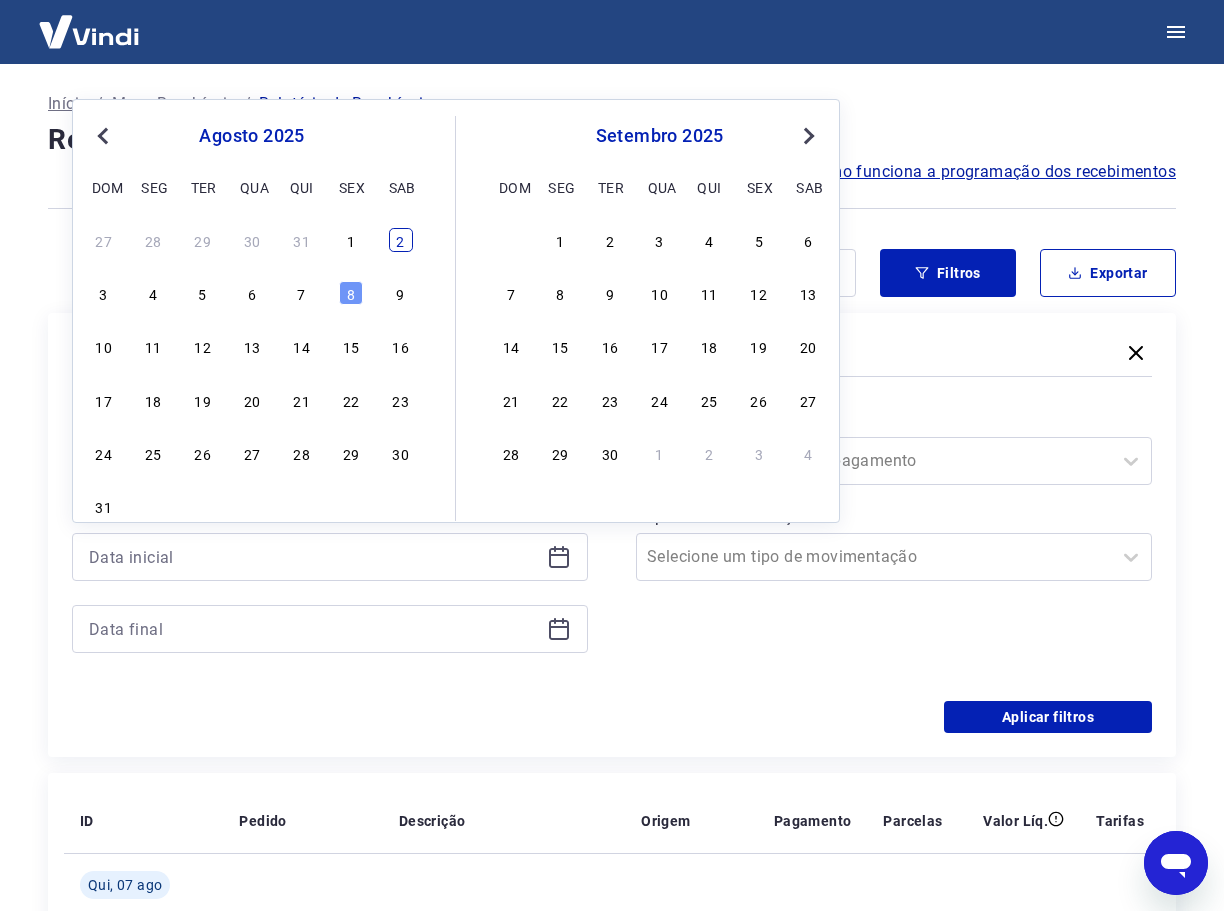 click on "2" at bounding box center [401, 240] 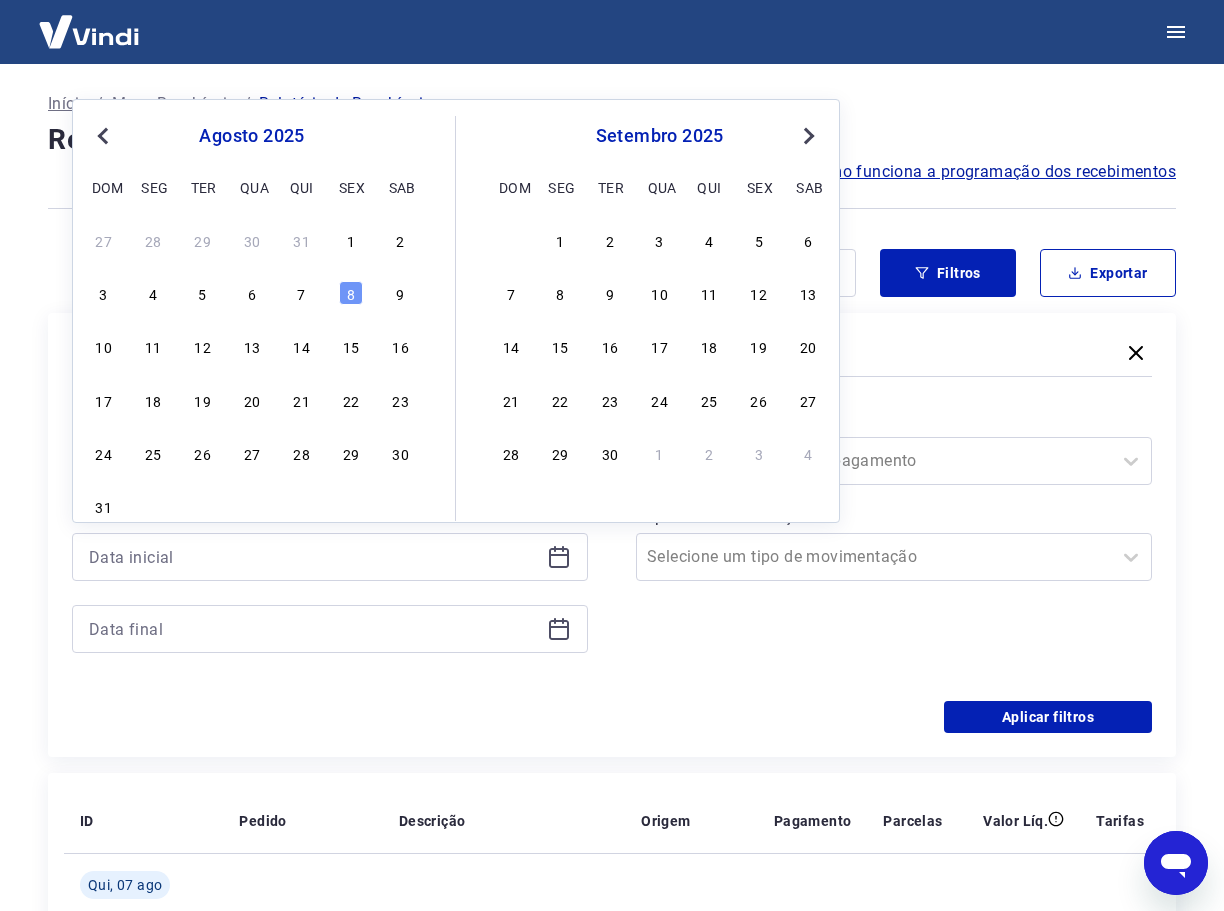 type on "02/08/2025" 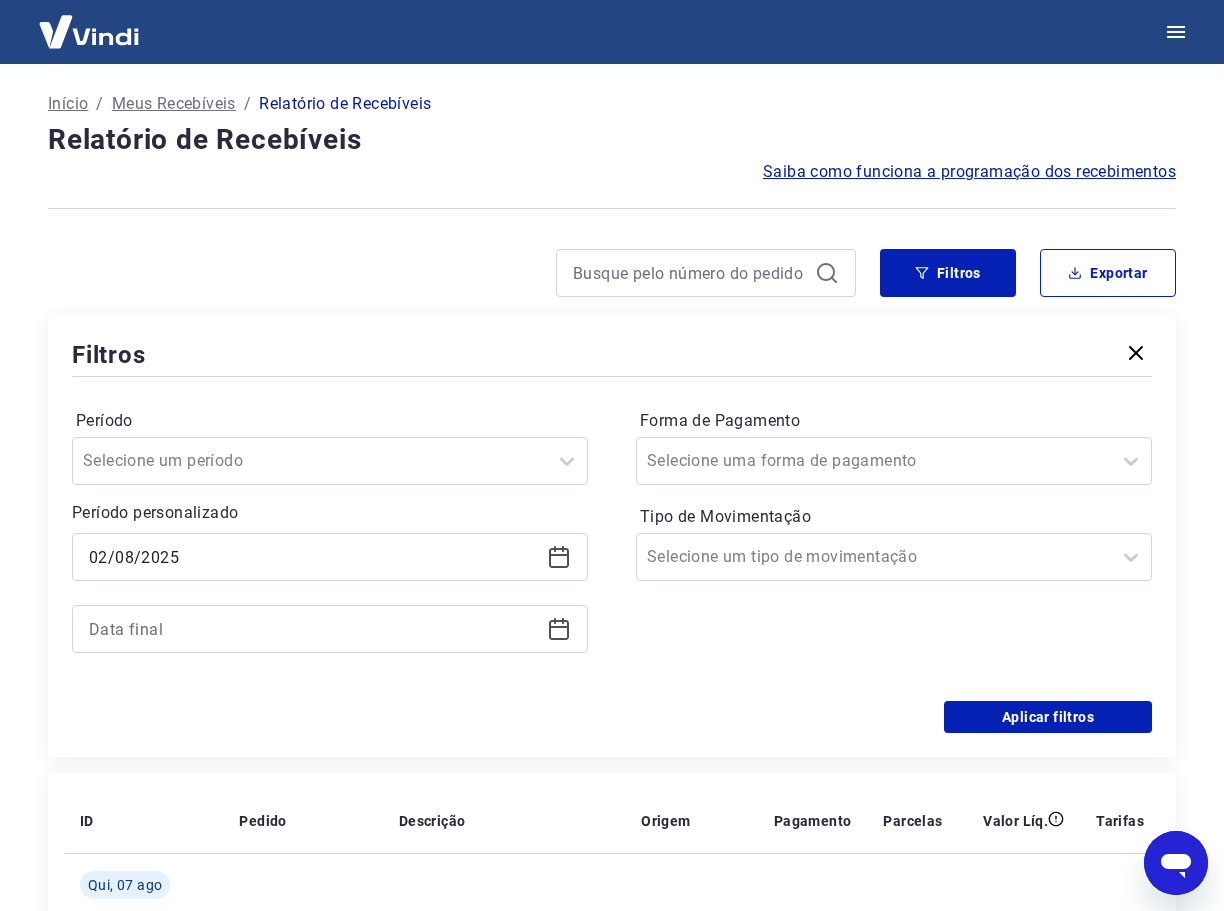 click 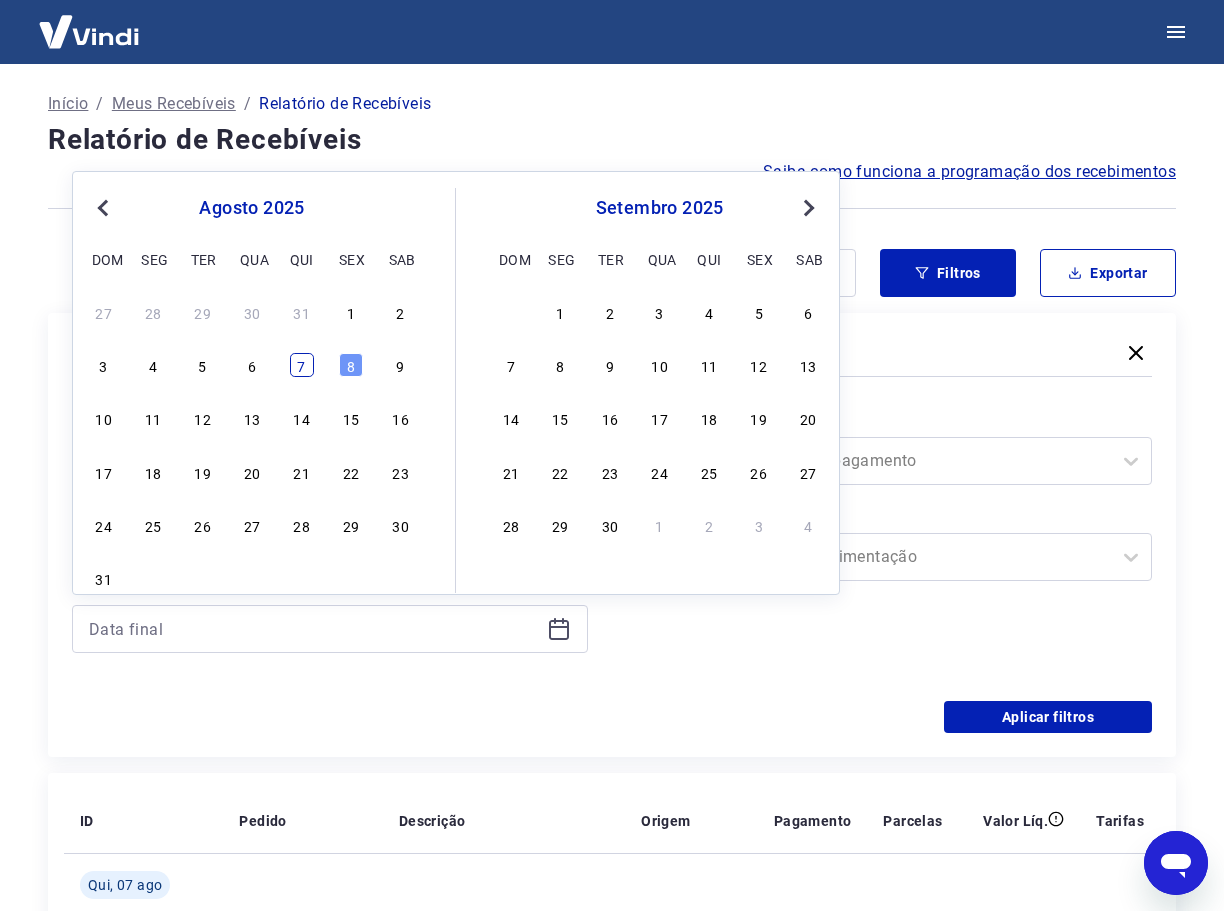 click on "7" at bounding box center [302, 365] 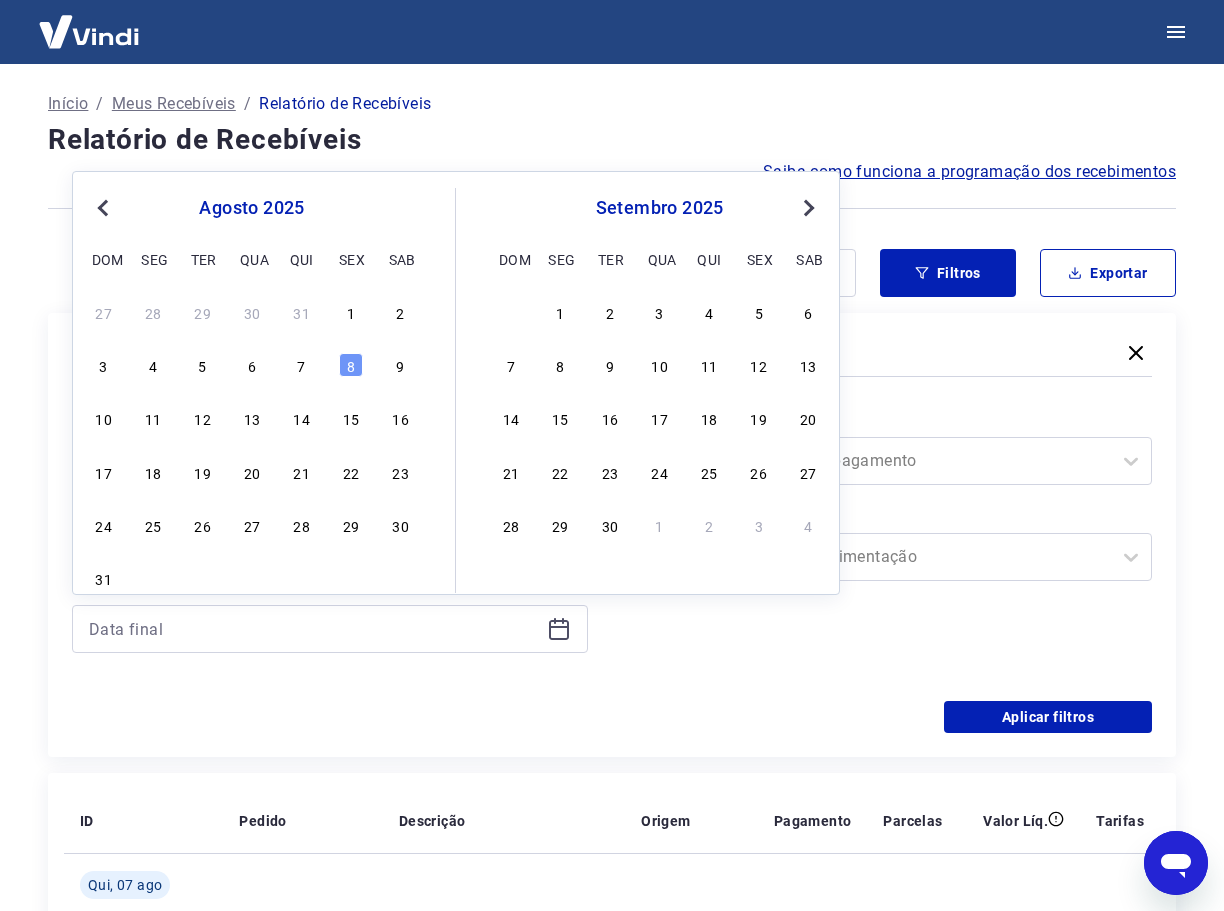 type on "07/08/2025" 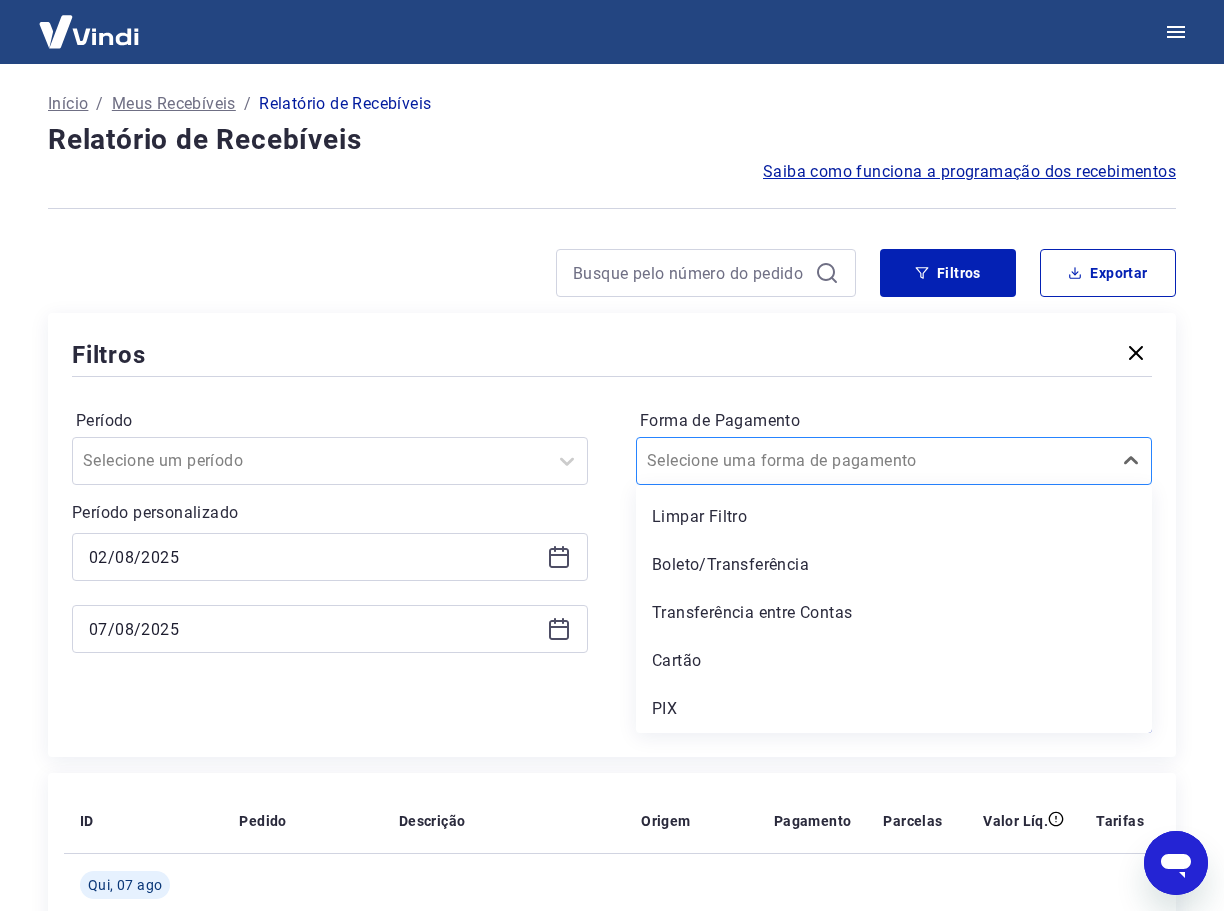 click at bounding box center [874, 461] 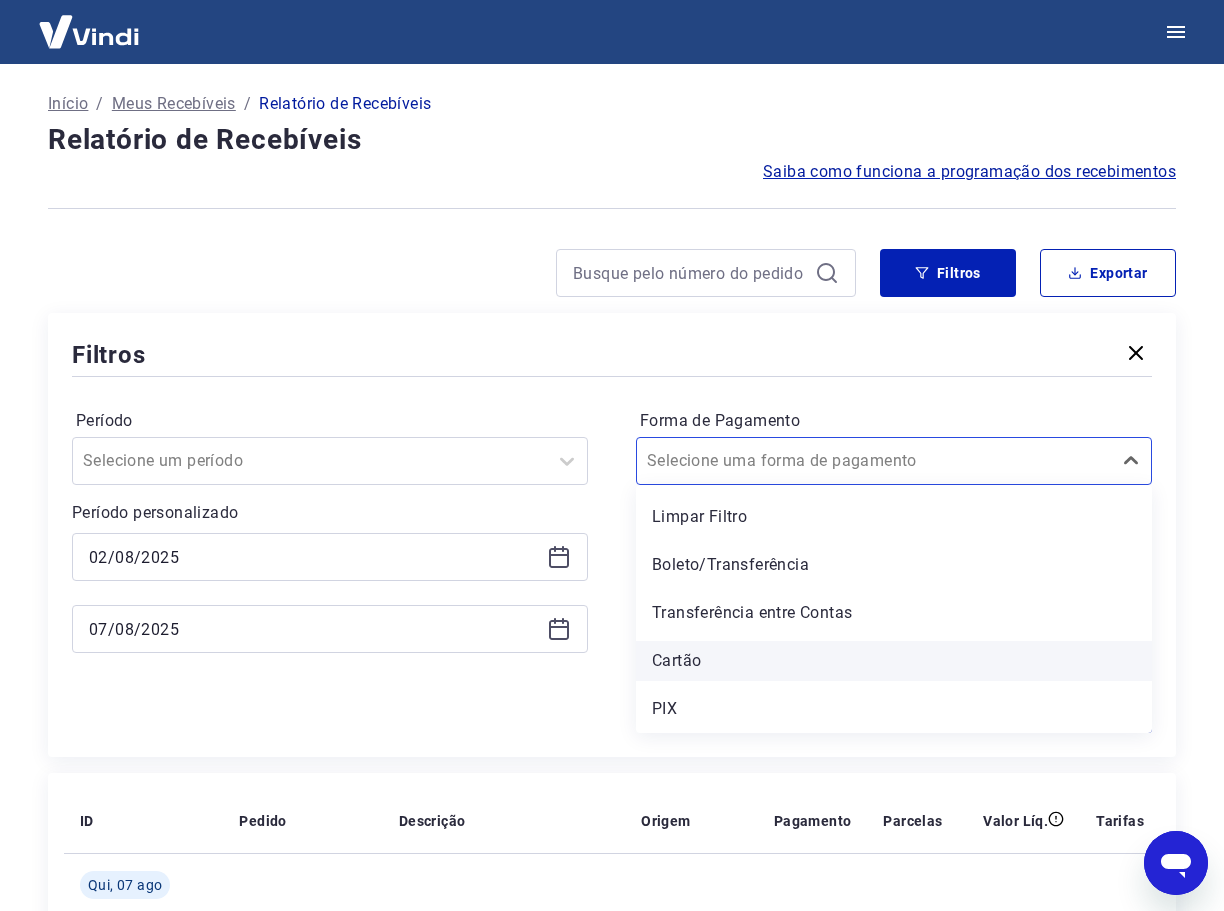 click on "Cartão" at bounding box center (894, 661) 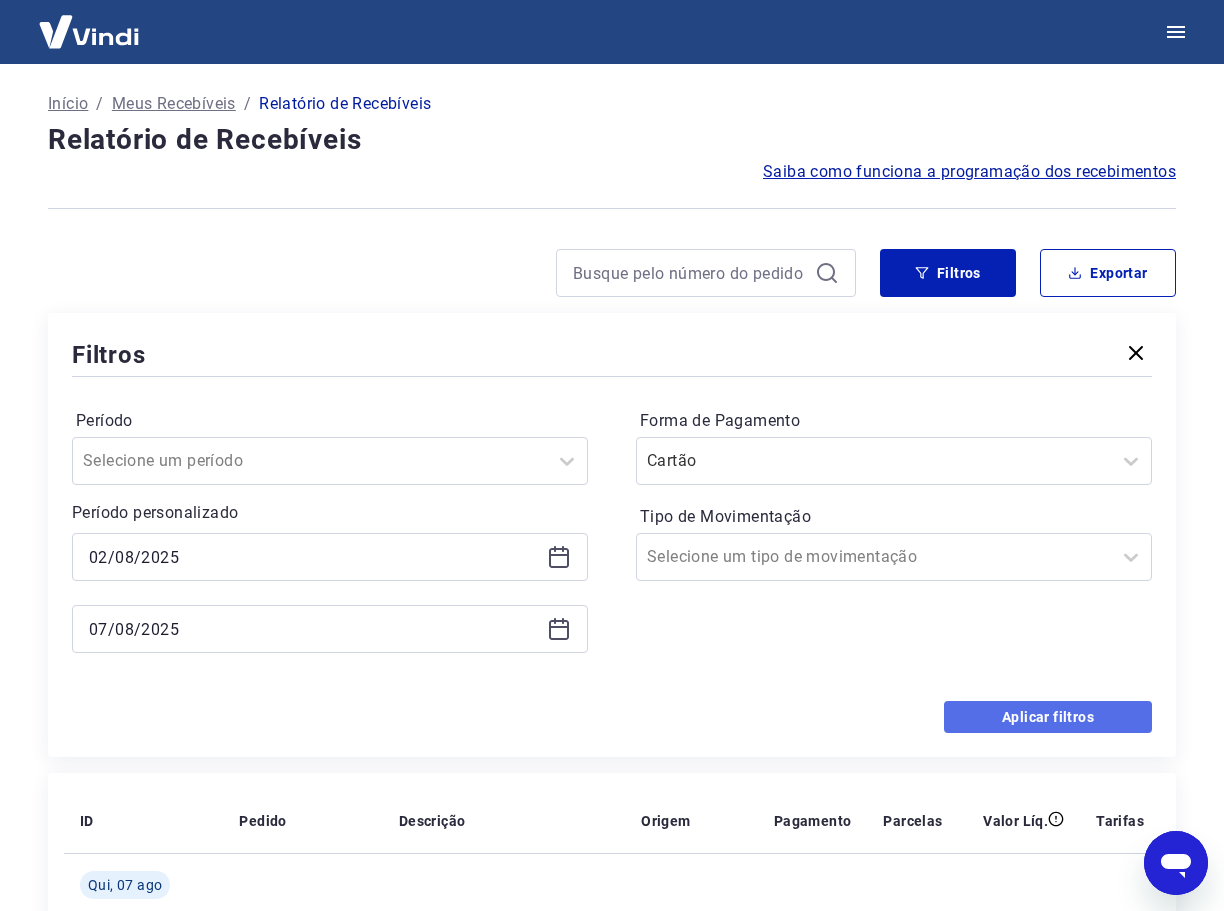 click on "Aplicar filtros" at bounding box center [1048, 717] 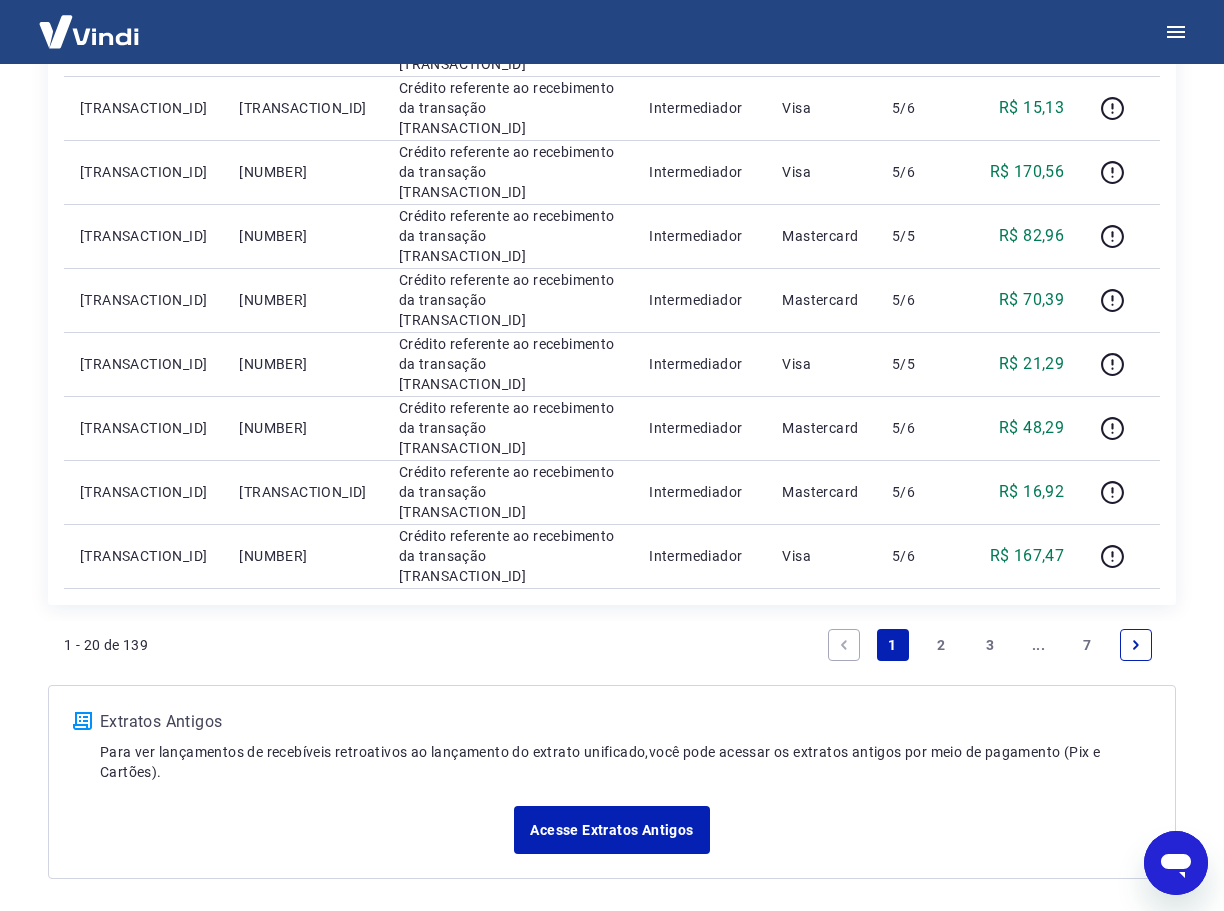 scroll, scrollTop: 1200, scrollLeft: 0, axis: vertical 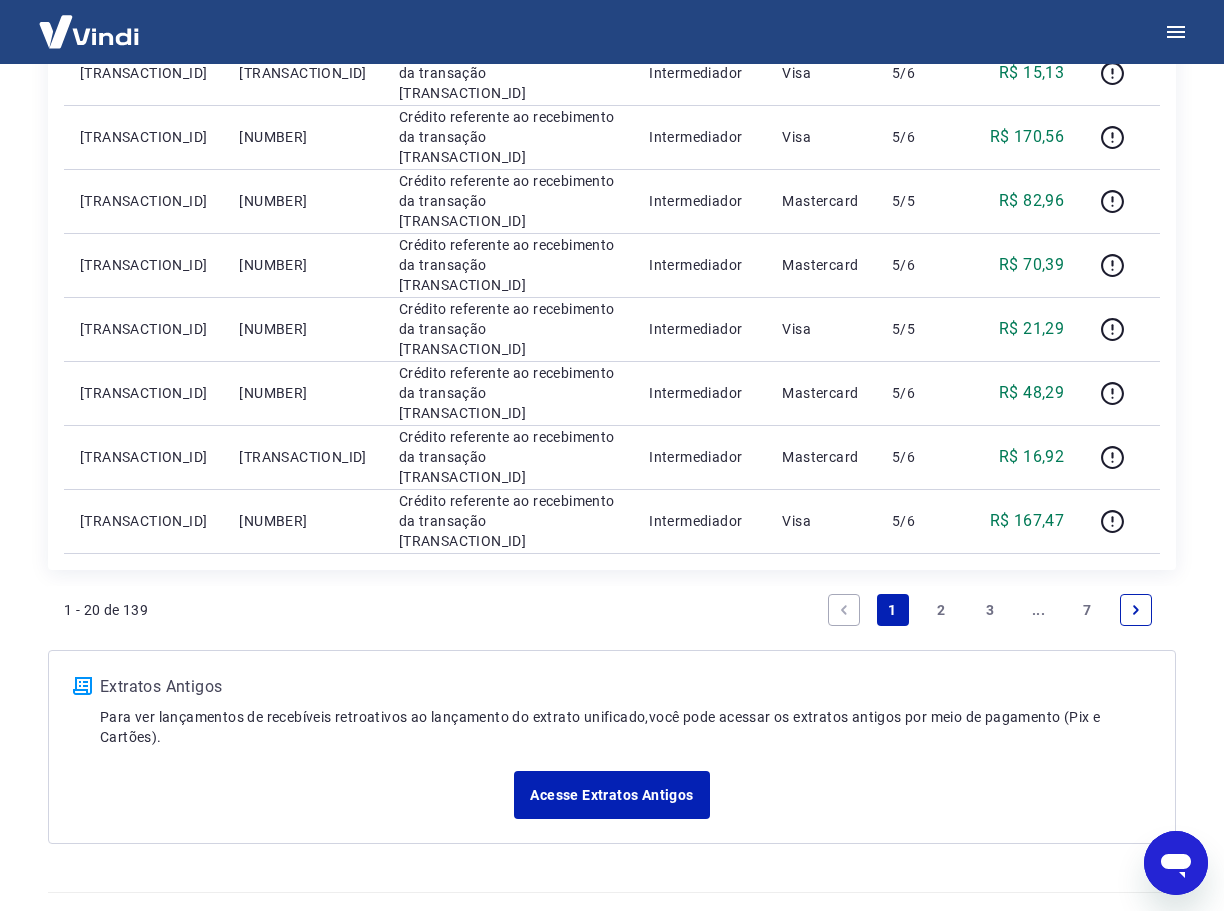 click on "3" at bounding box center [990, 610] 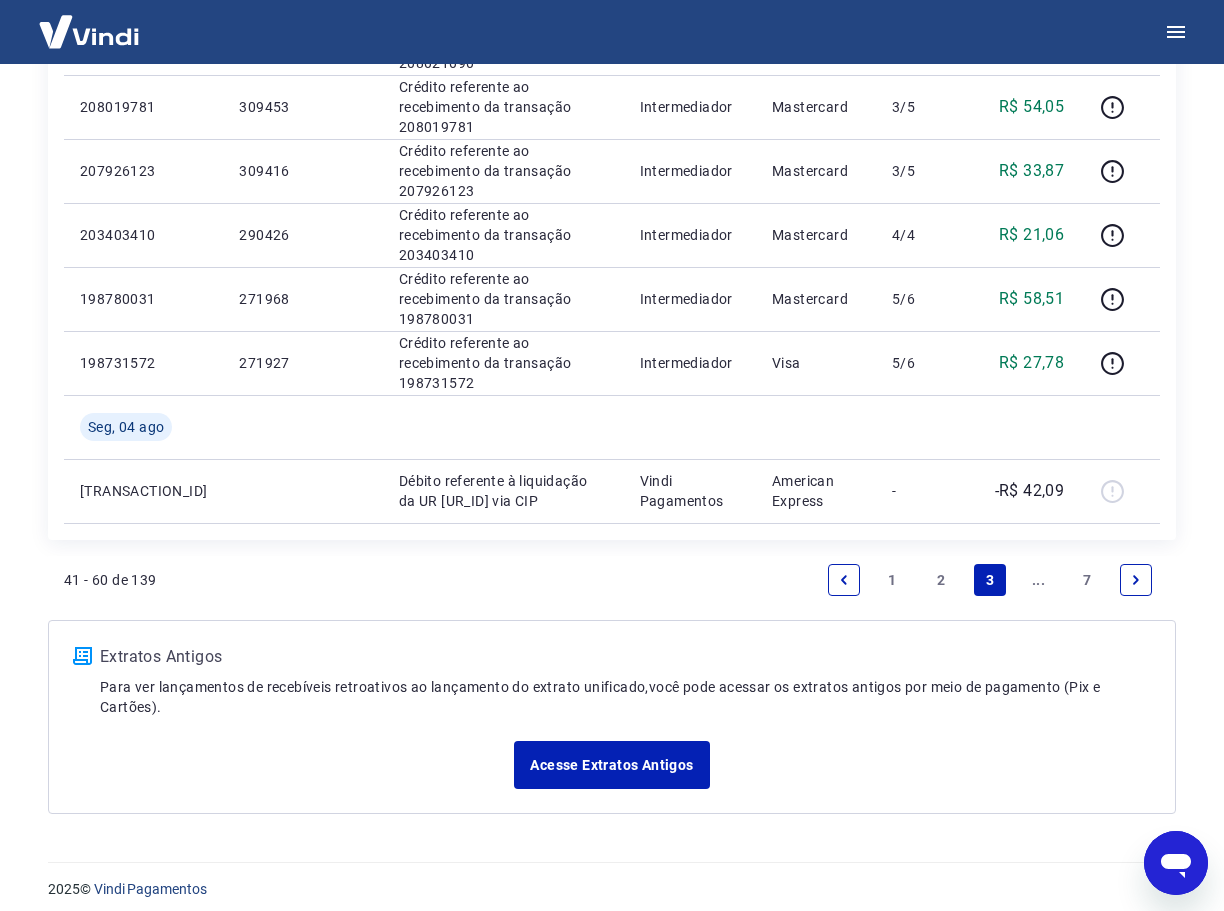 scroll, scrollTop: 1371, scrollLeft: 0, axis: vertical 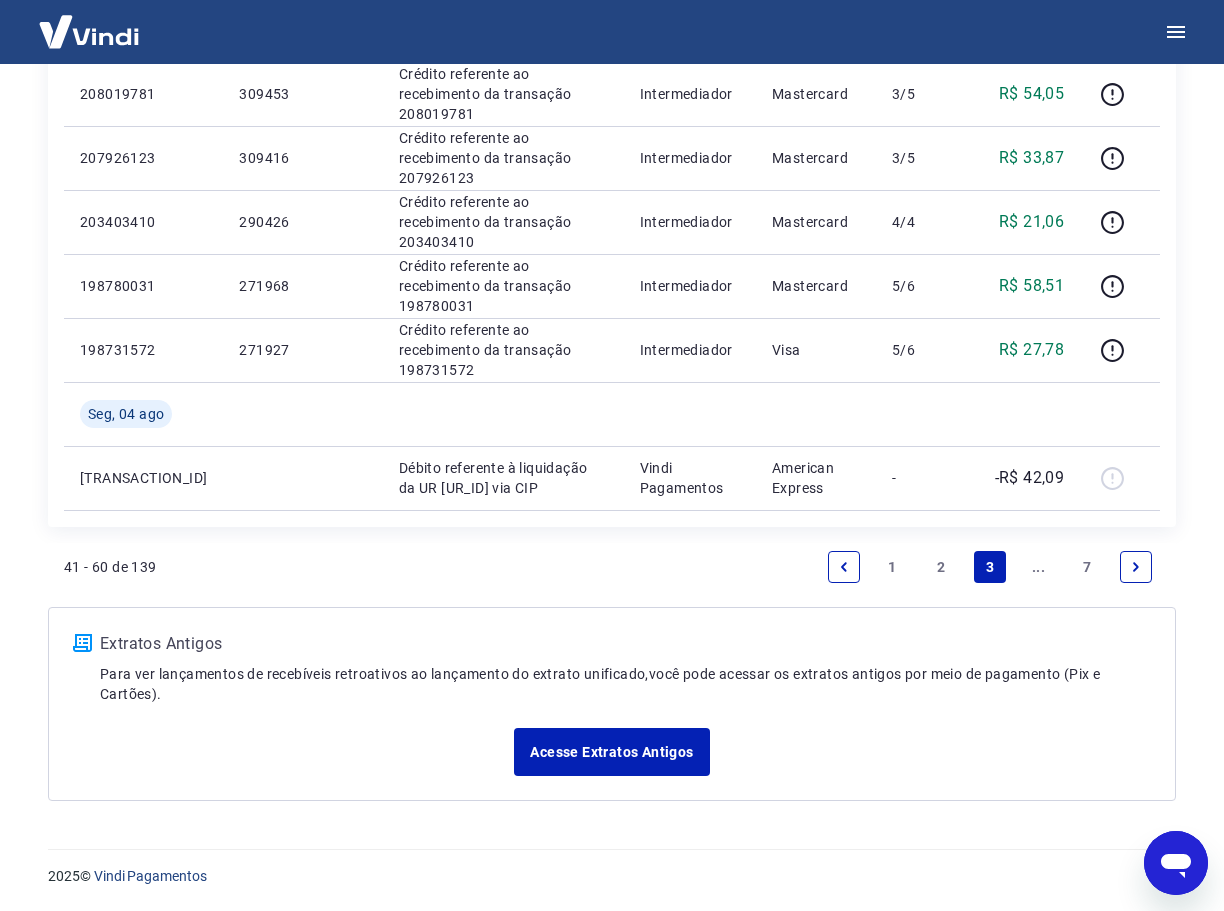 click on "..." at bounding box center (1039, 567) 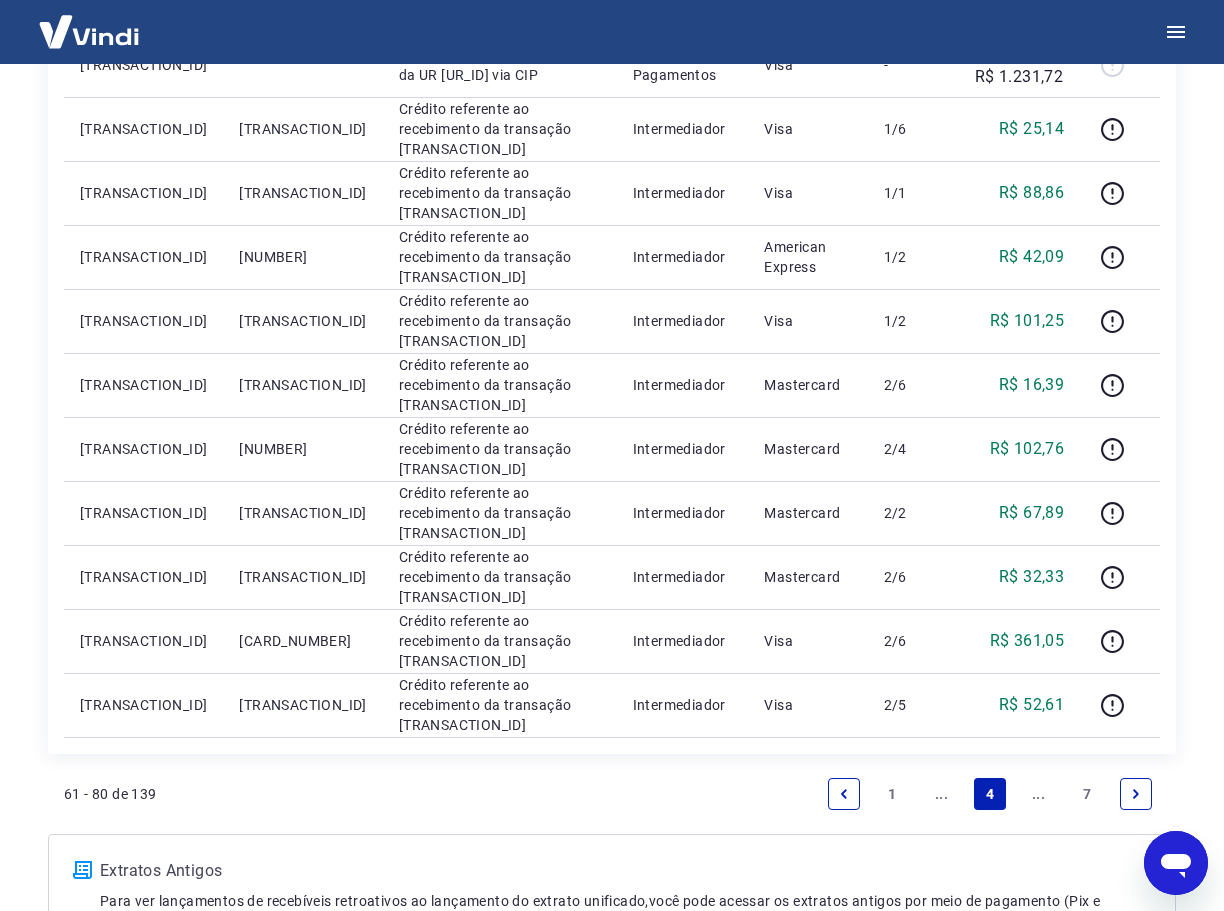 scroll, scrollTop: 1243, scrollLeft: 0, axis: vertical 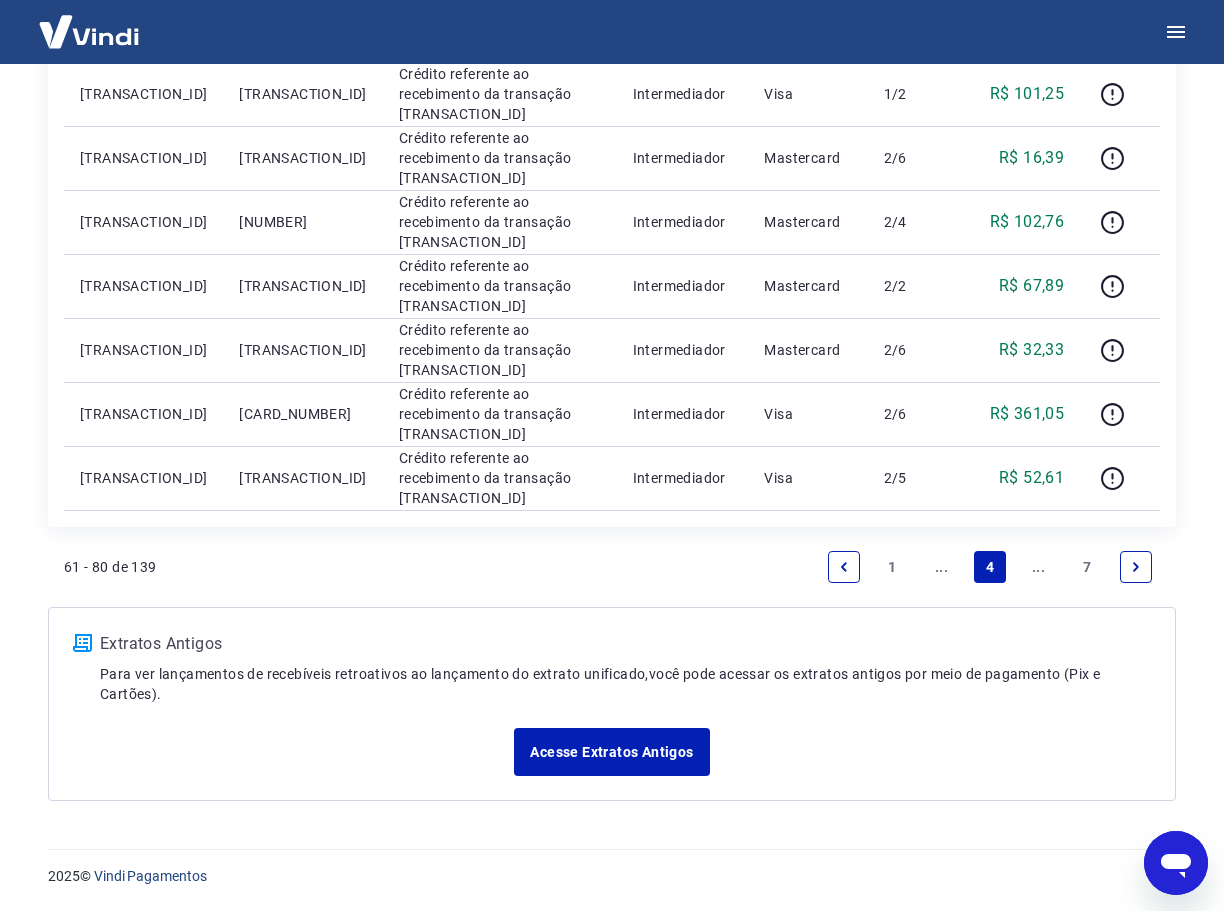 click on "..." at bounding box center (1039, 567) 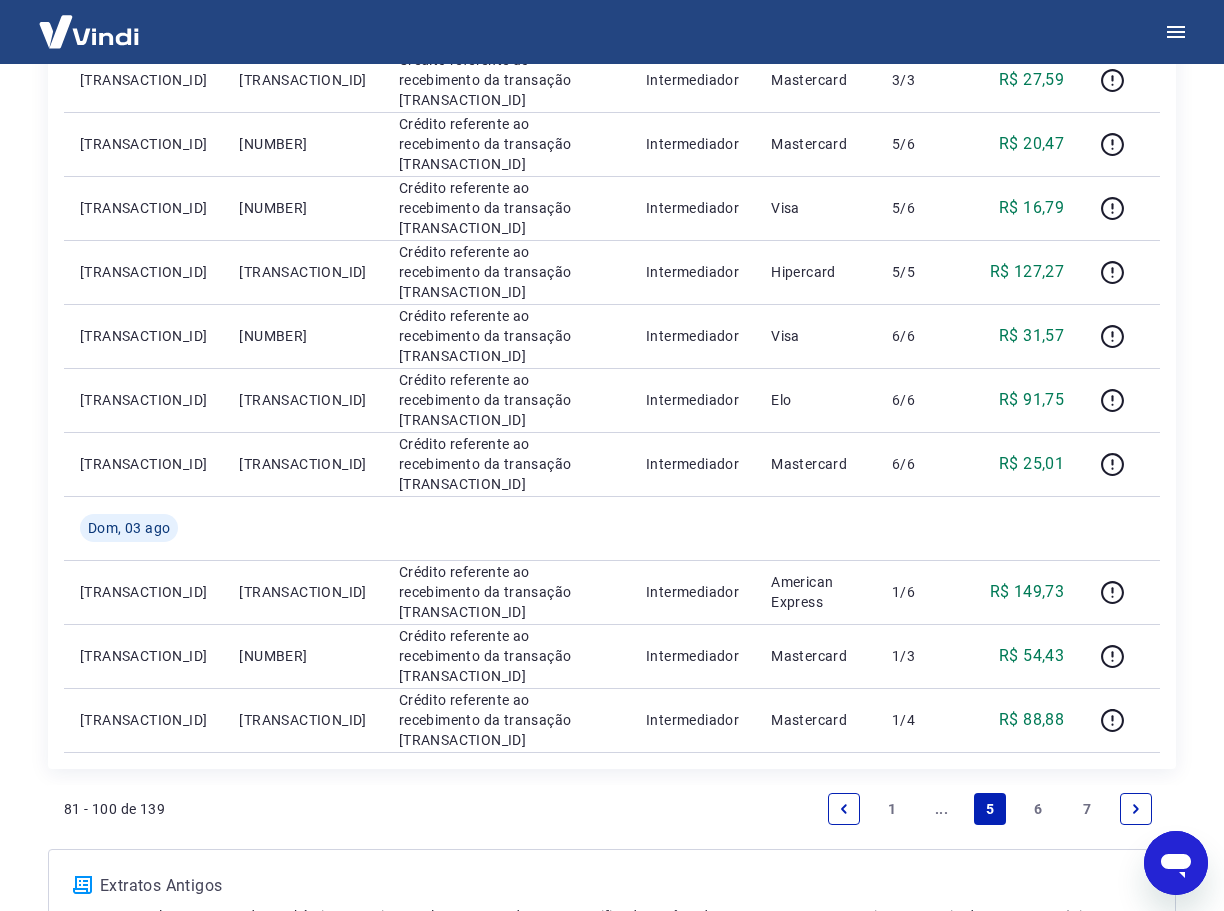 scroll, scrollTop: 1100, scrollLeft: 0, axis: vertical 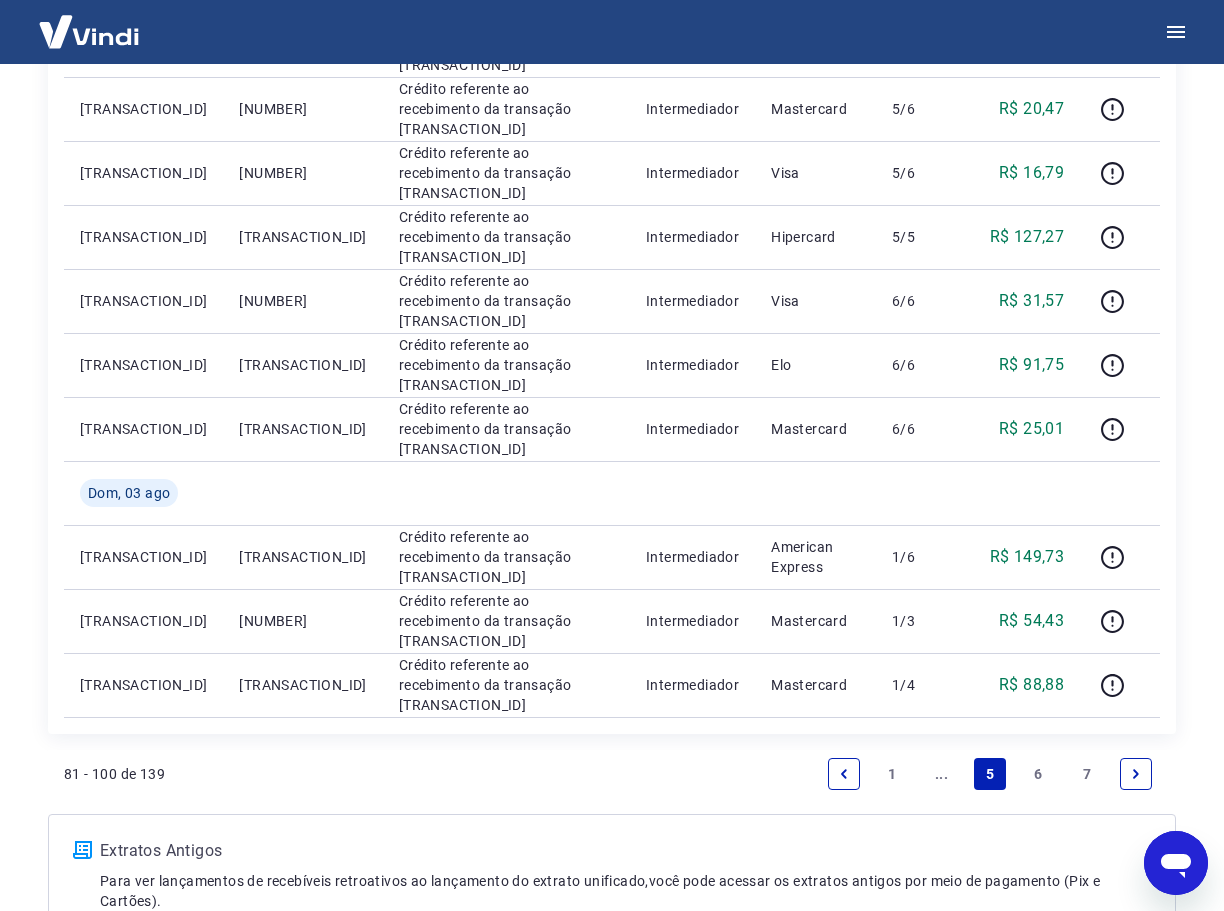 click on "6" at bounding box center (1039, 774) 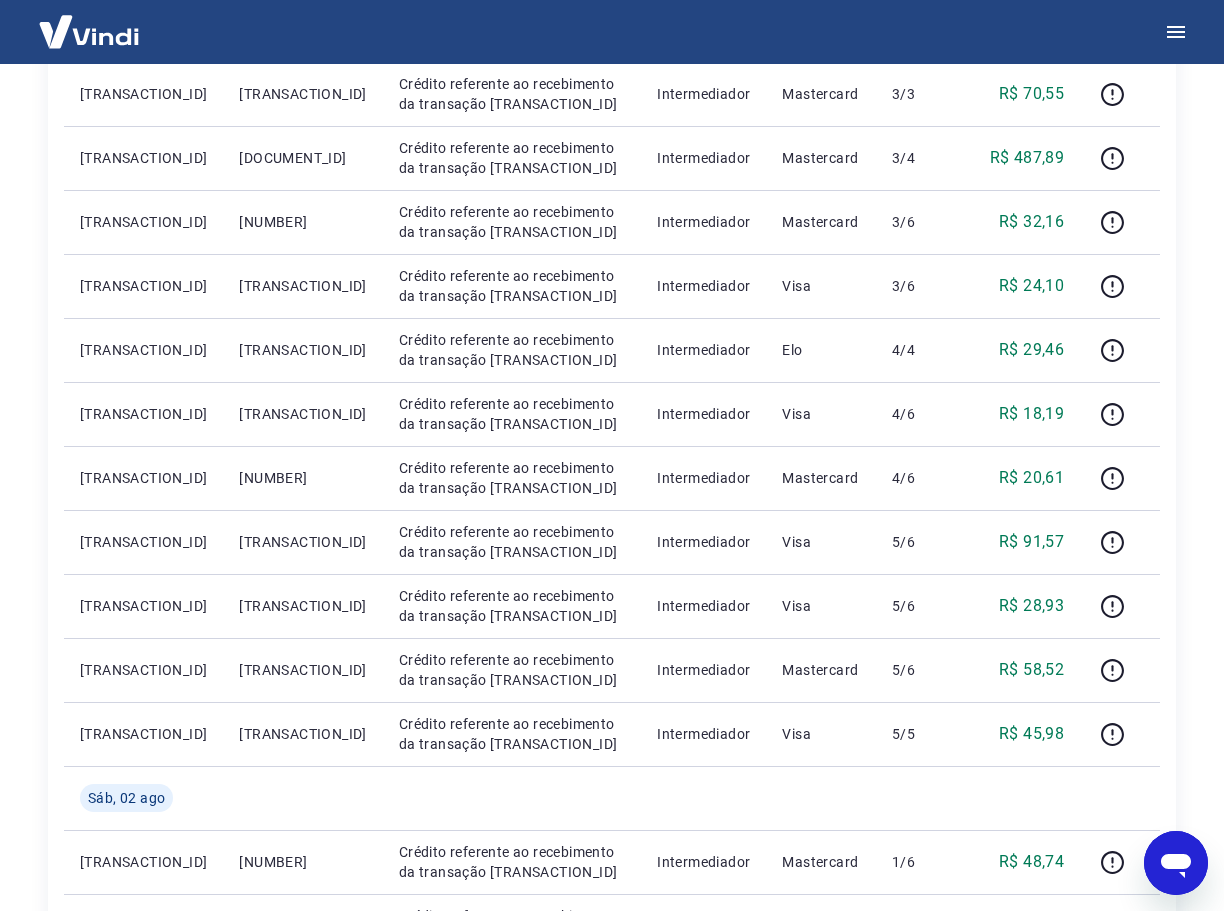 scroll, scrollTop: 400, scrollLeft: 0, axis: vertical 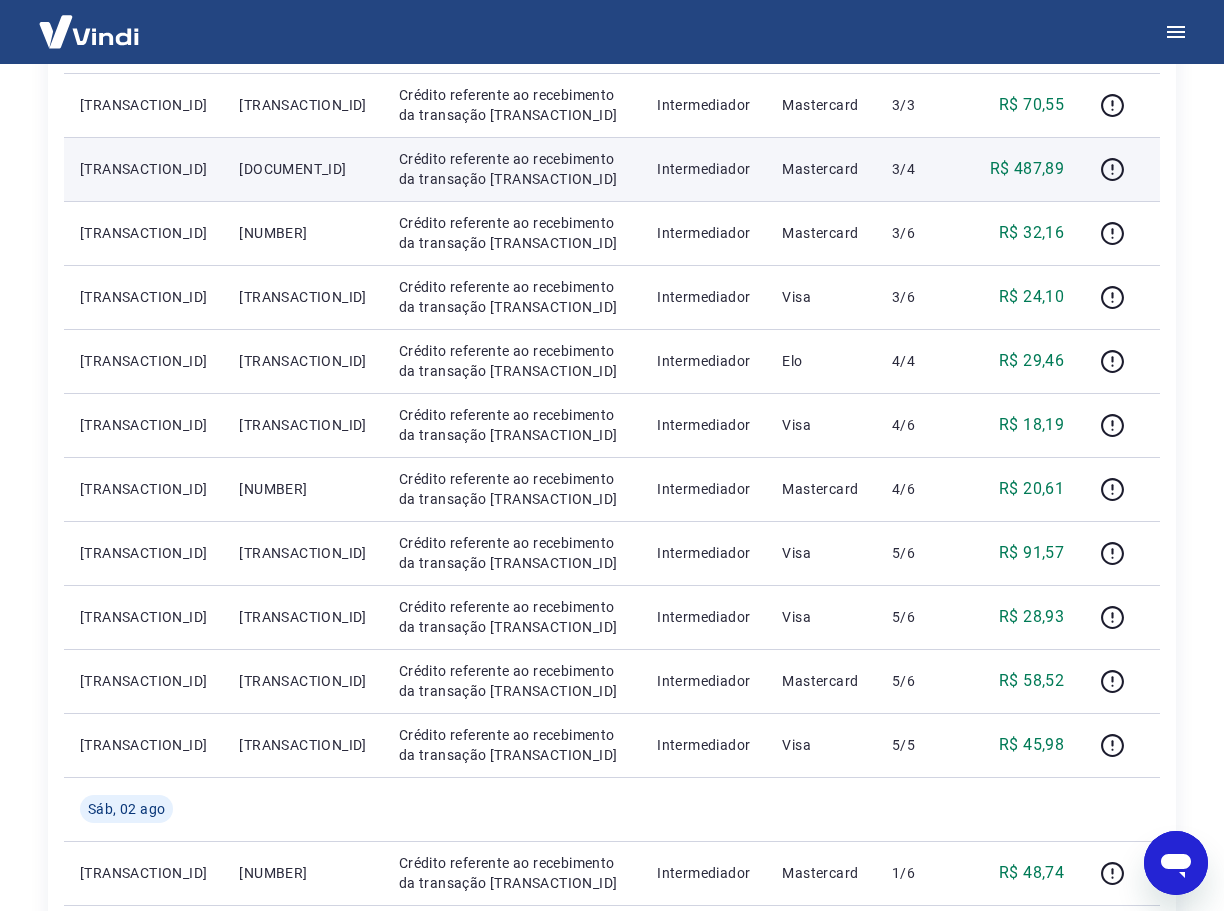 drag, startPoint x: 208, startPoint y: 154, endPoint x: 233, endPoint y: 182, distance: 37.536648 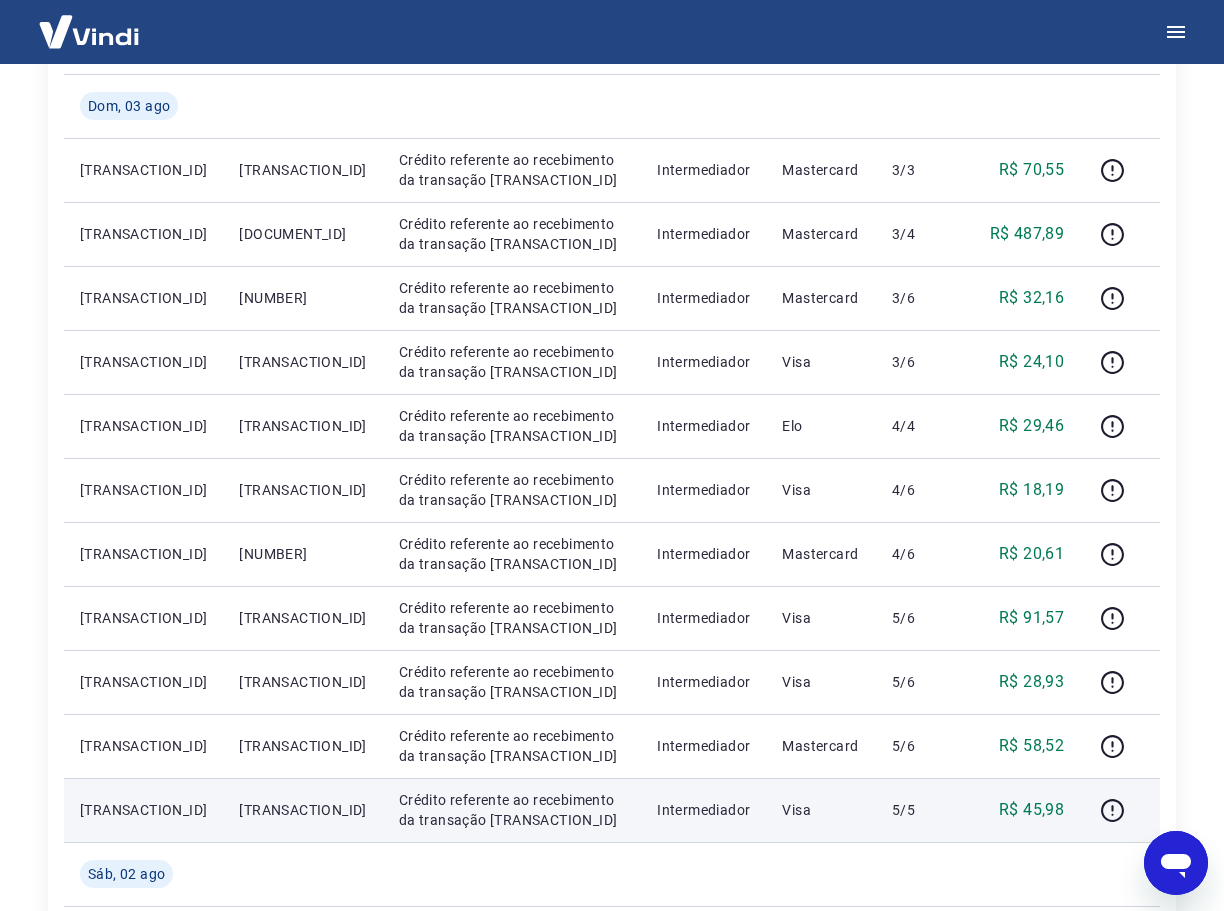 scroll, scrollTop: 300, scrollLeft: 0, axis: vertical 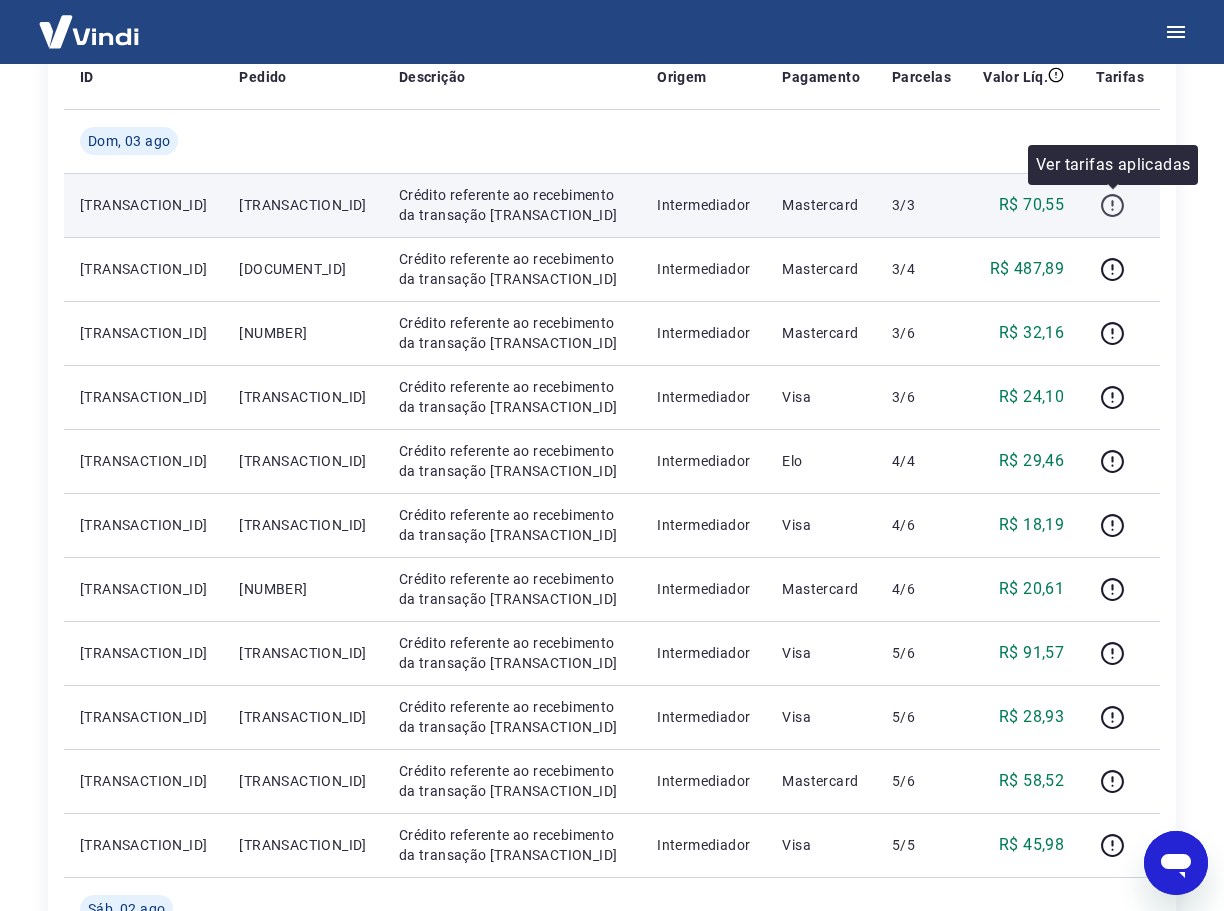 click 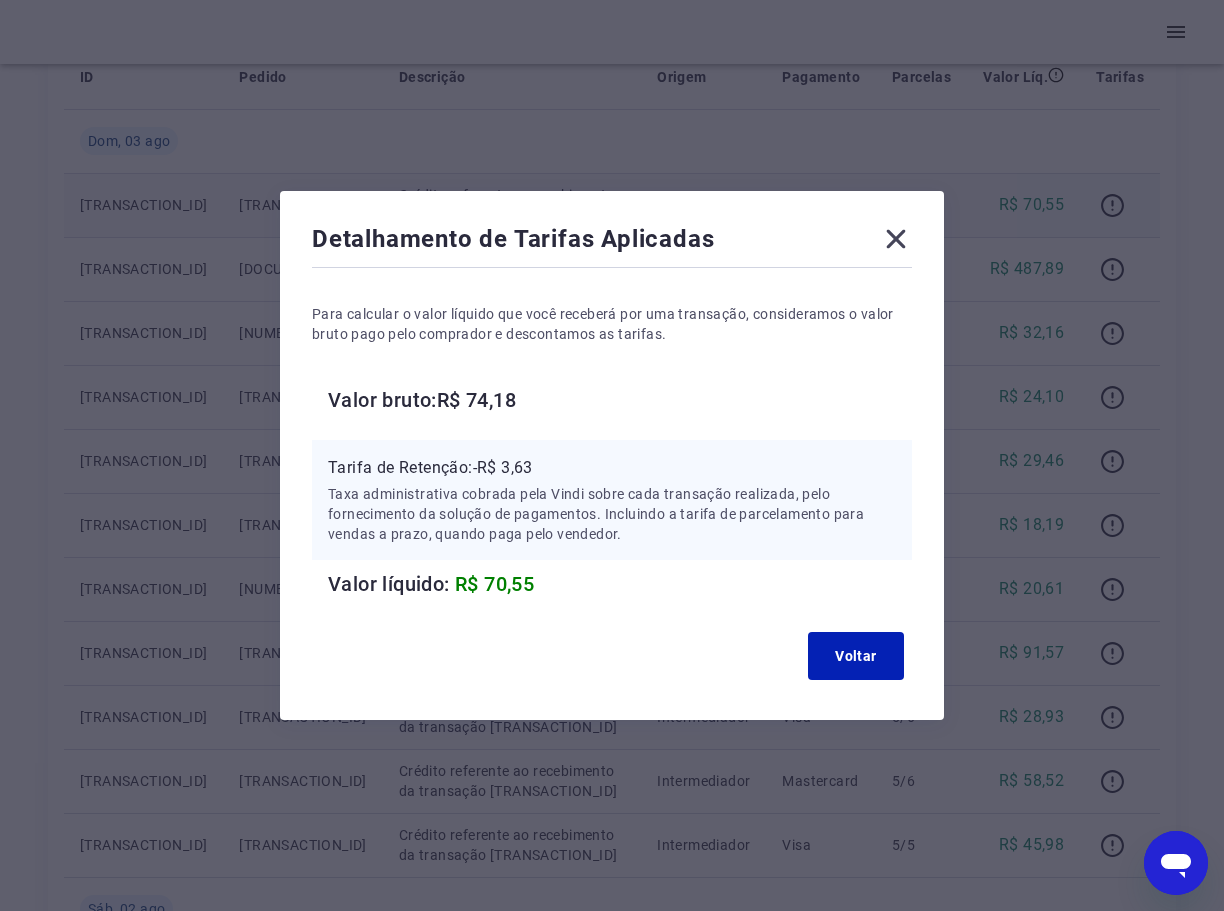 click 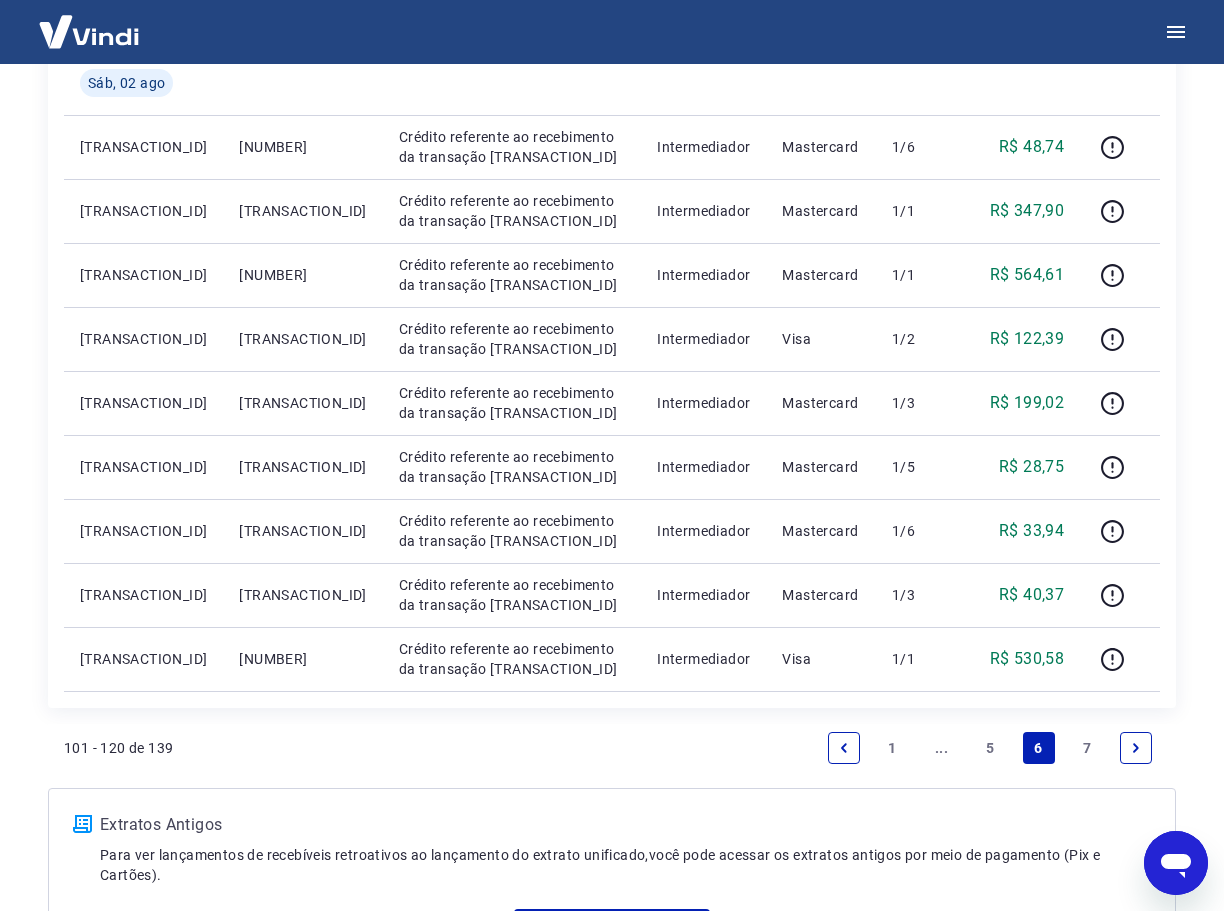 scroll, scrollTop: 1100, scrollLeft: 0, axis: vertical 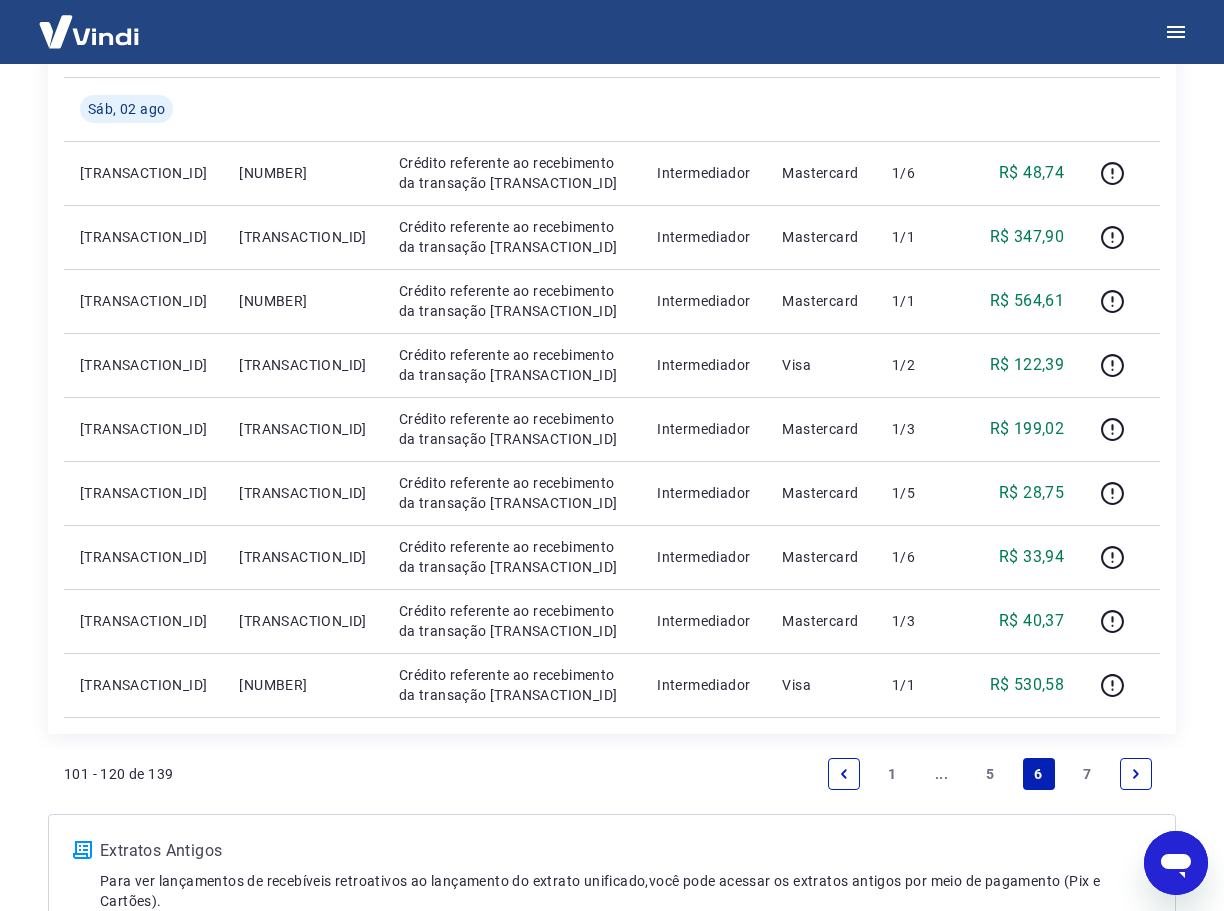 click on "5" at bounding box center (990, 774) 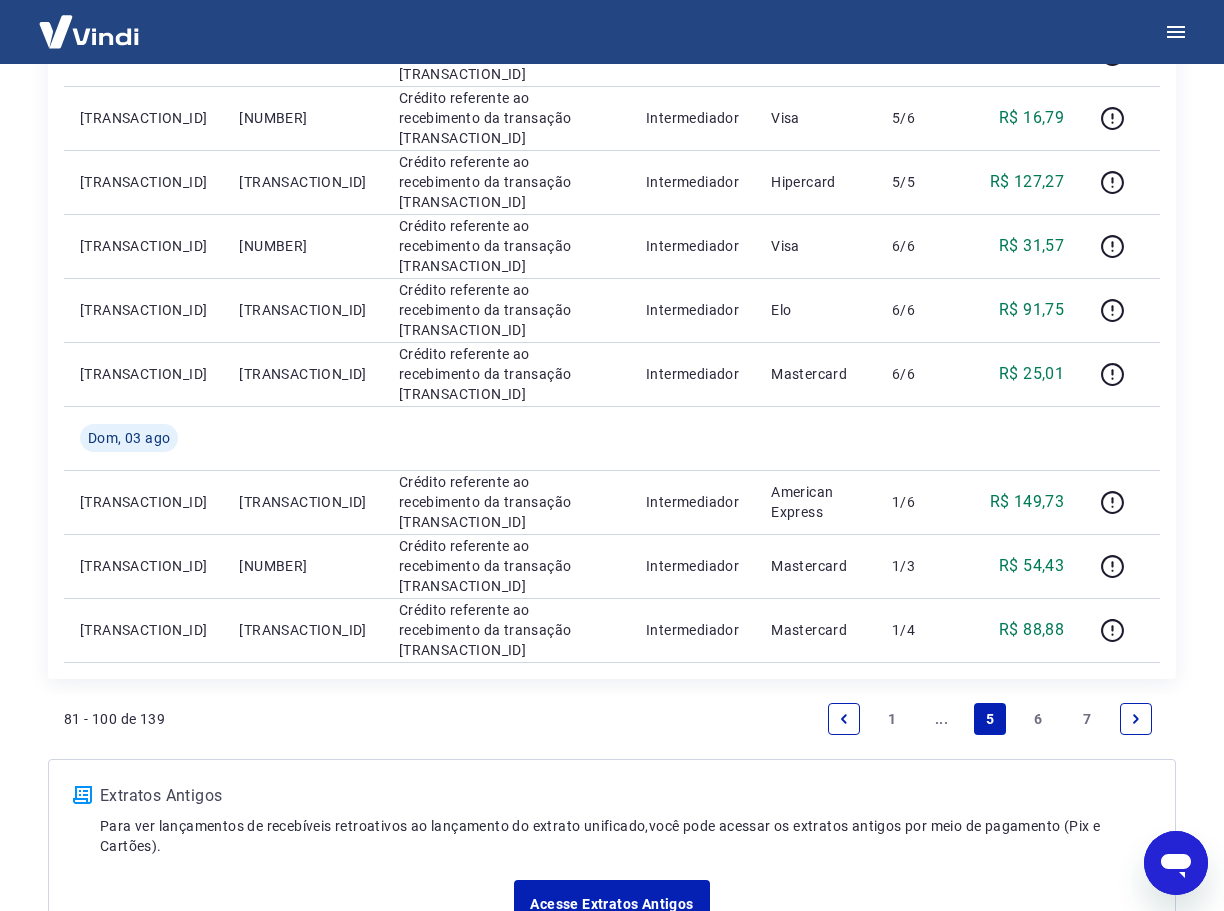 scroll, scrollTop: 1307, scrollLeft: 0, axis: vertical 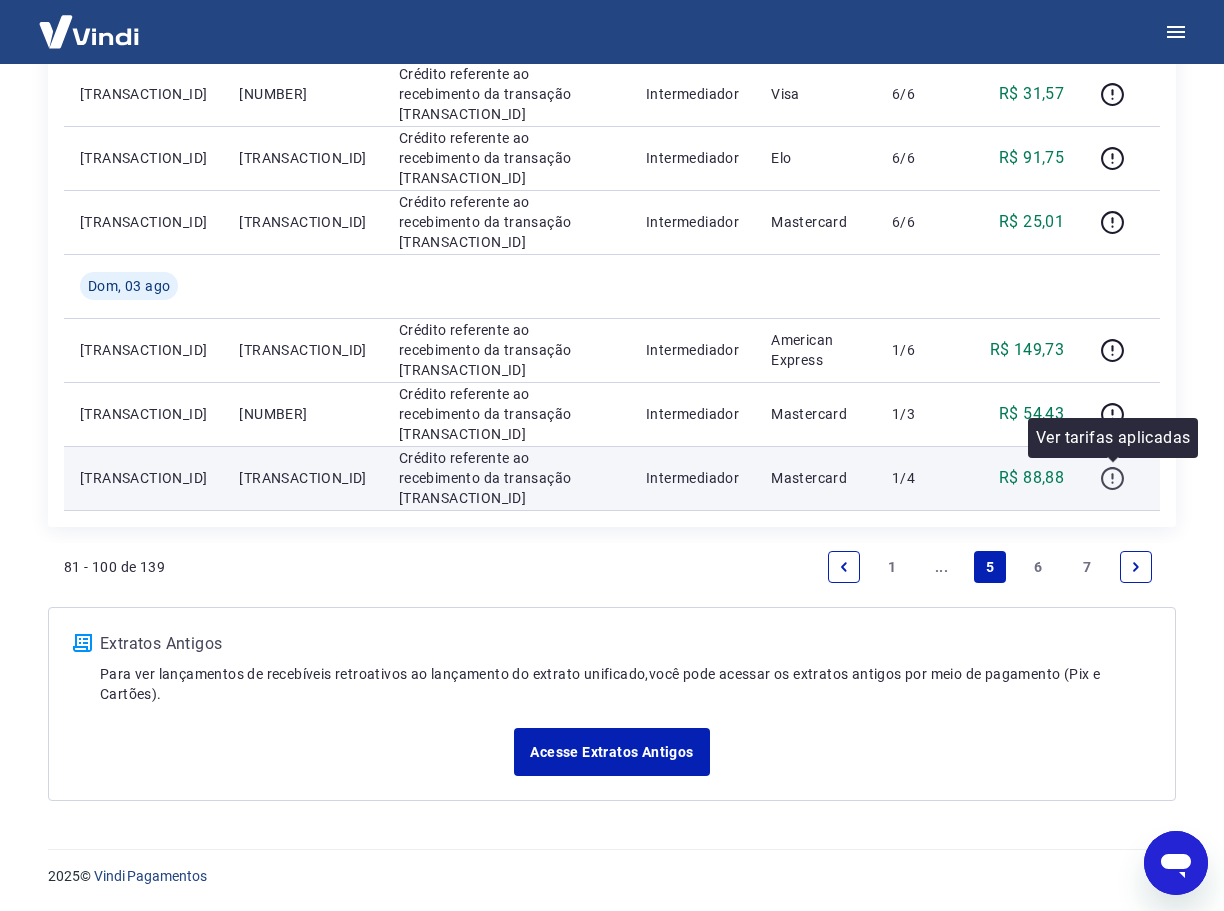 click 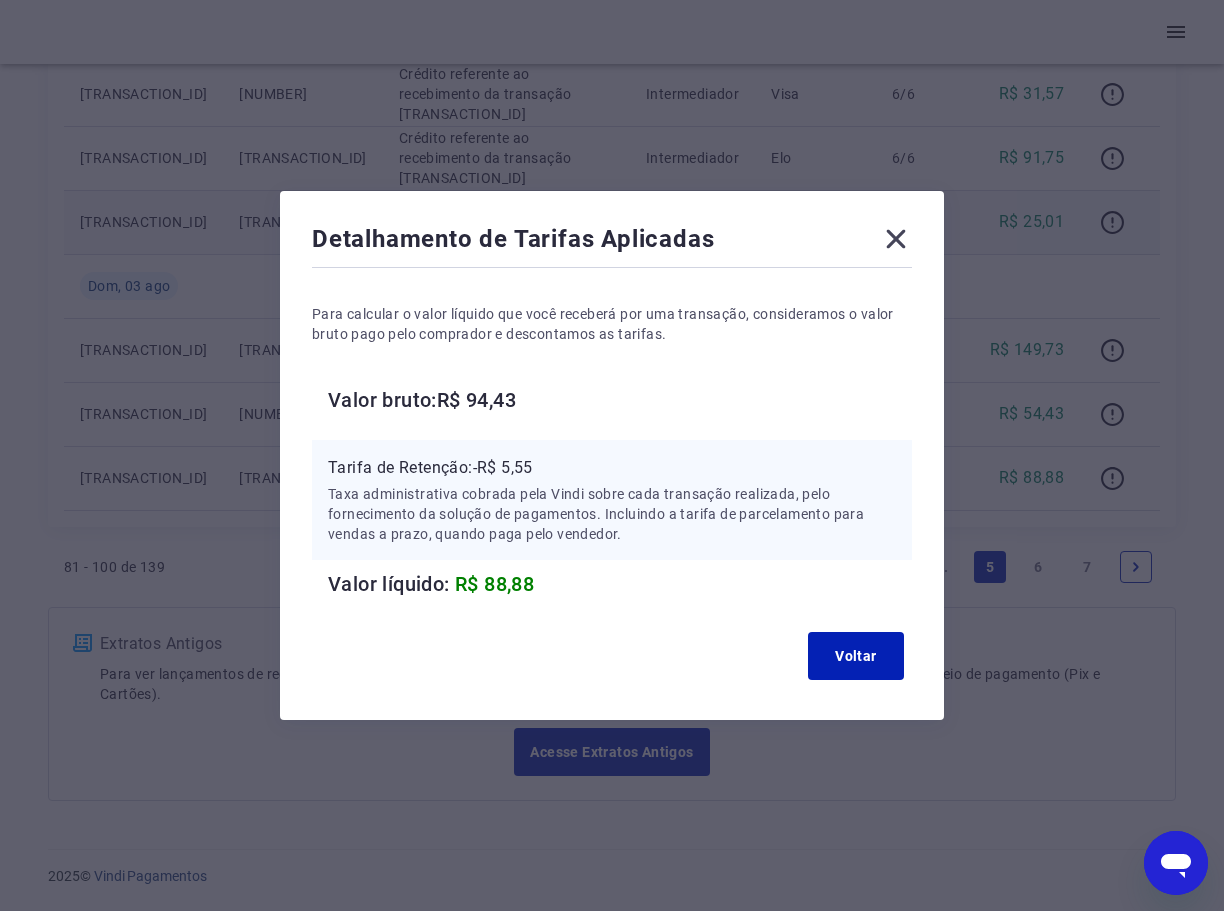 click 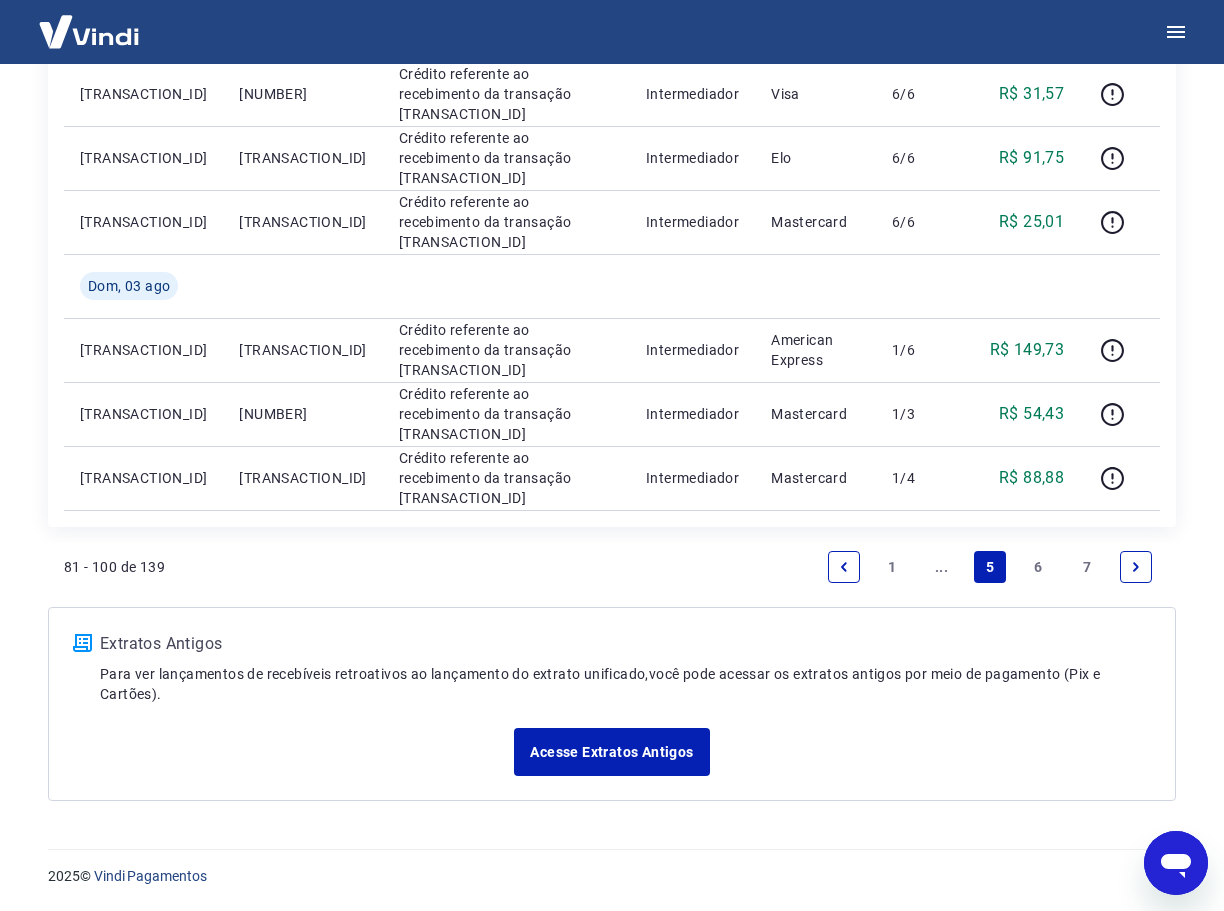 click on "6" at bounding box center (1039, 567) 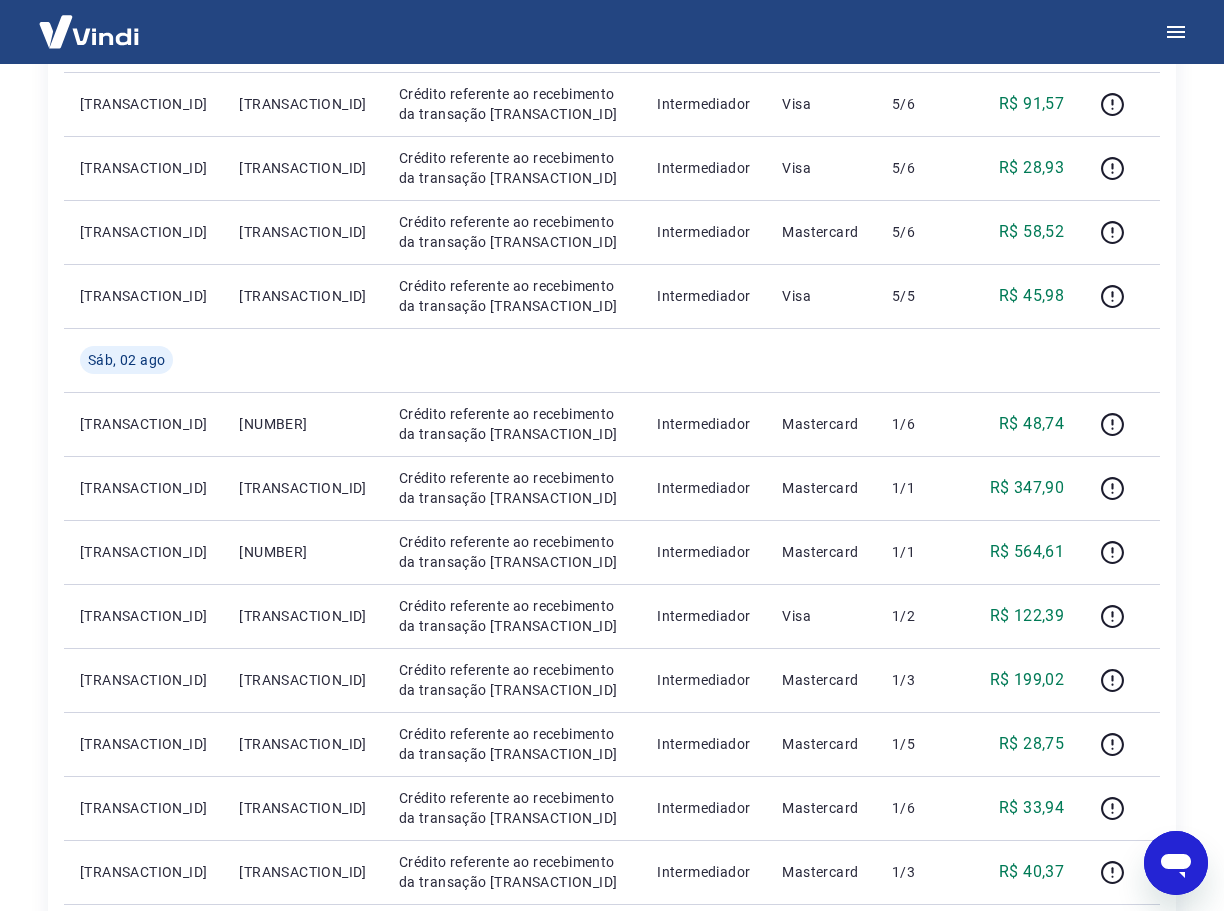 scroll, scrollTop: 1200, scrollLeft: 0, axis: vertical 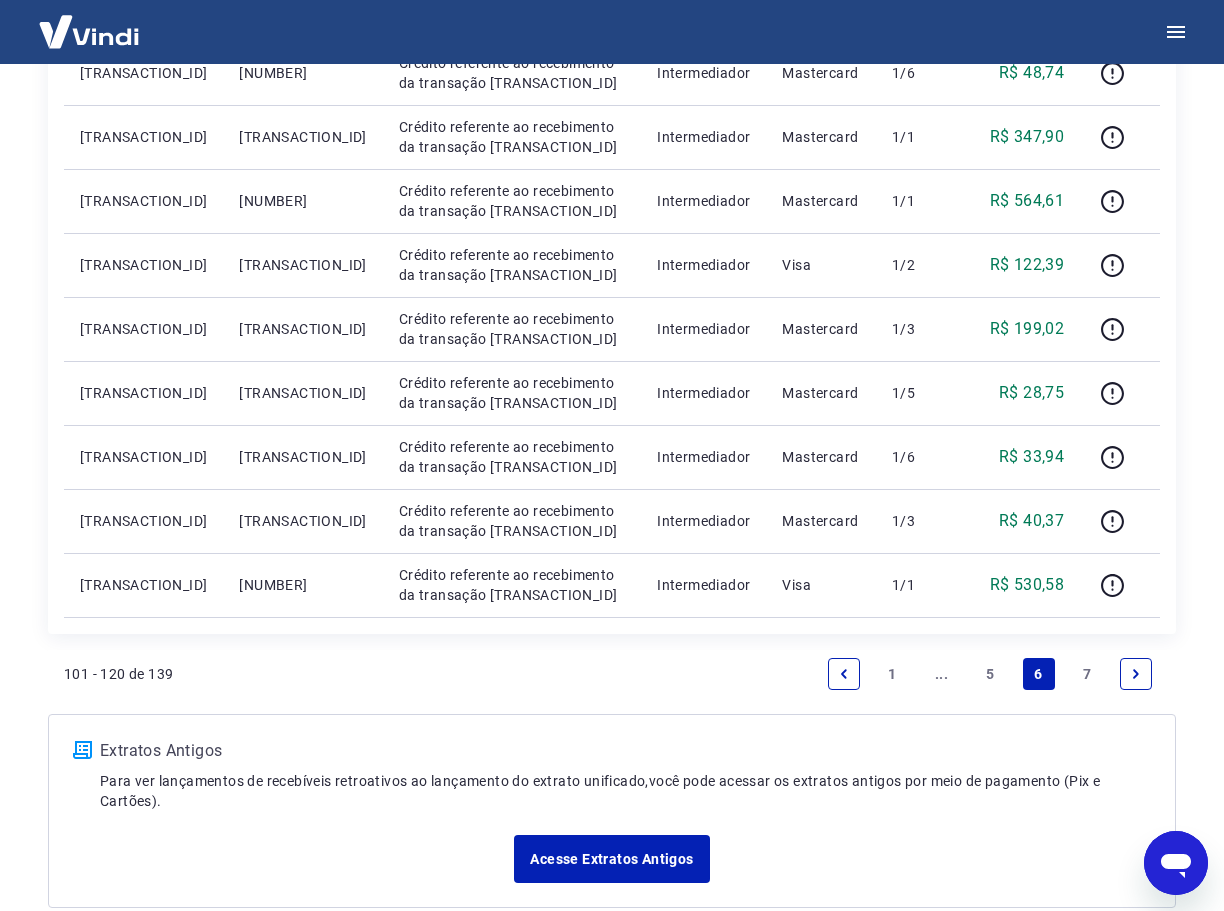 click on "5" at bounding box center [990, 674] 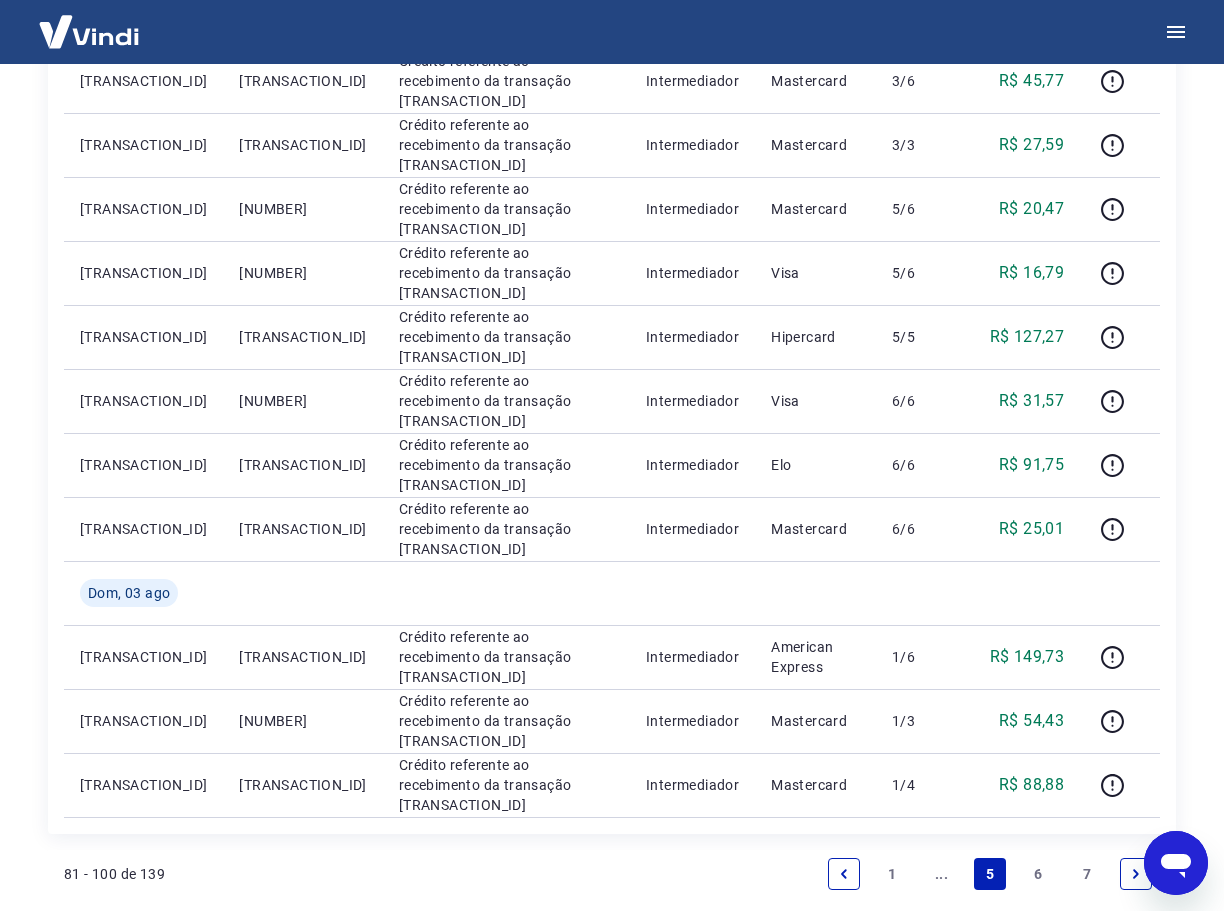 scroll, scrollTop: 1307, scrollLeft: 0, axis: vertical 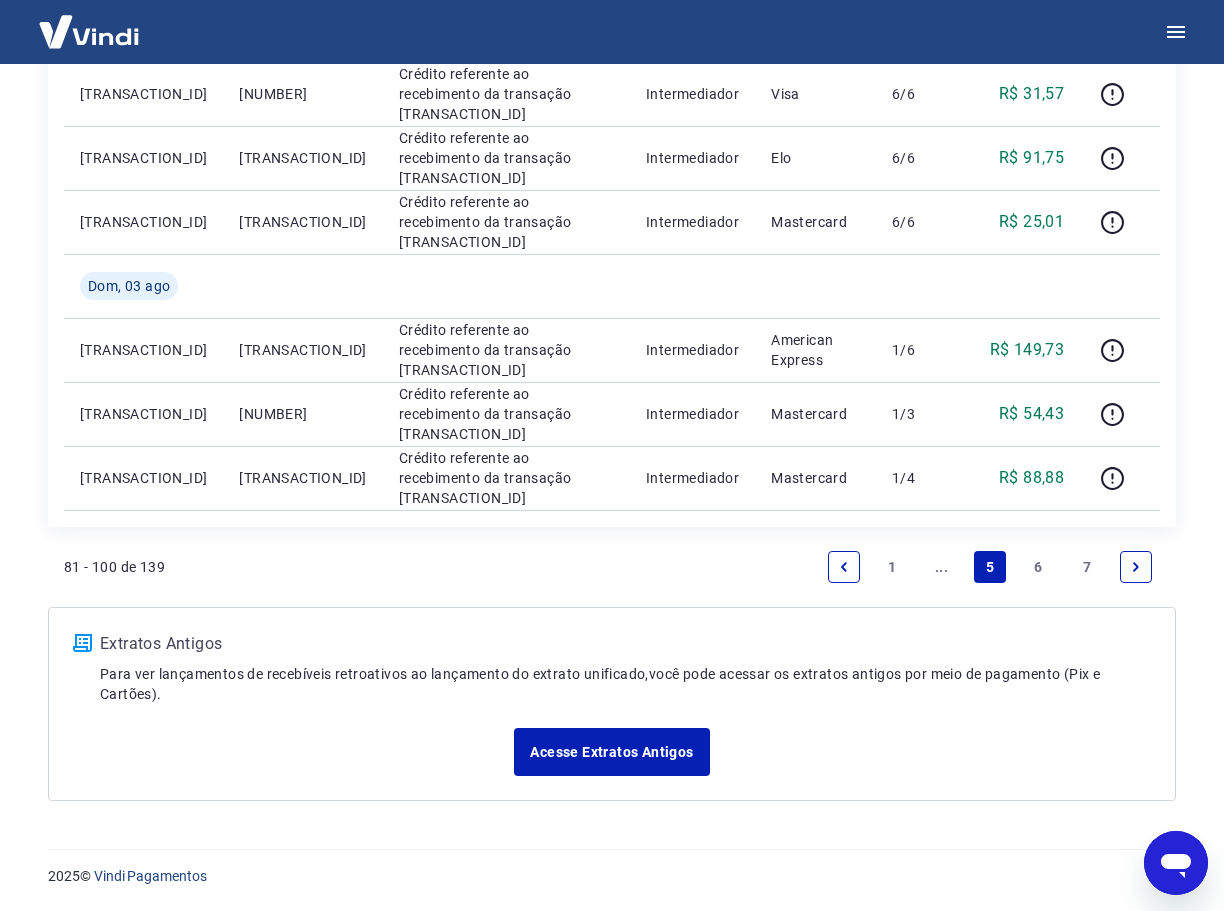 click on "..." at bounding box center (941, 567) 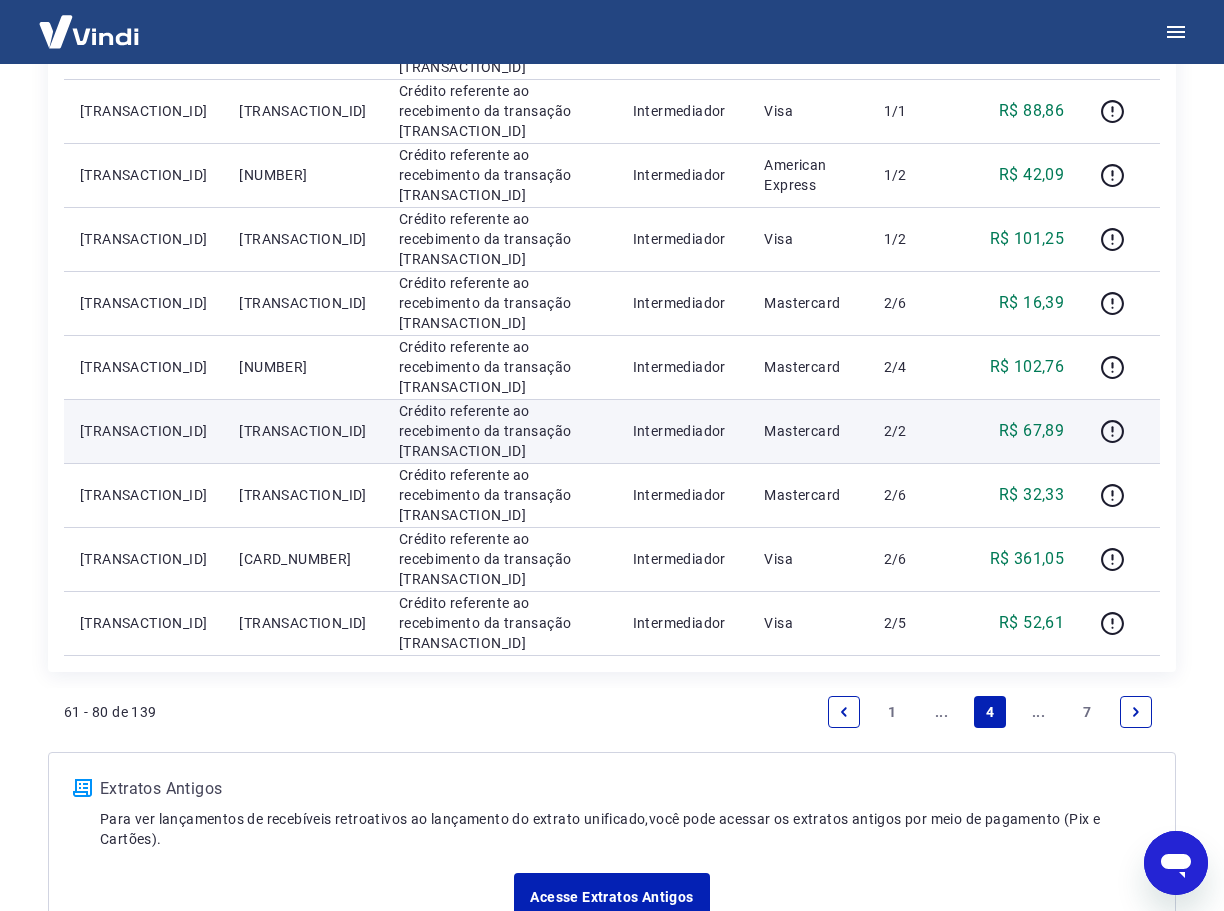 scroll, scrollTop: 1243, scrollLeft: 0, axis: vertical 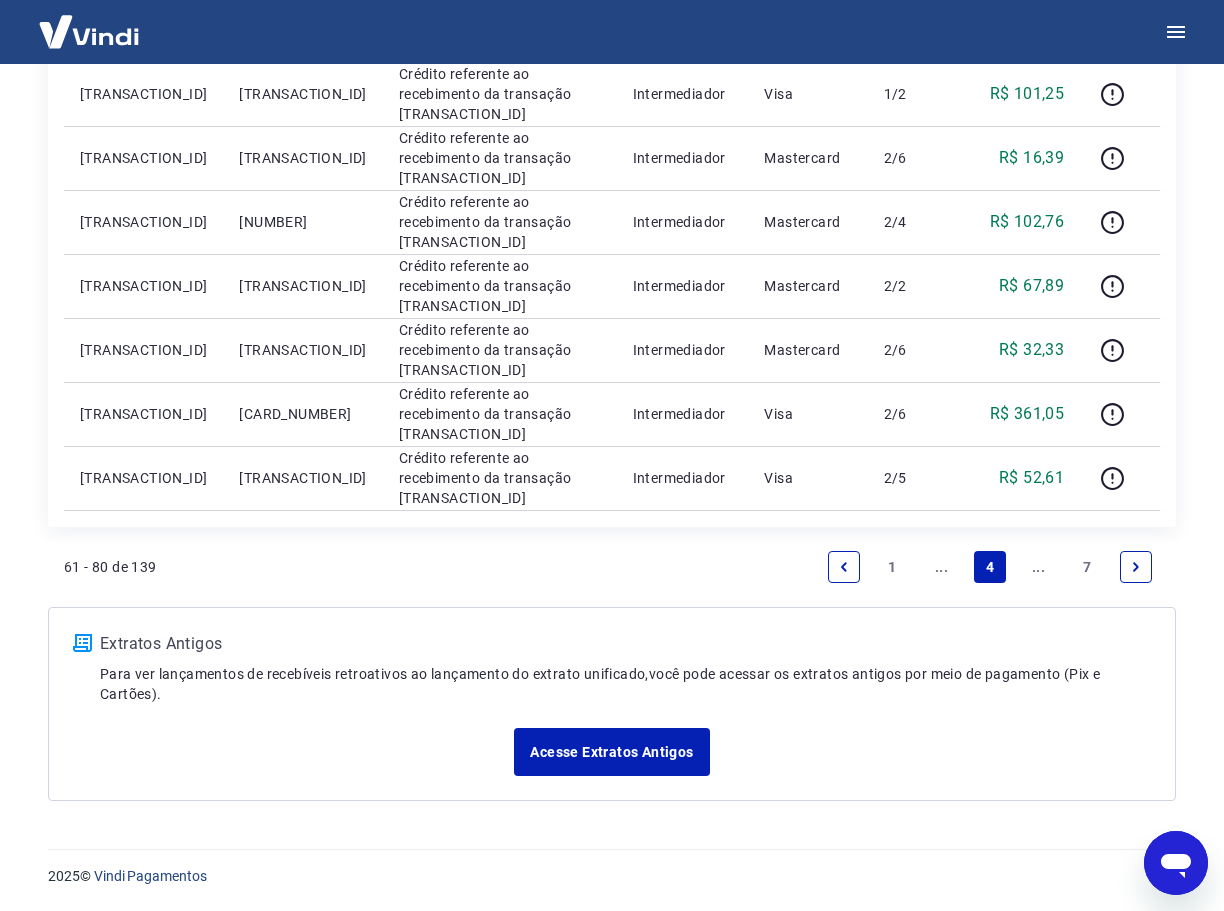 click on "..." at bounding box center [1039, 567] 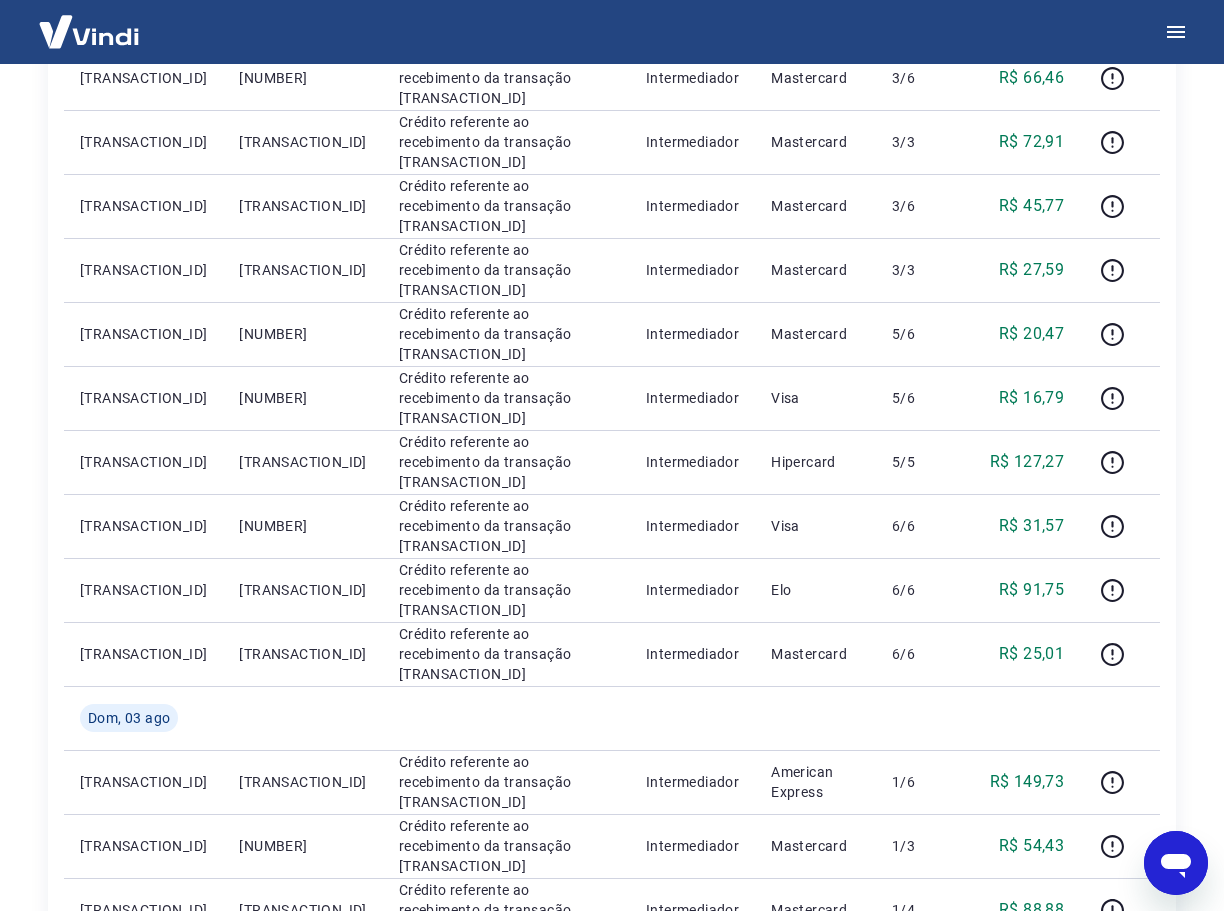 scroll, scrollTop: 900, scrollLeft: 0, axis: vertical 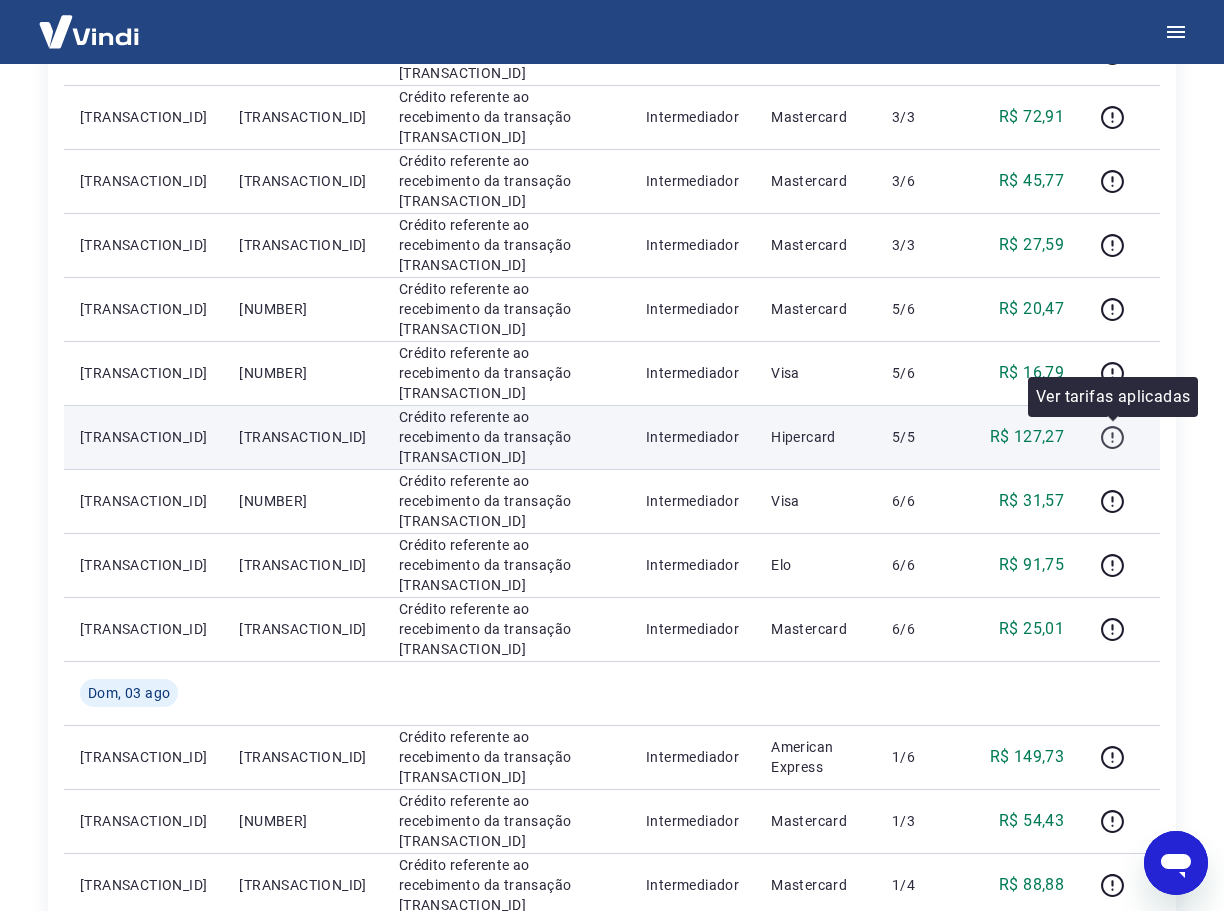 click 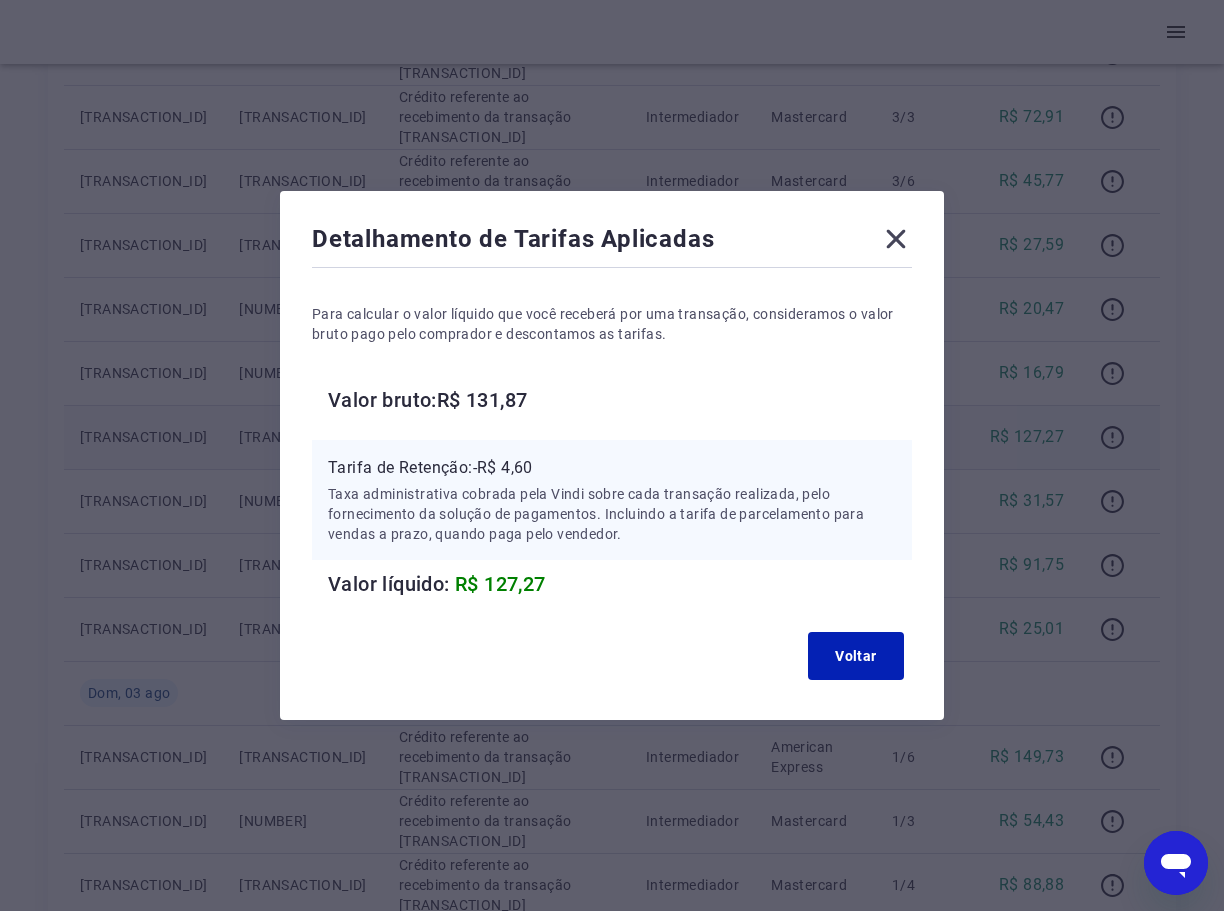 click 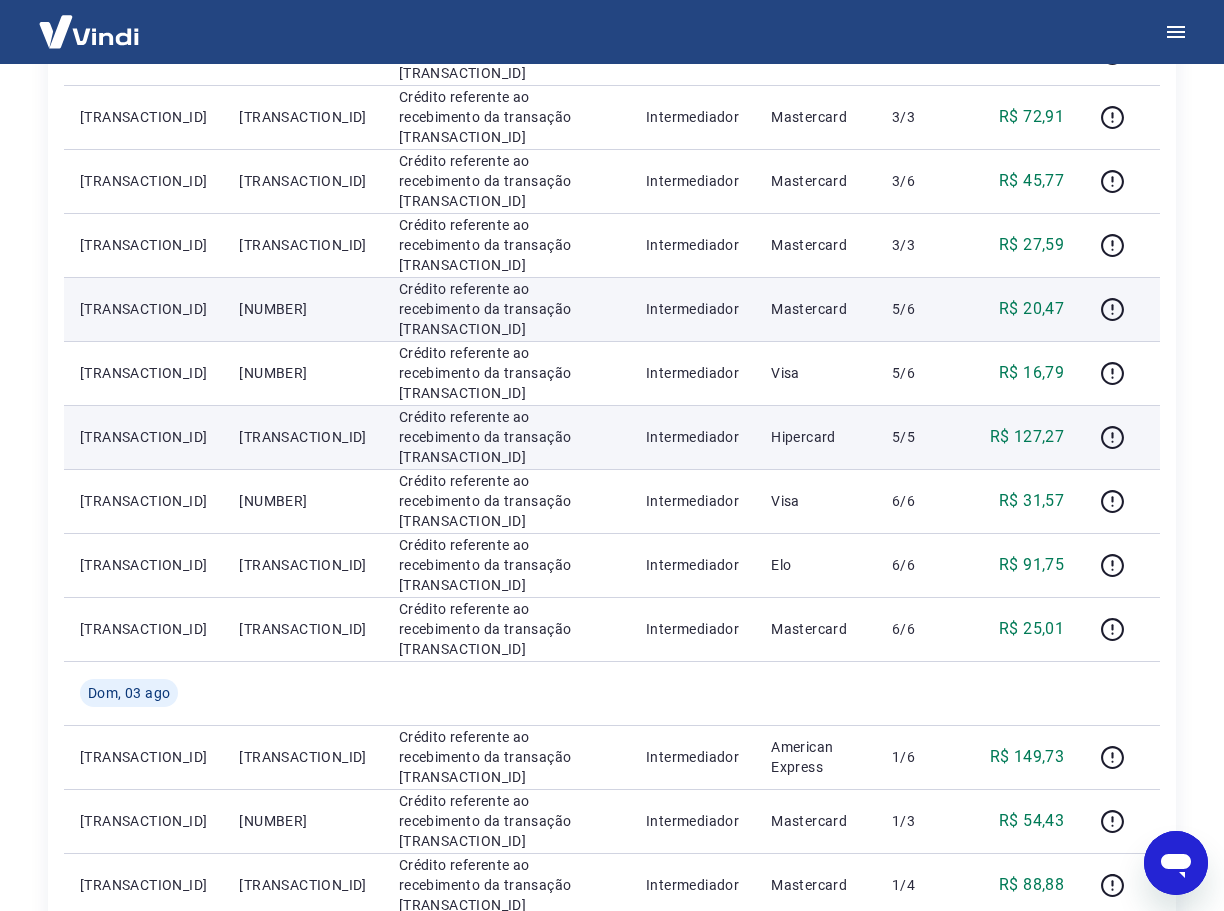scroll, scrollTop: 800, scrollLeft: 0, axis: vertical 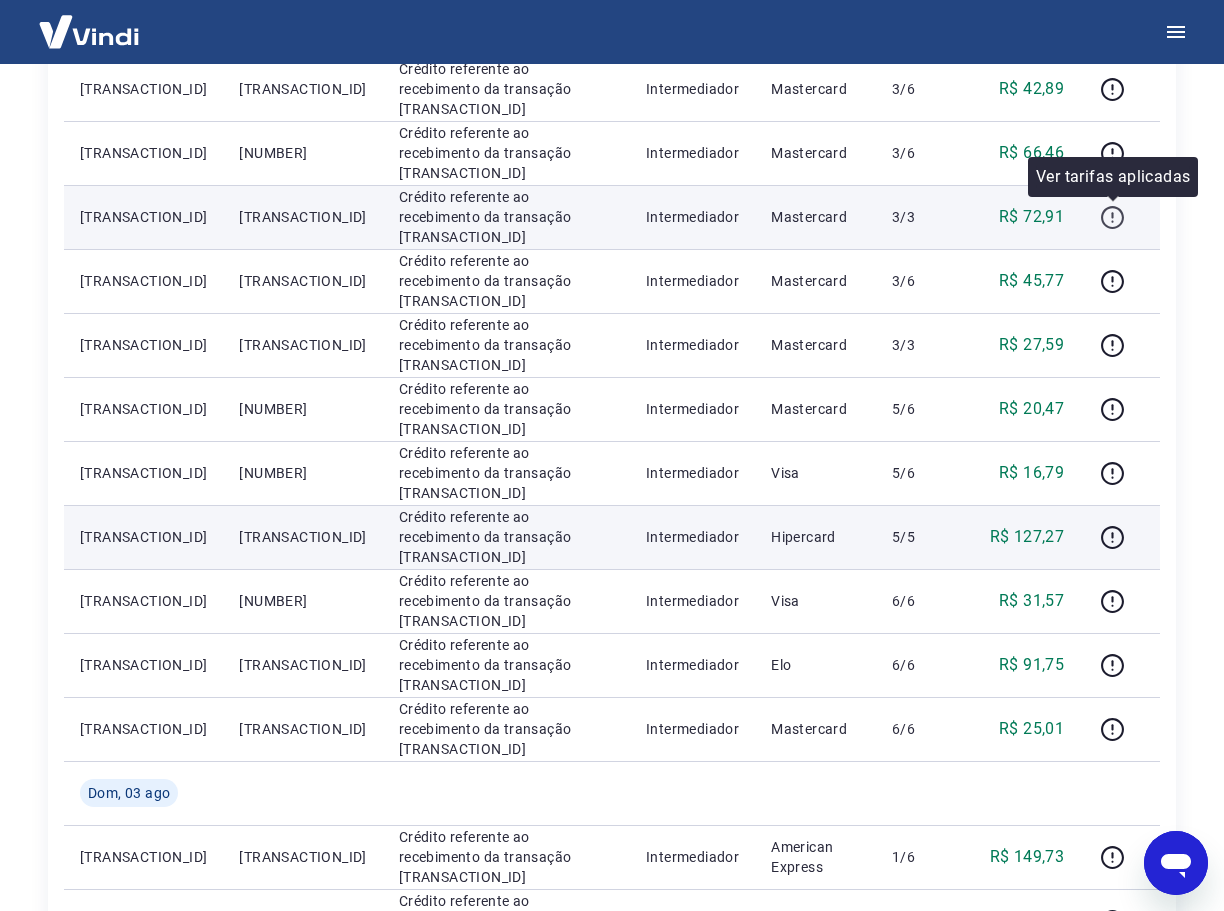 click 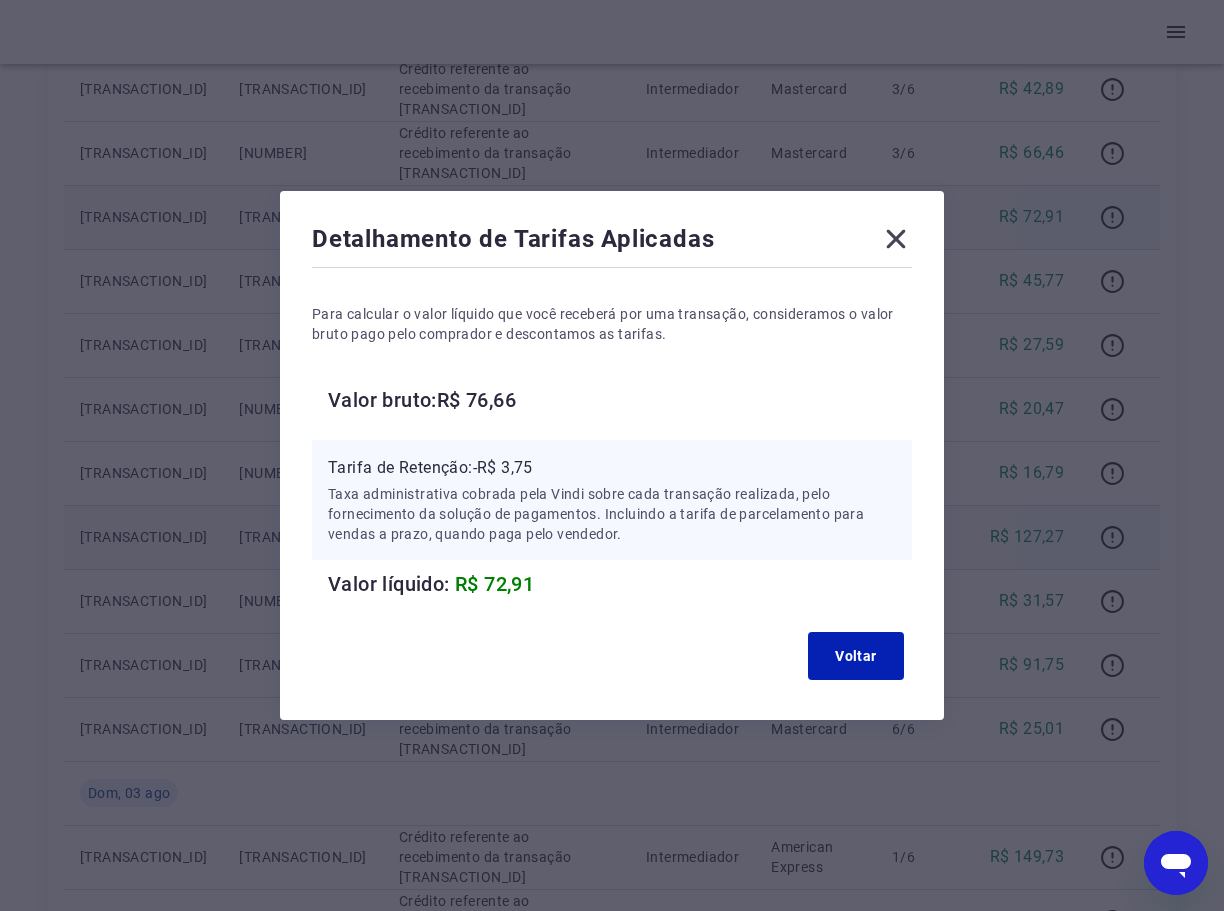 click 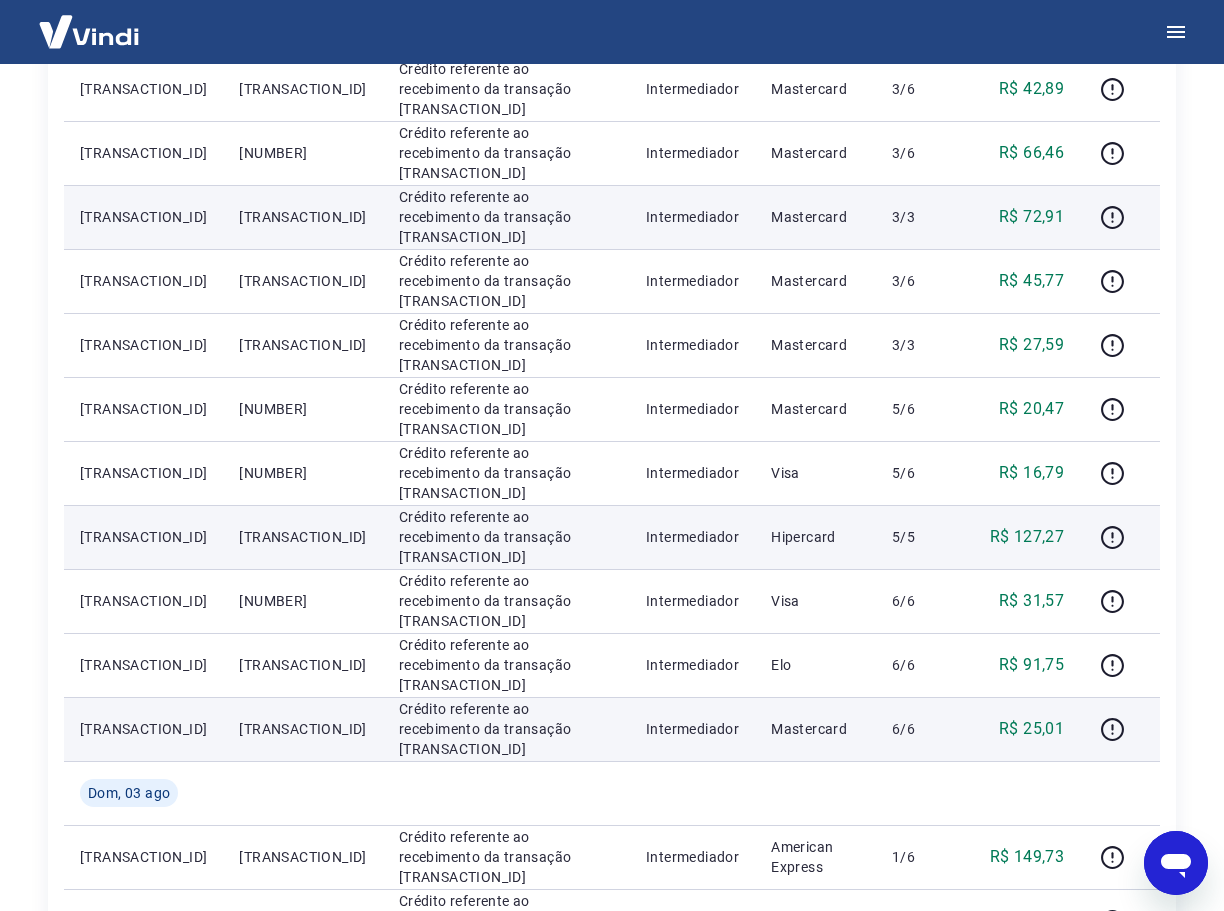 scroll, scrollTop: 400, scrollLeft: 0, axis: vertical 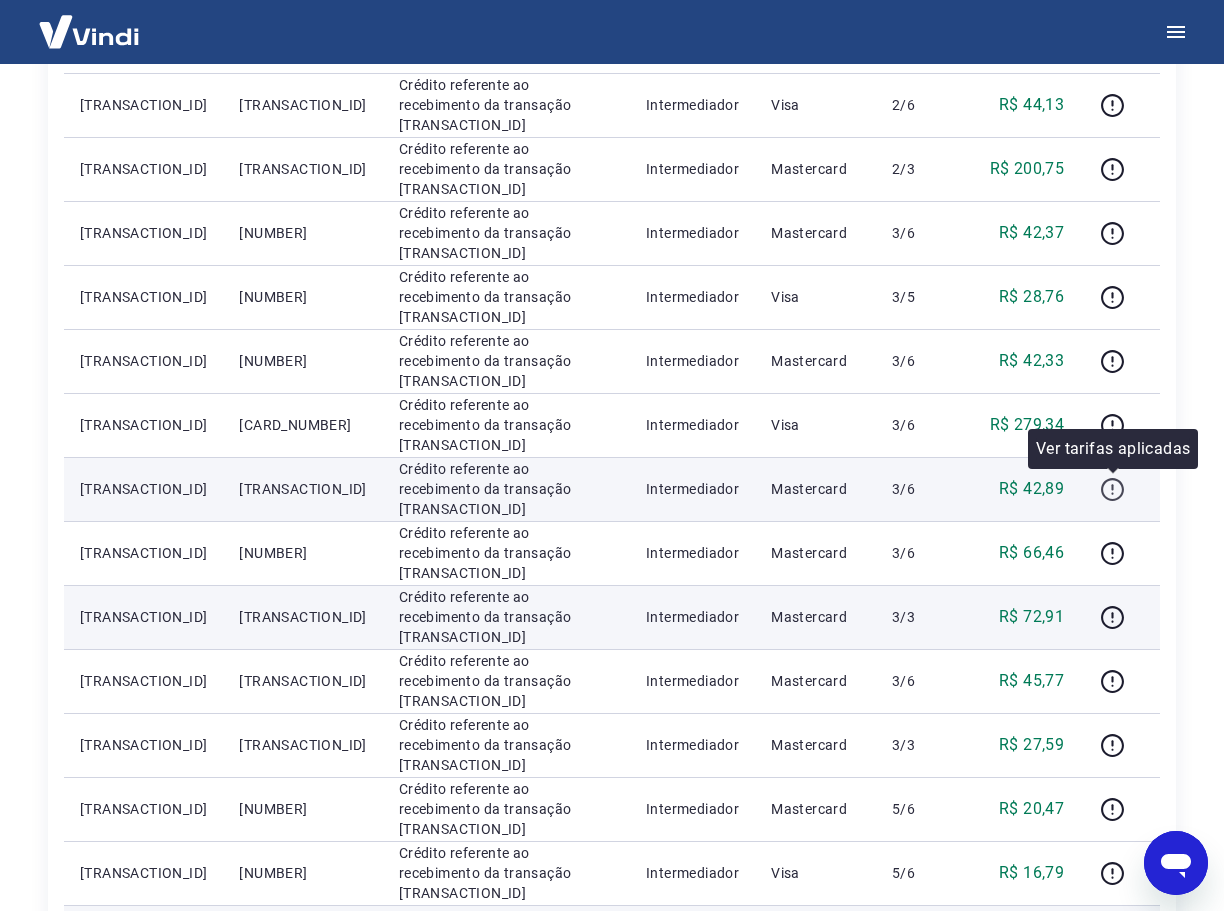click 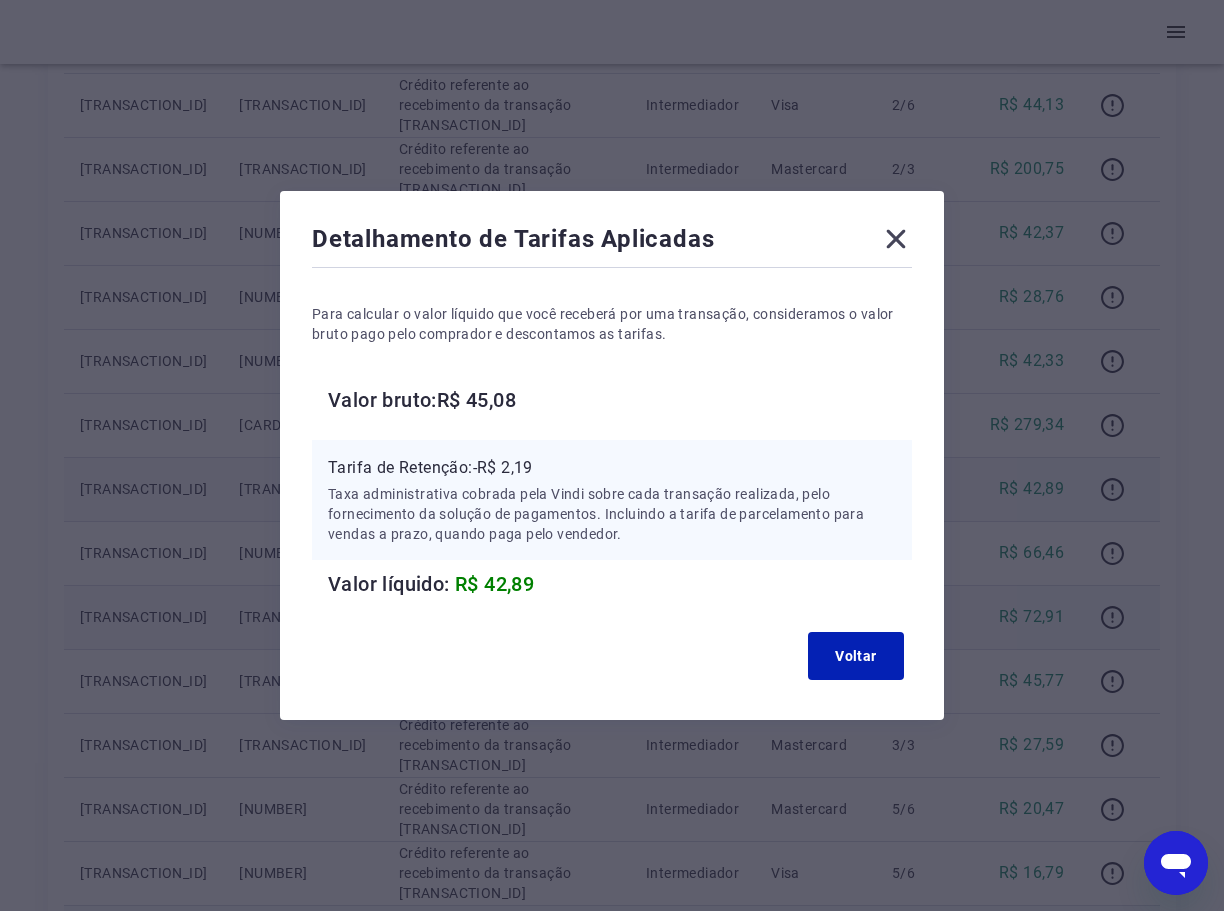 click 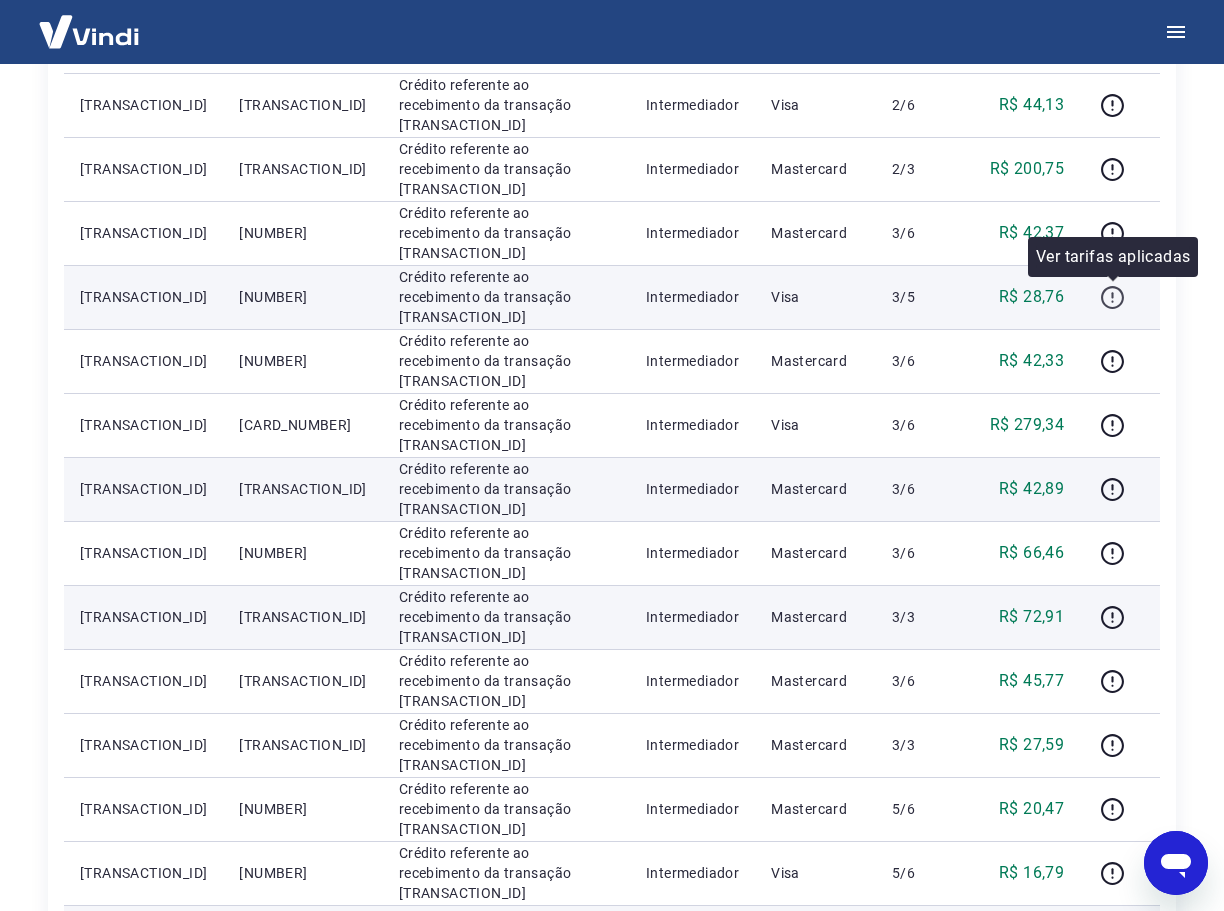 click 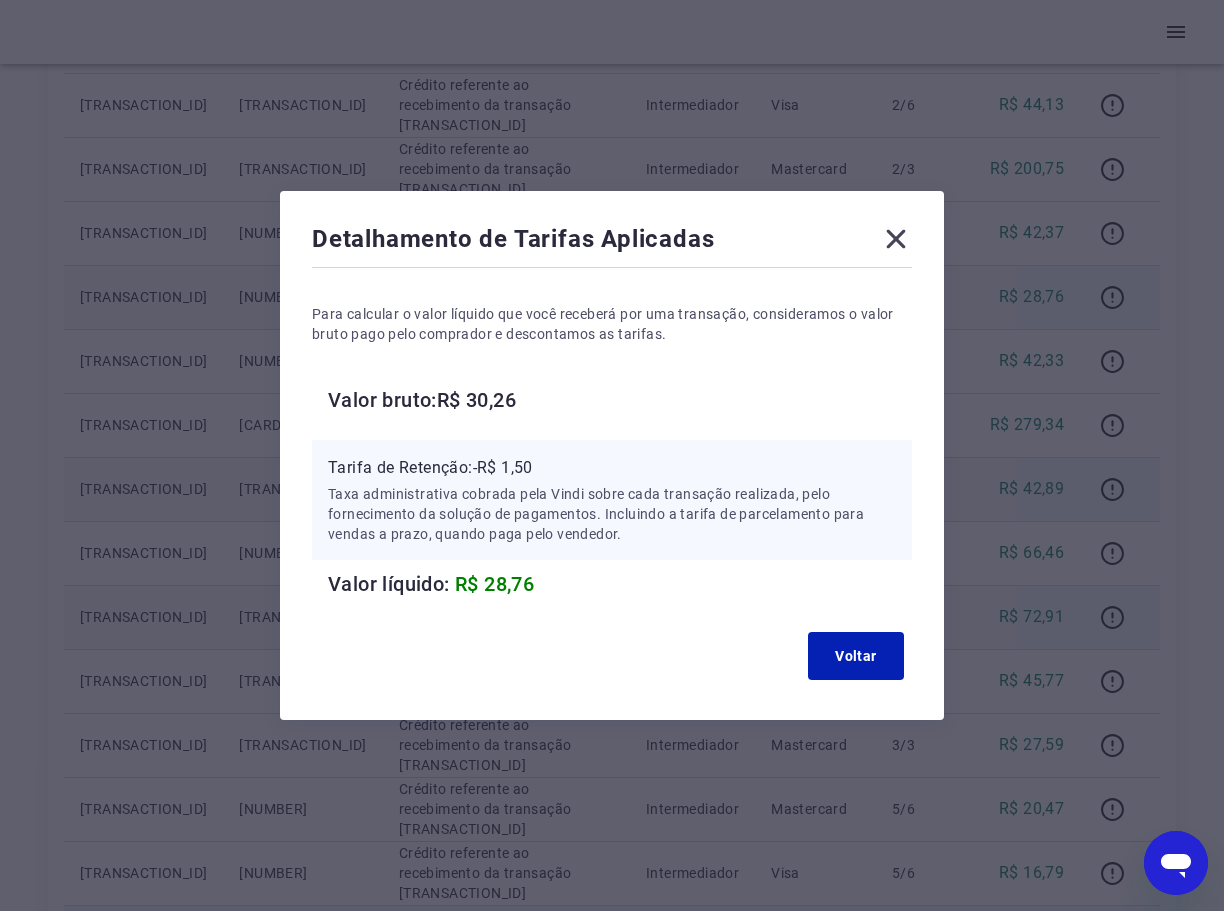 click 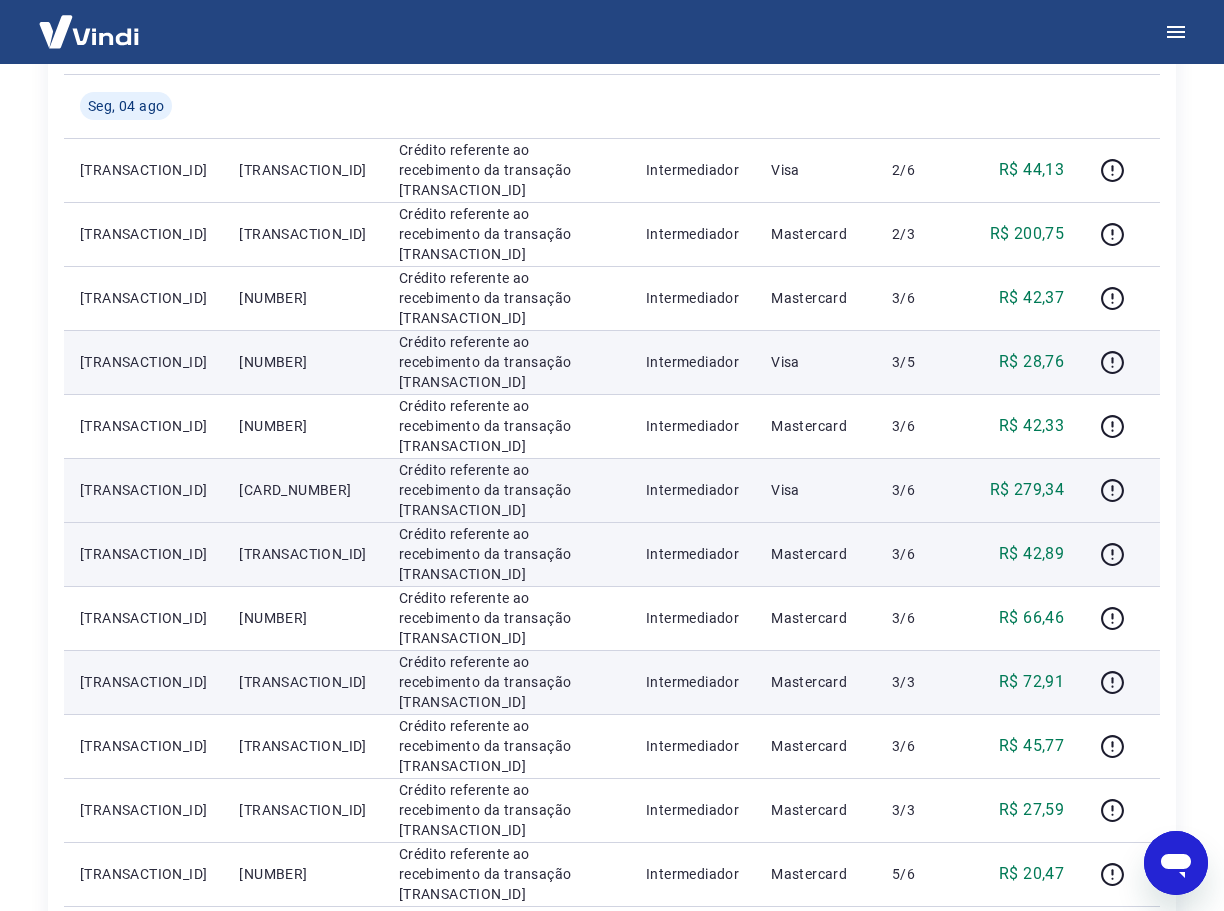 scroll, scrollTop: 300, scrollLeft: 0, axis: vertical 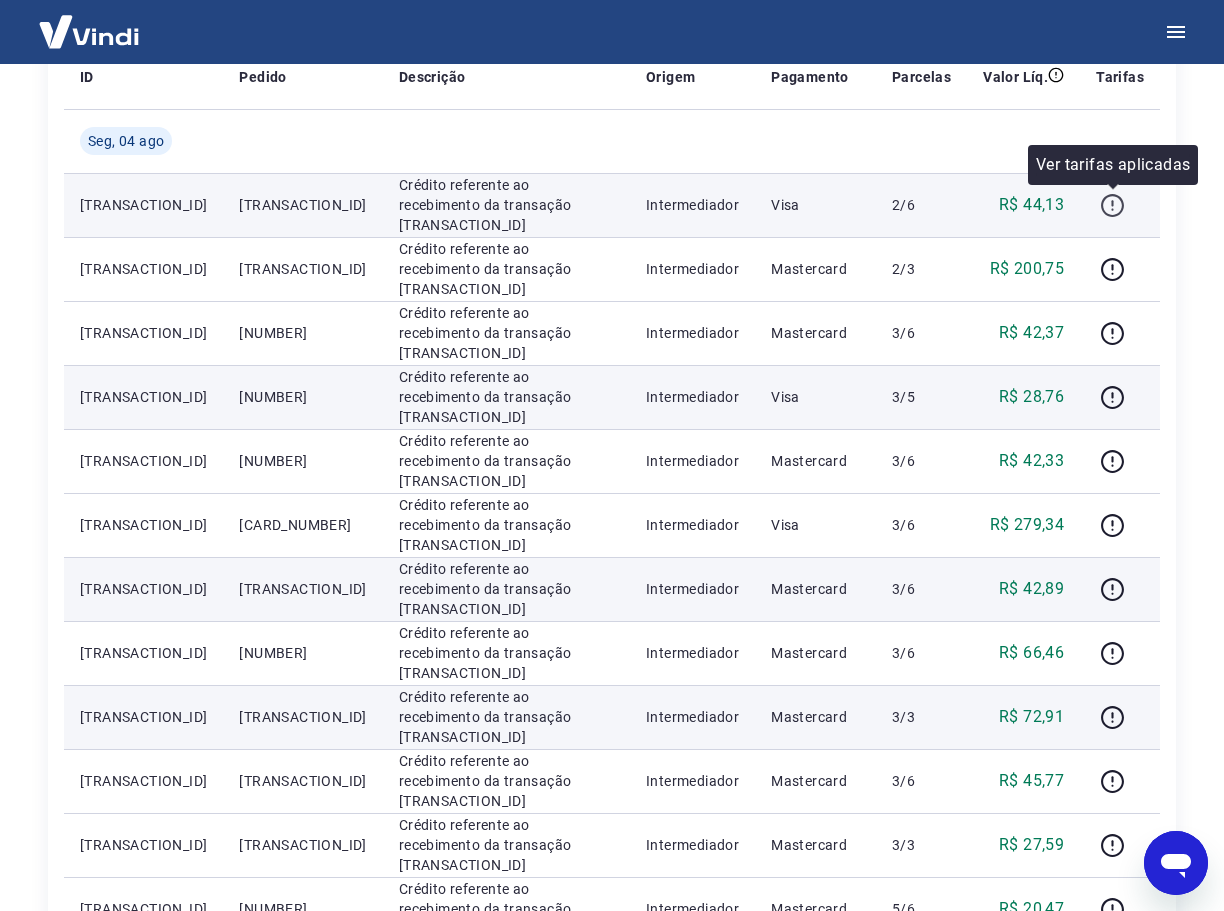click 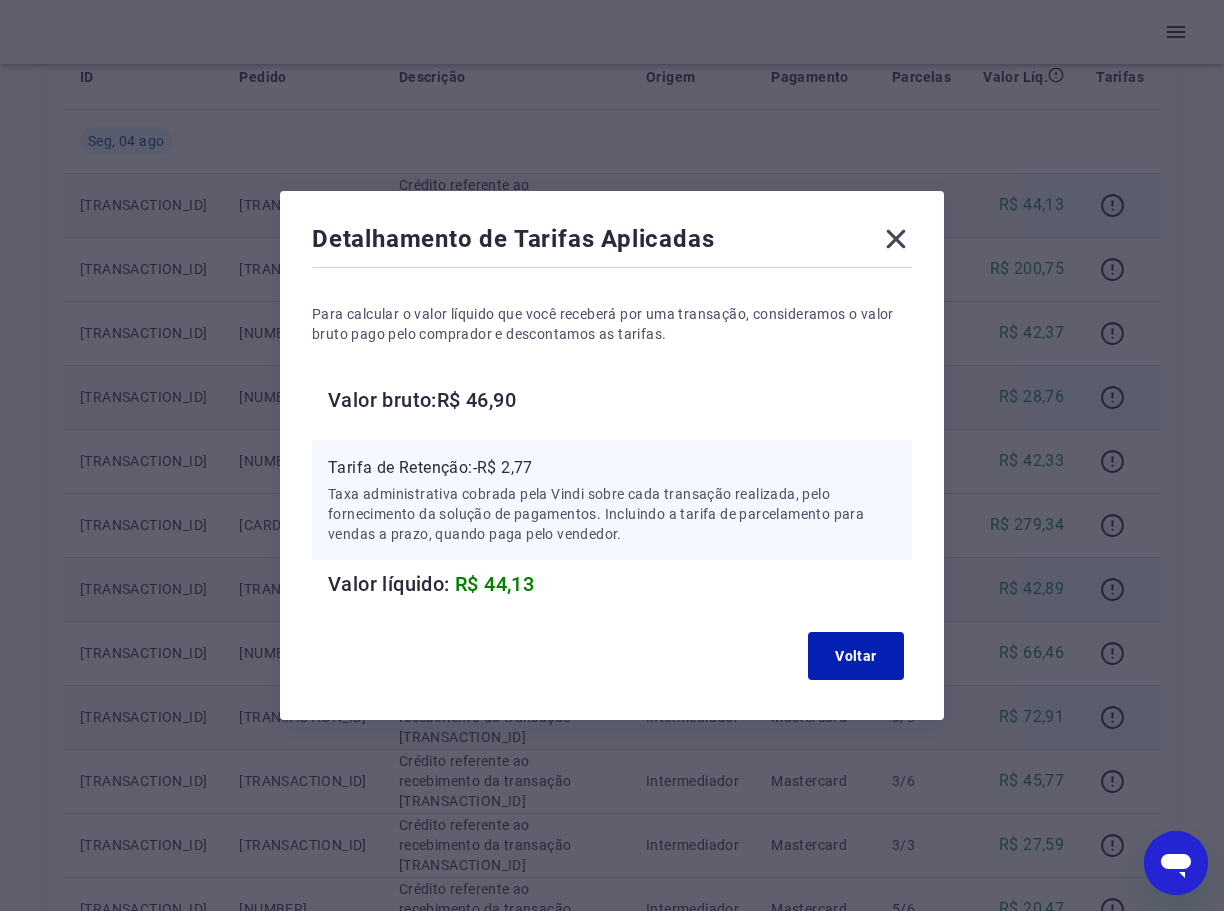 click 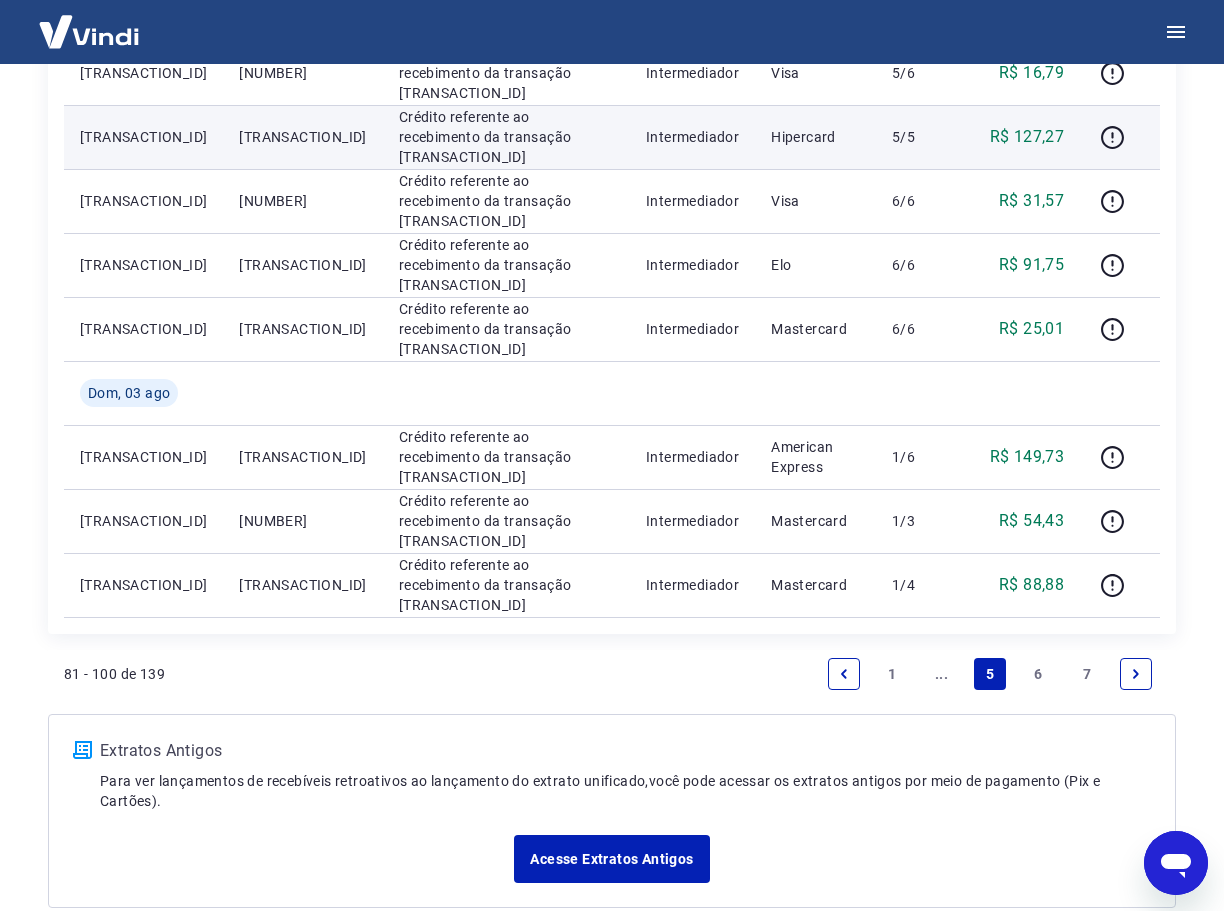 scroll, scrollTop: 1307, scrollLeft: 0, axis: vertical 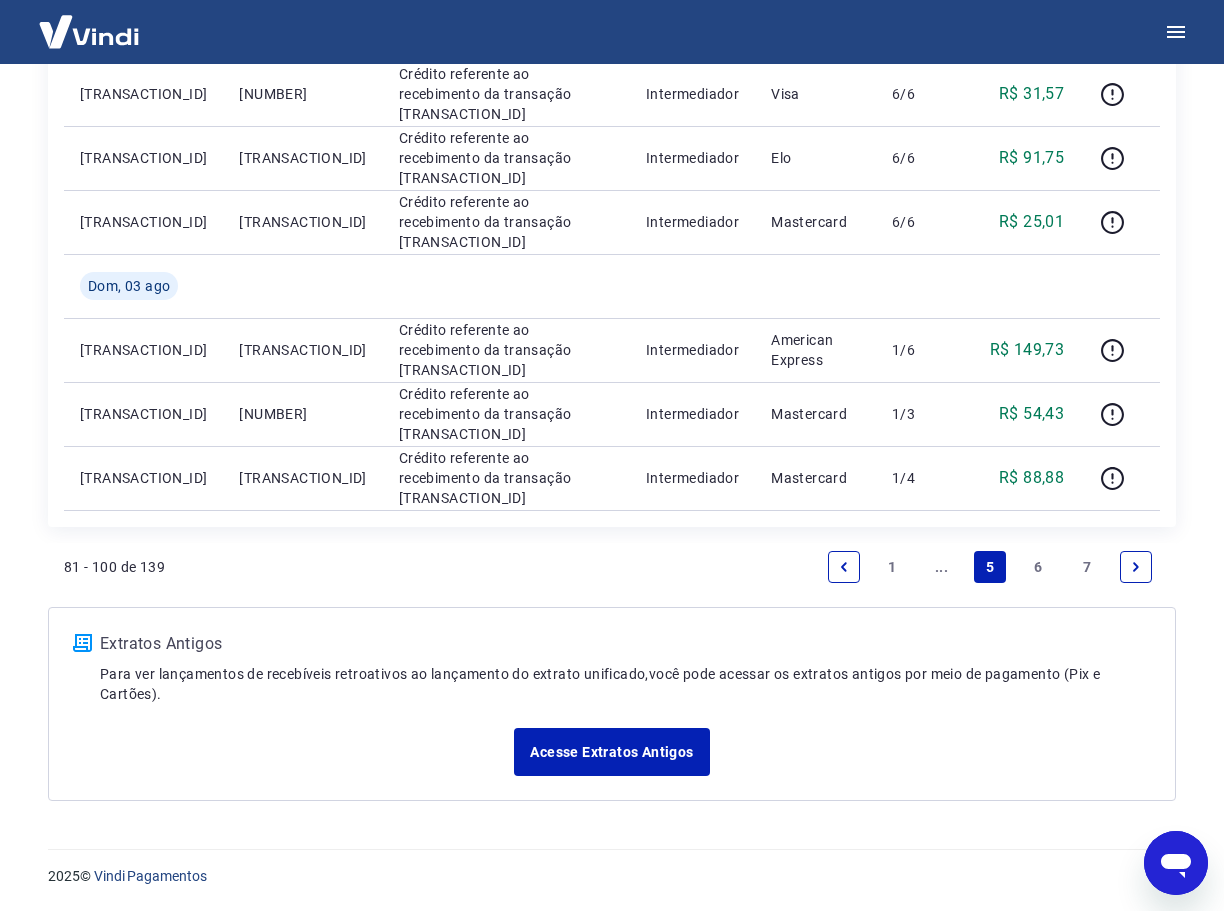 click on "..." at bounding box center (941, 567) 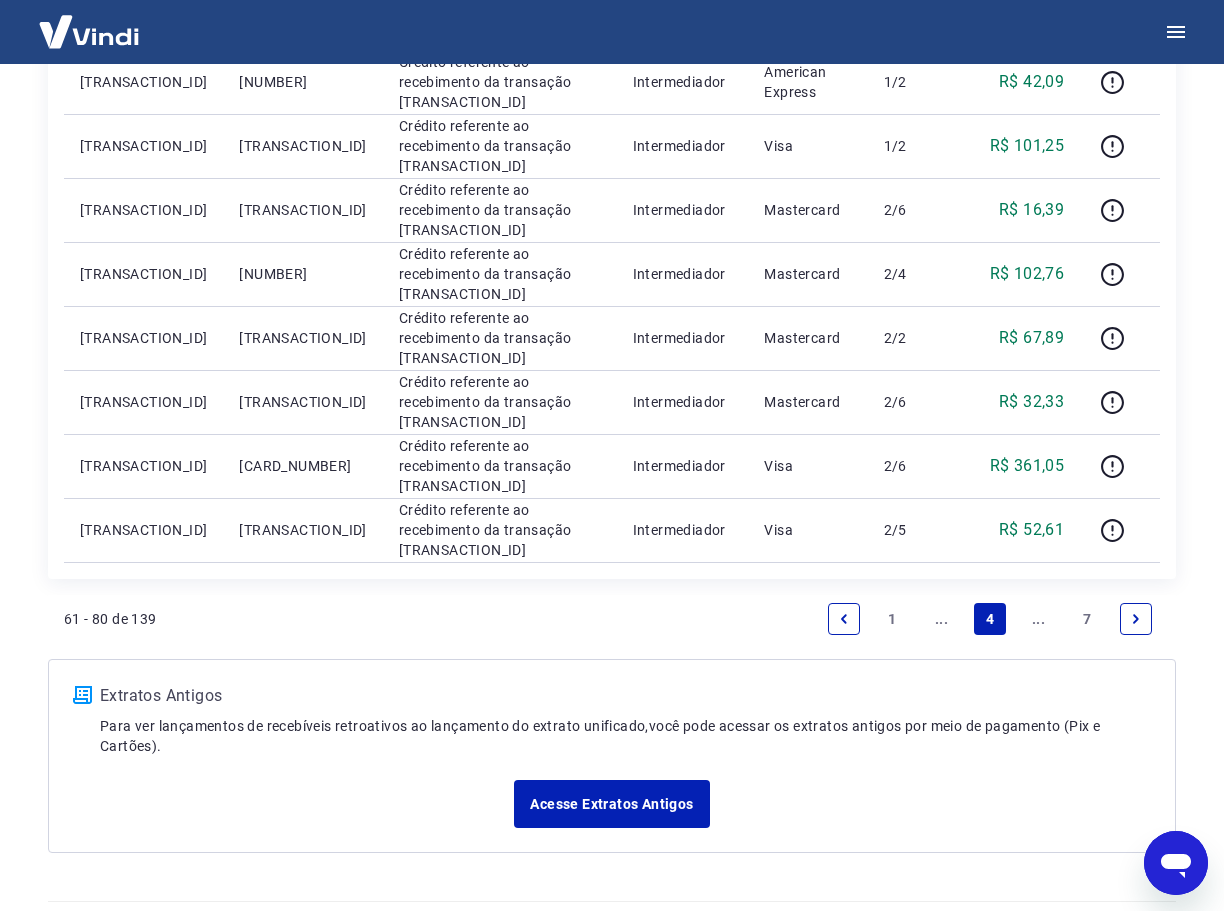 scroll, scrollTop: 1200, scrollLeft: 0, axis: vertical 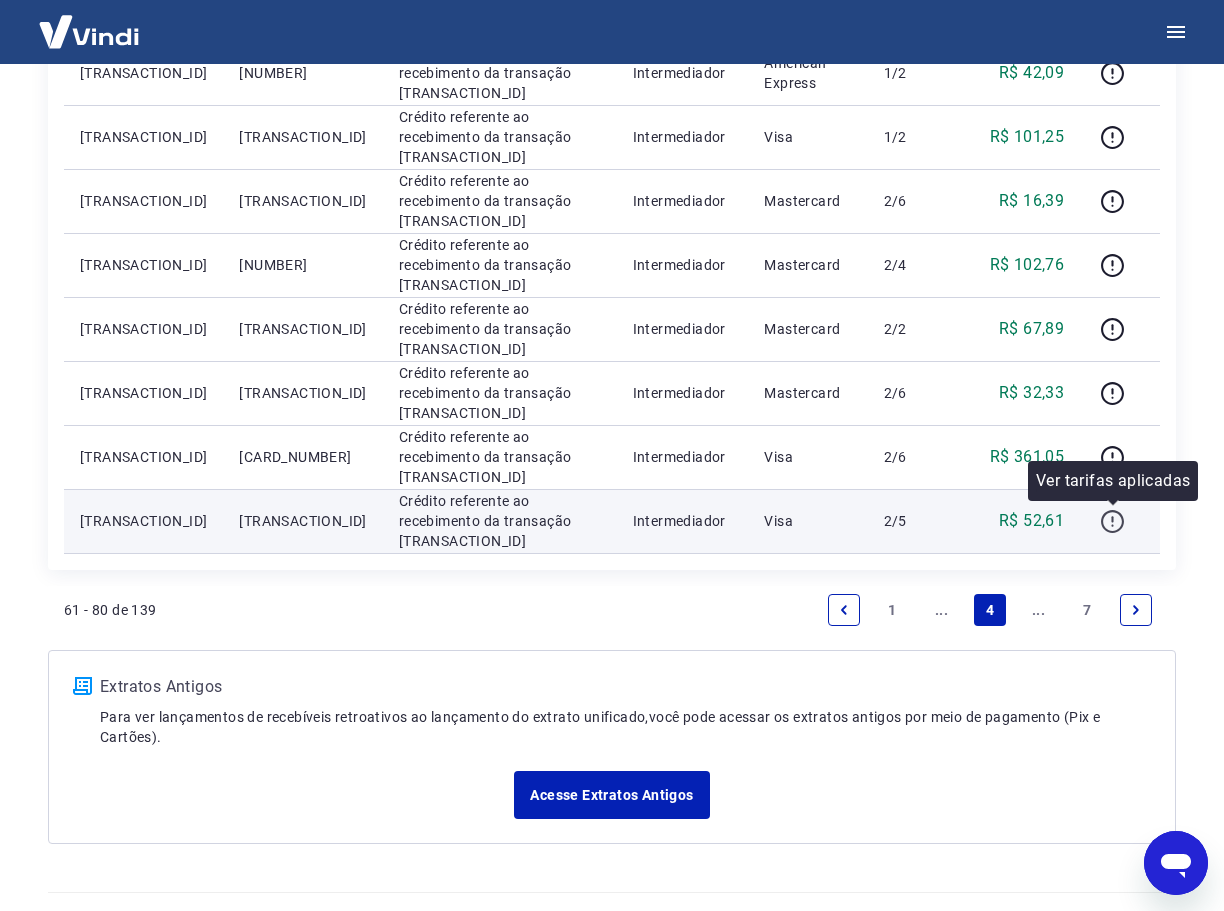 click 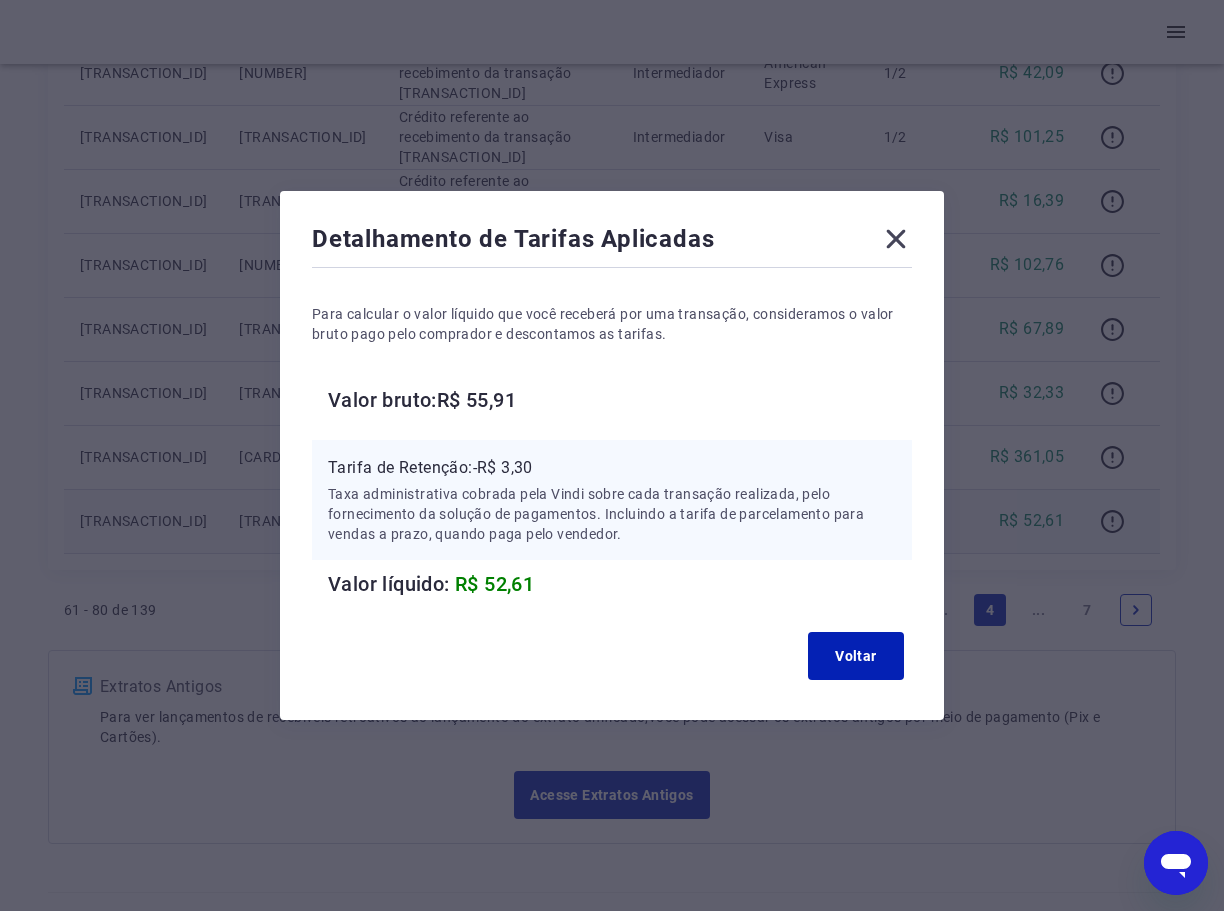 click 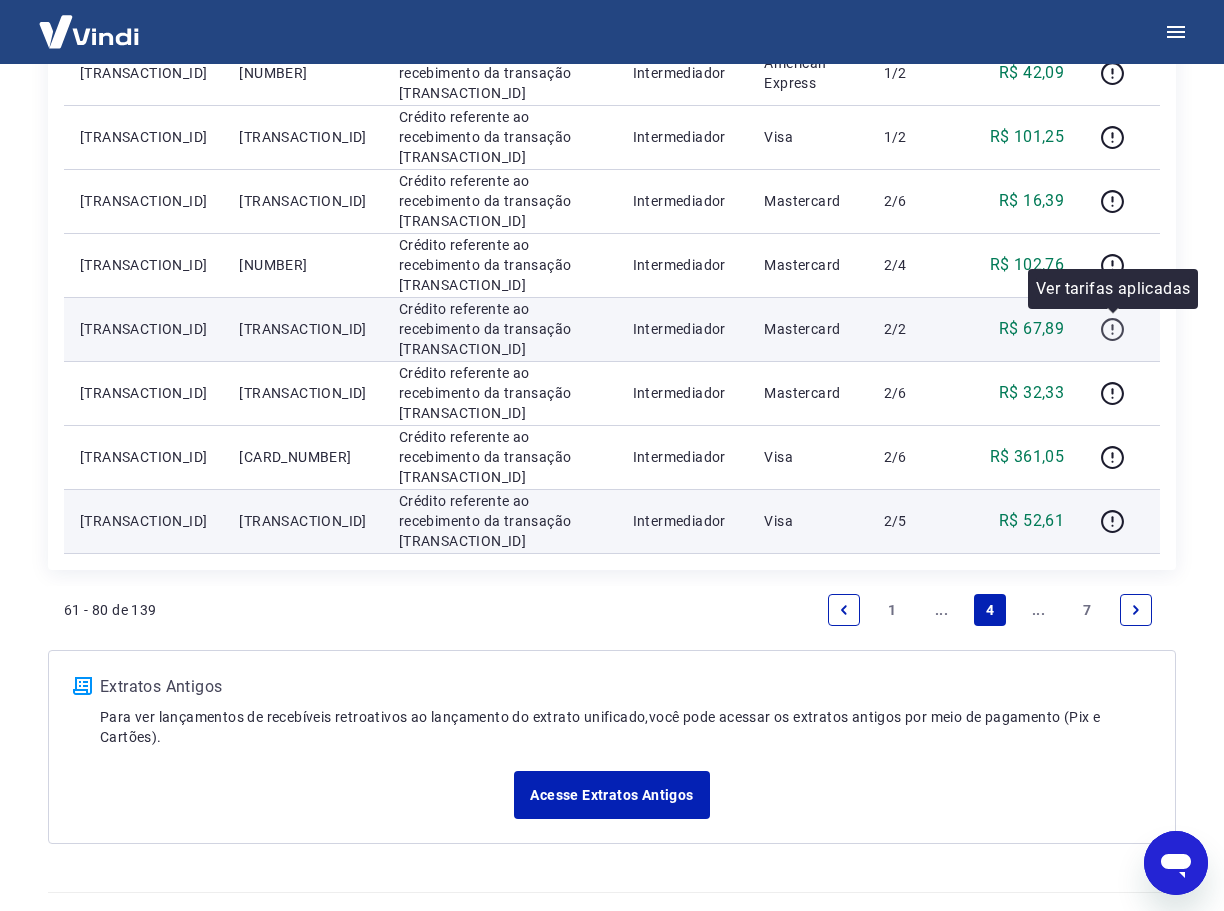 click 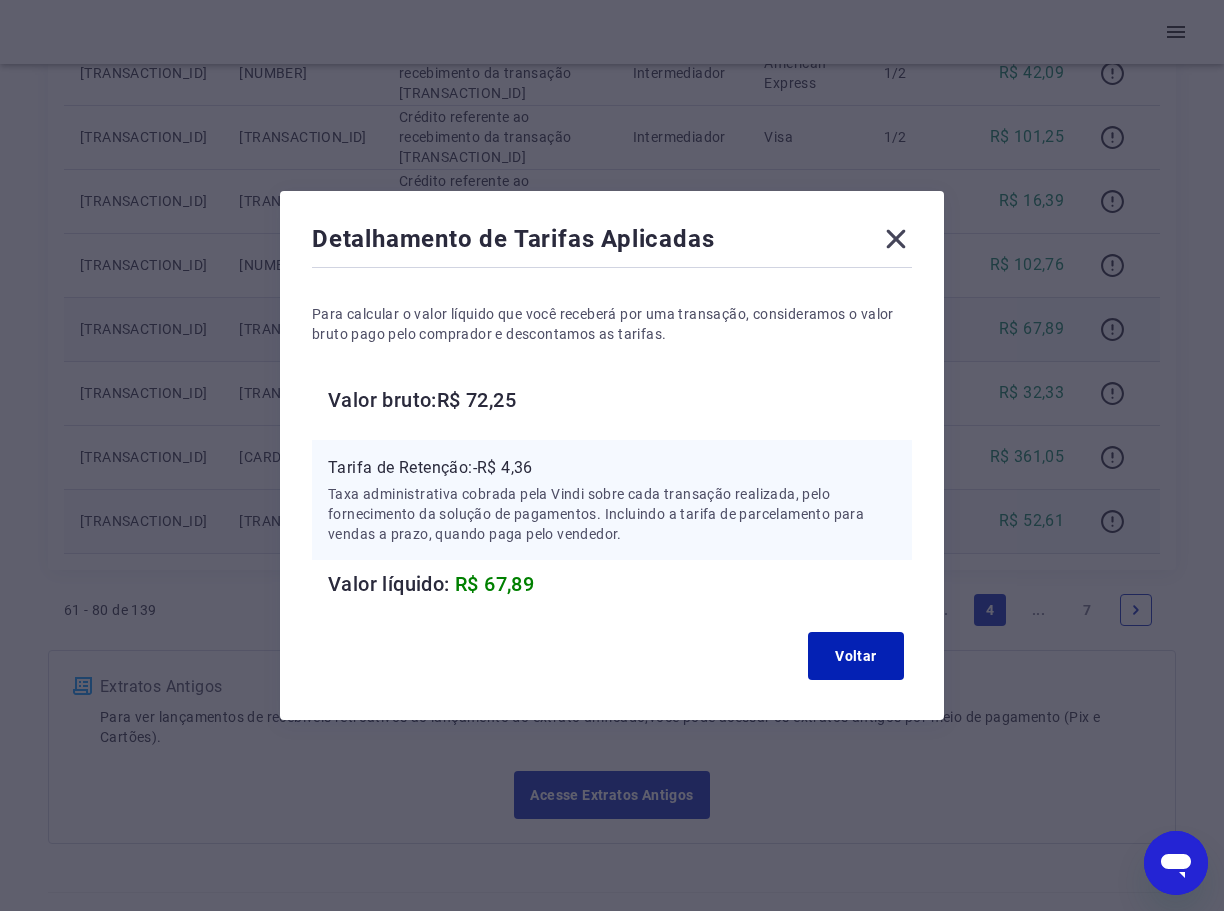 click 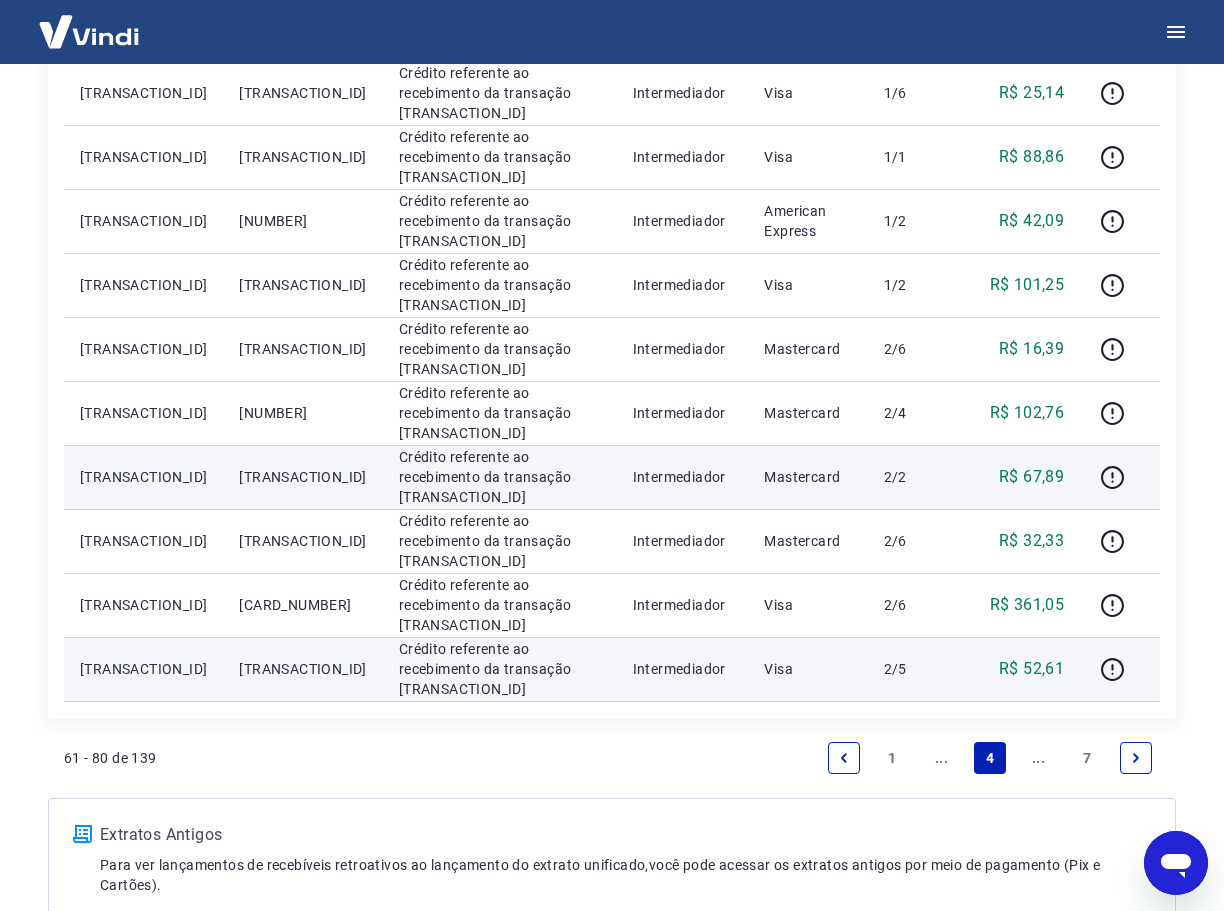 scroll, scrollTop: 1000, scrollLeft: 0, axis: vertical 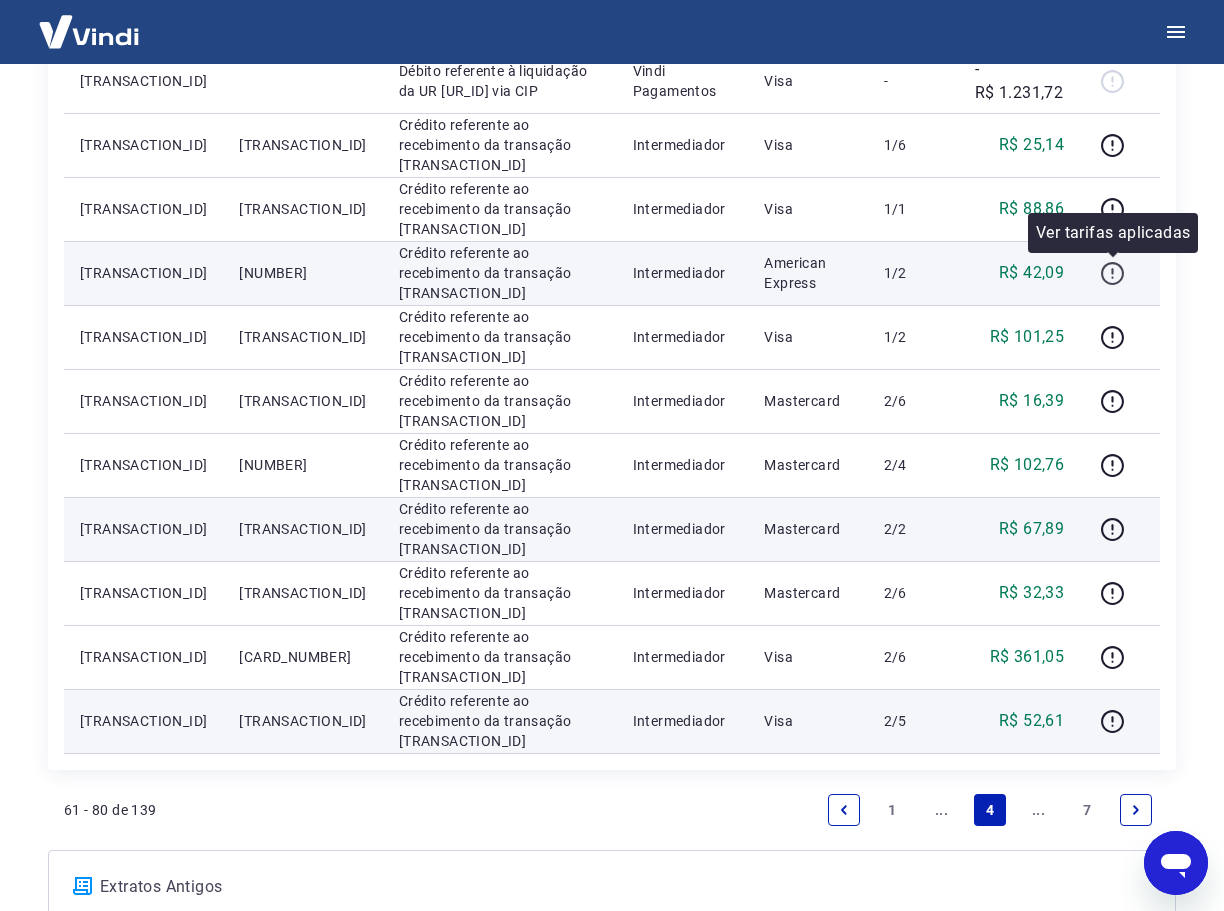 click 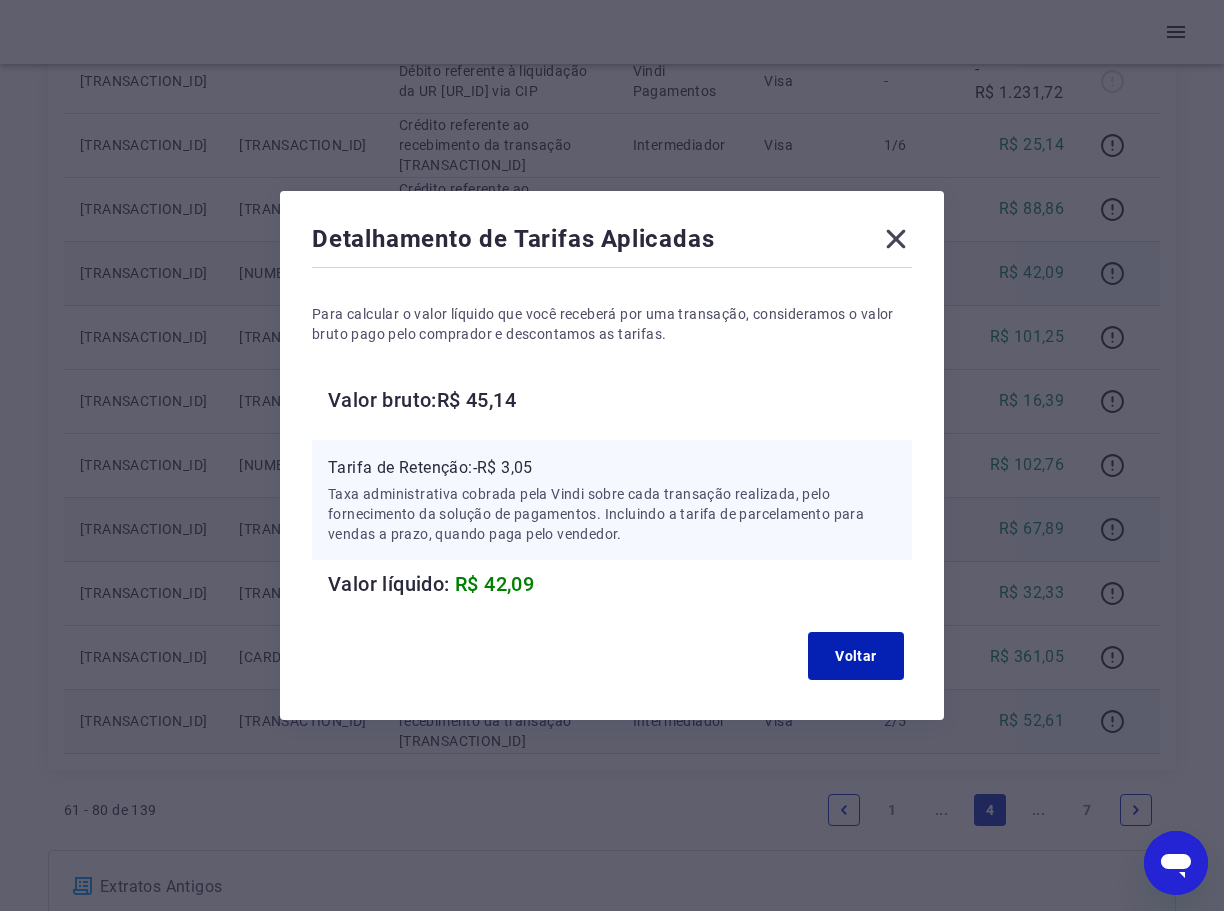 click 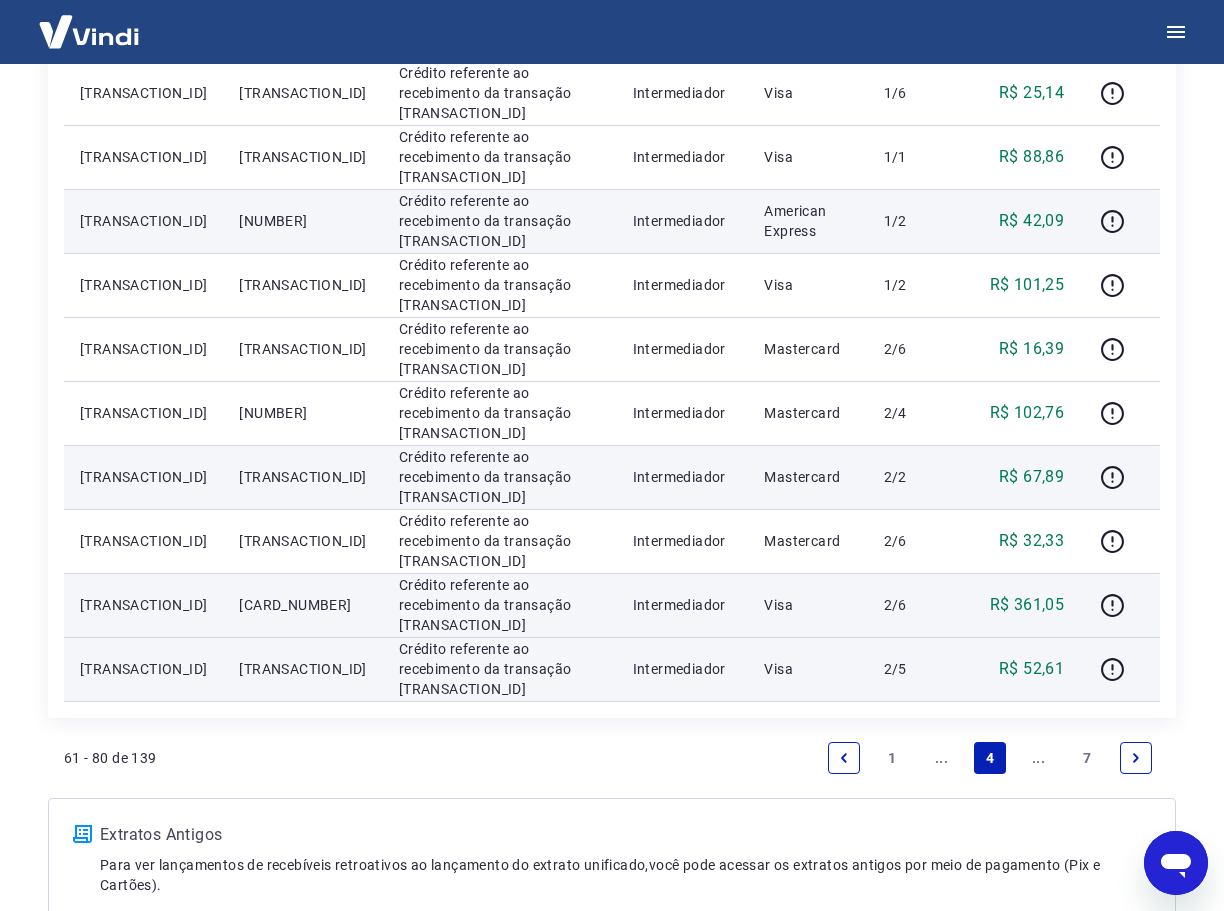 scroll, scrollTop: 1100, scrollLeft: 0, axis: vertical 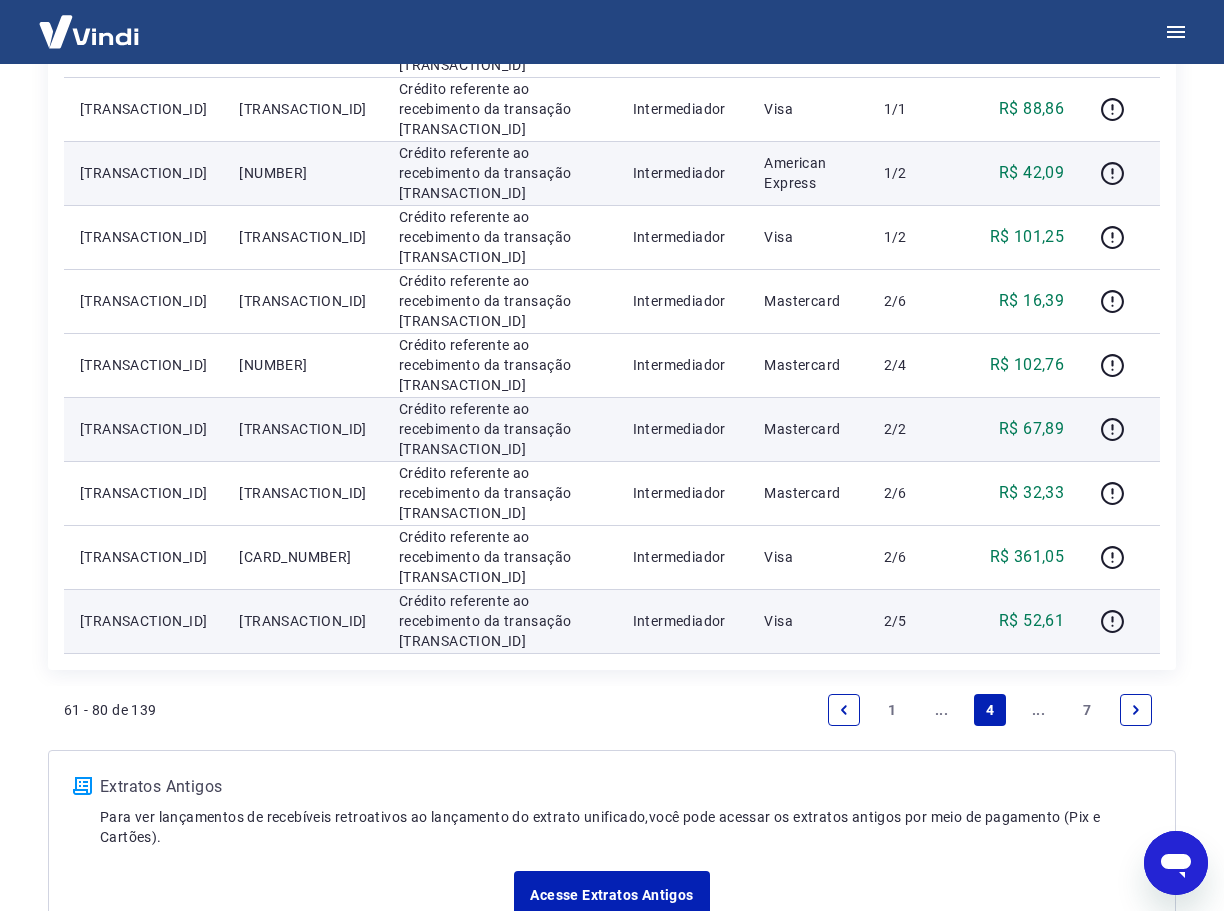 click on "..." at bounding box center [1039, 710] 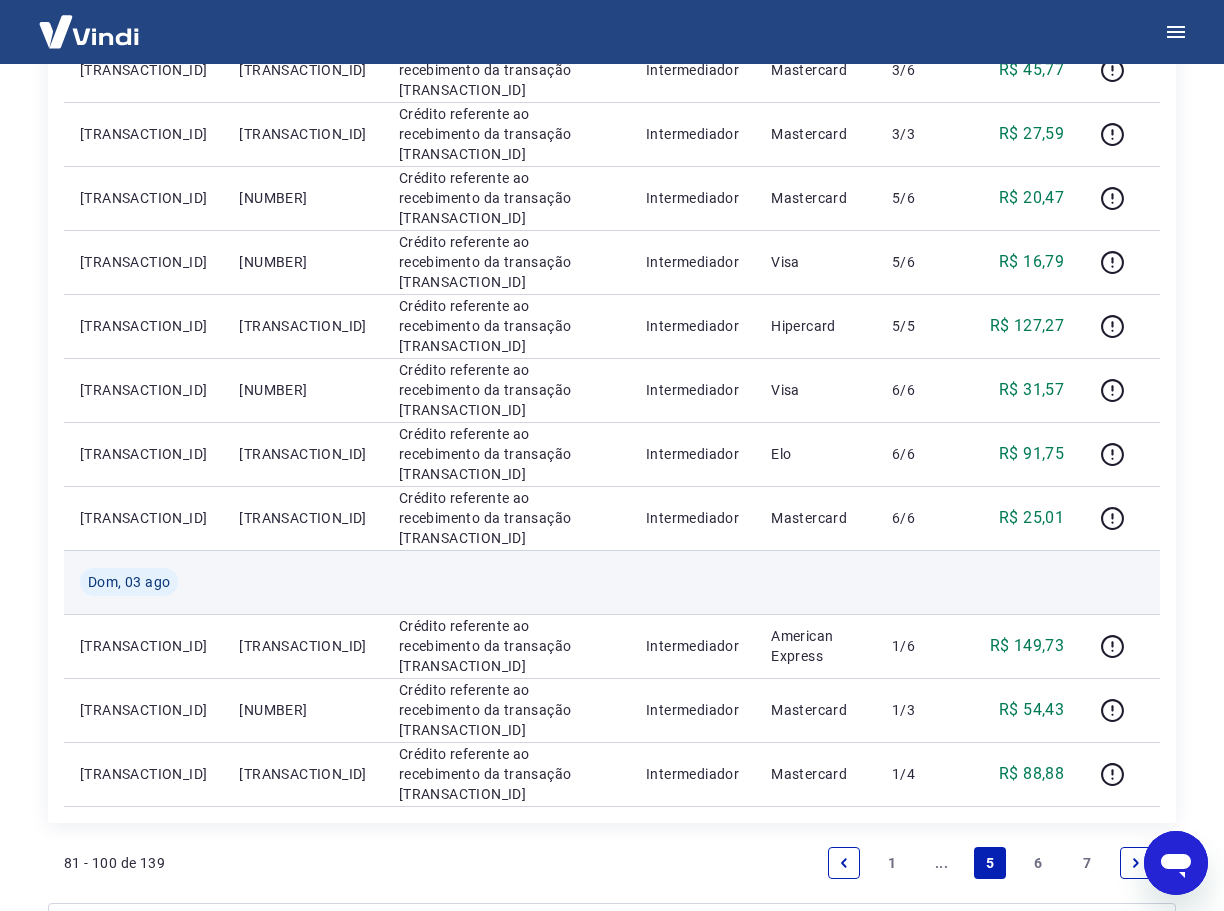 scroll, scrollTop: 900, scrollLeft: 0, axis: vertical 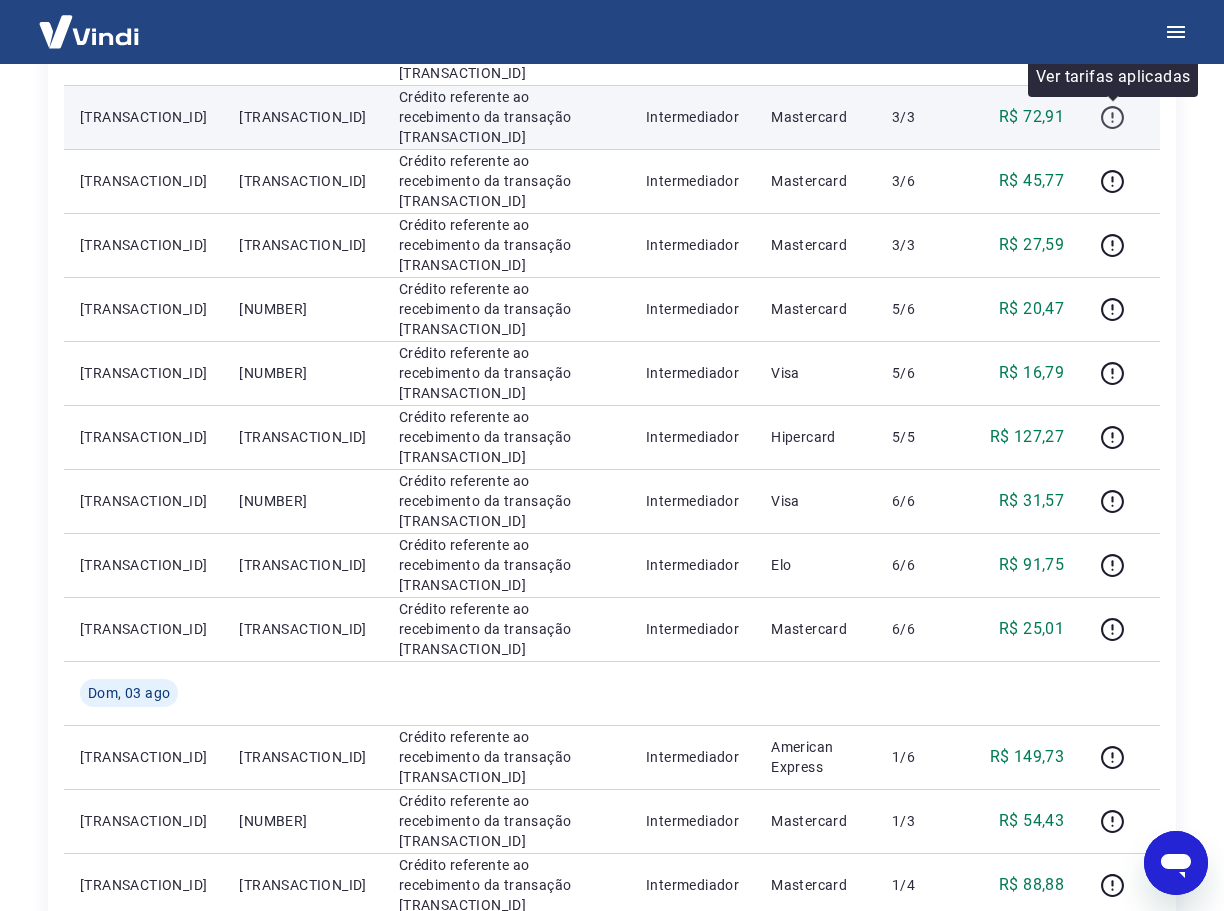 click 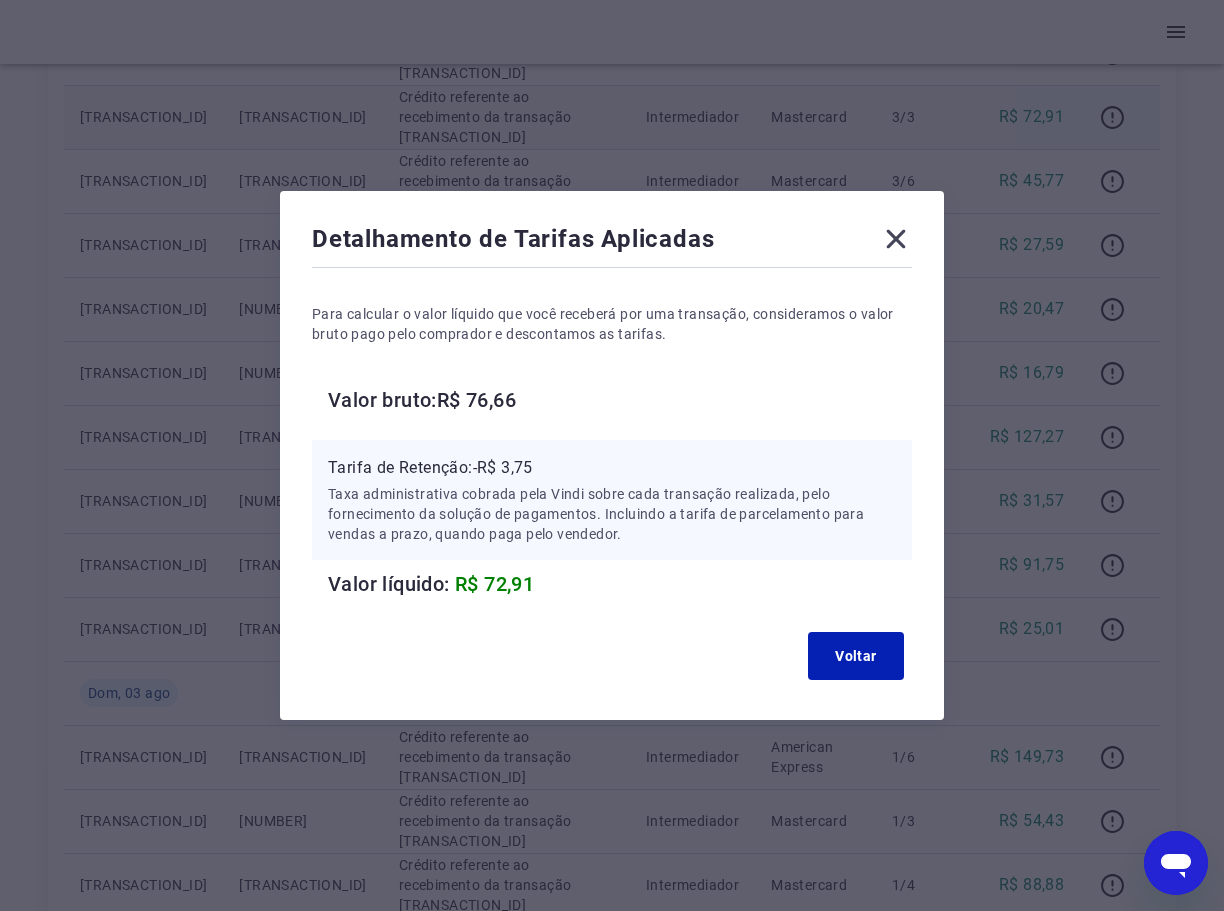 click 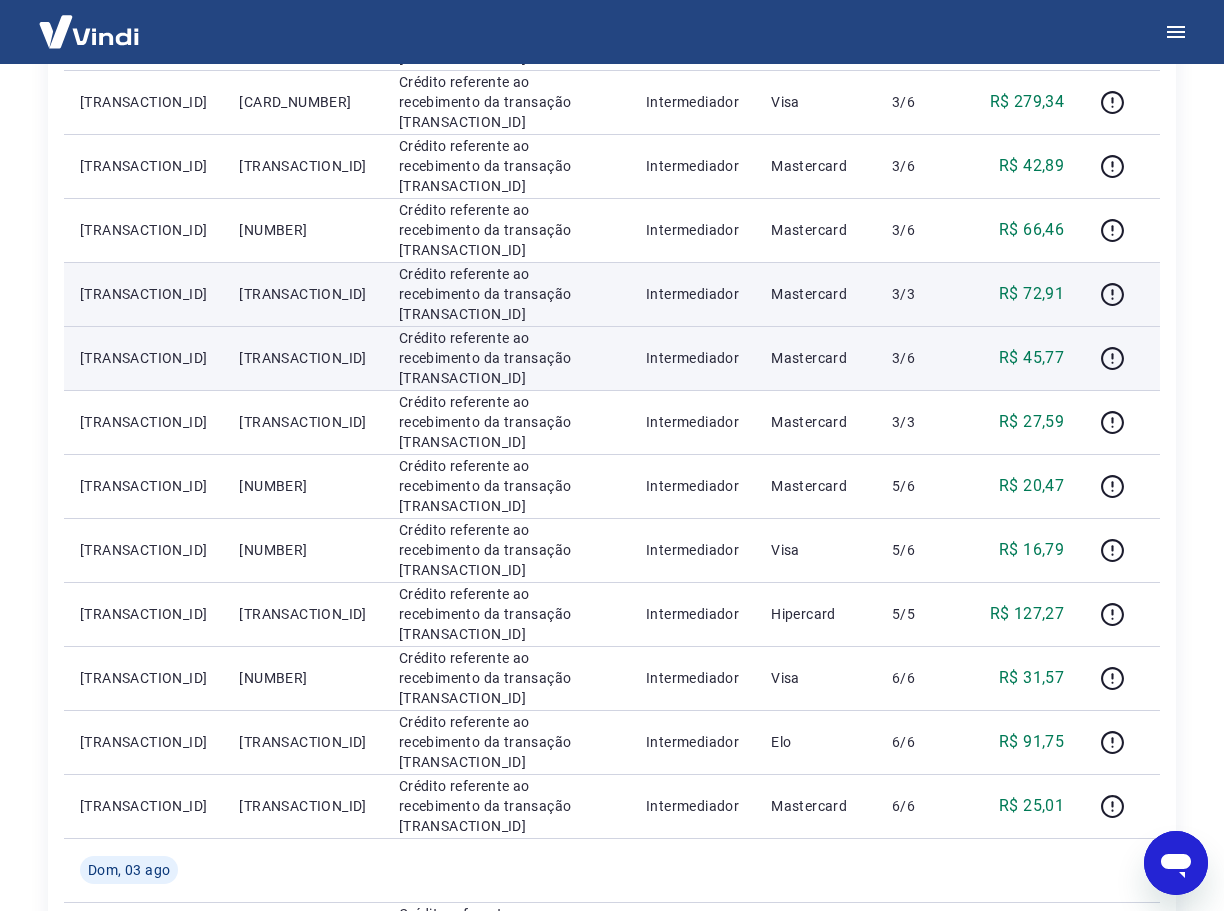 scroll, scrollTop: 700, scrollLeft: 0, axis: vertical 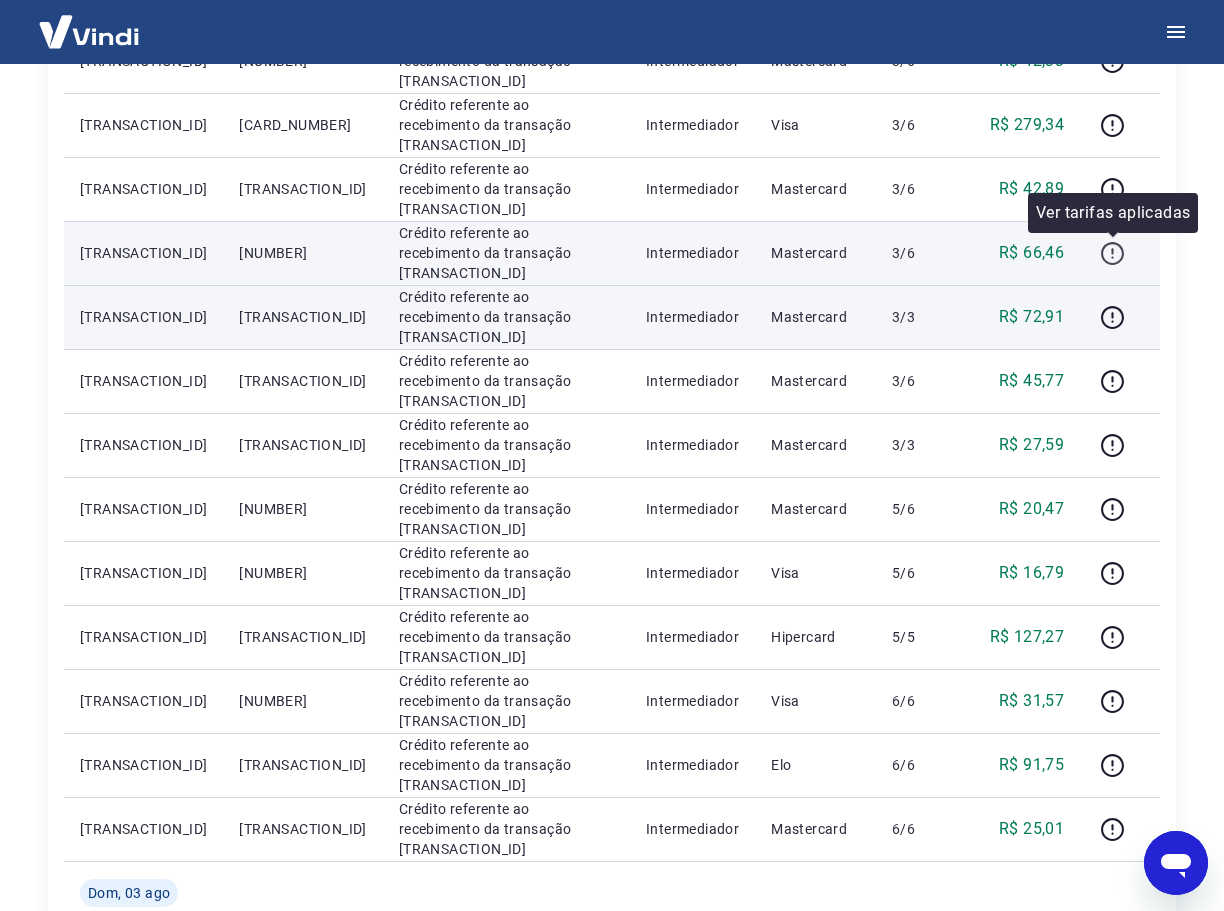 click 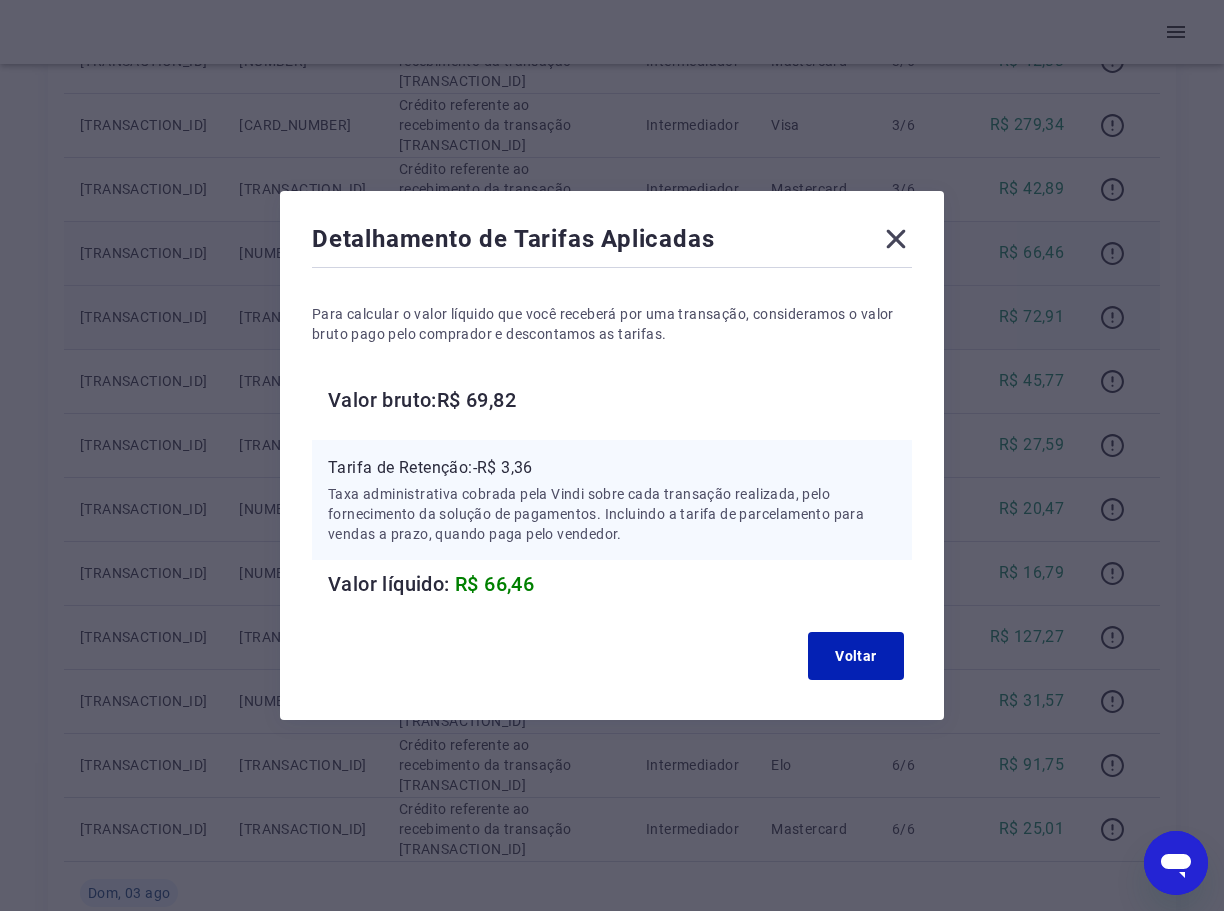 click 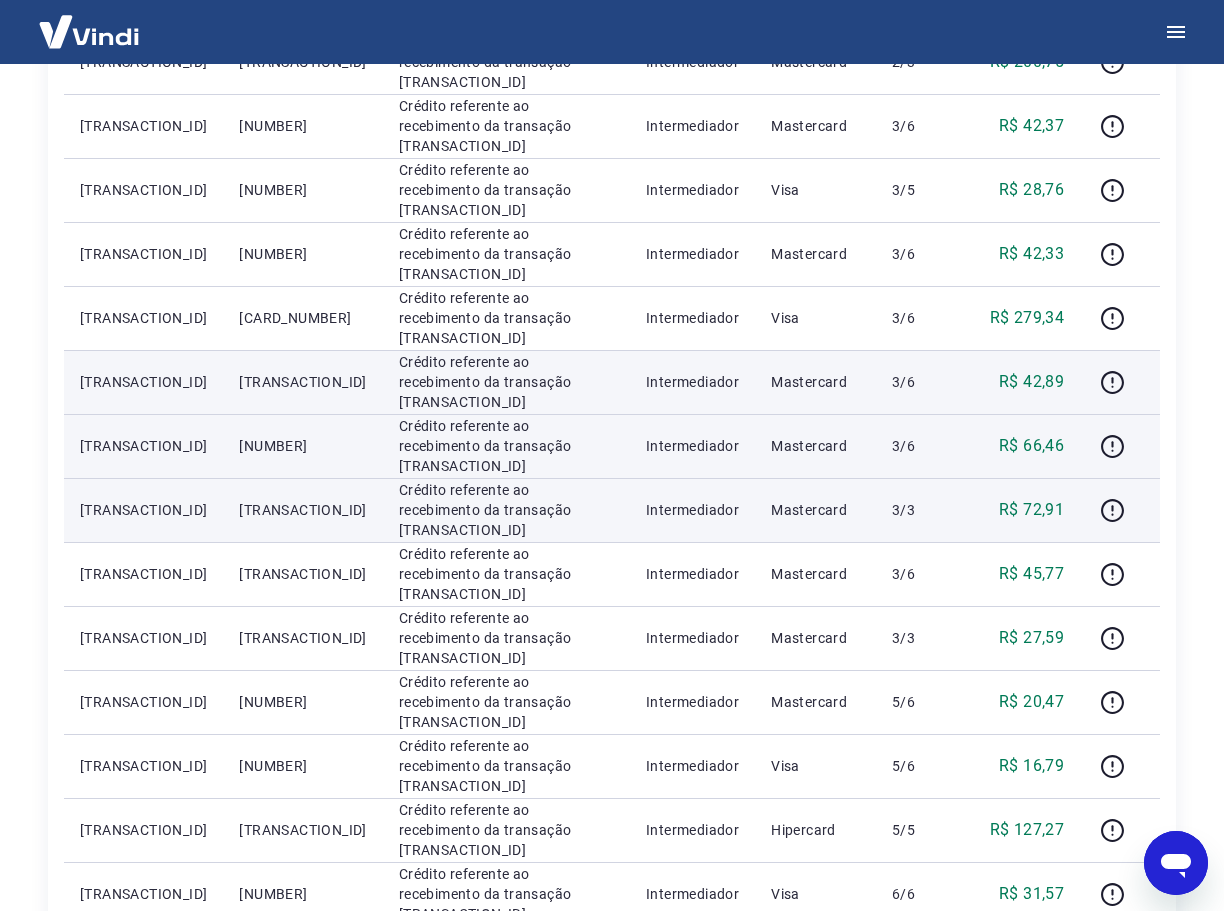 scroll, scrollTop: 500, scrollLeft: 0, axis: vertical 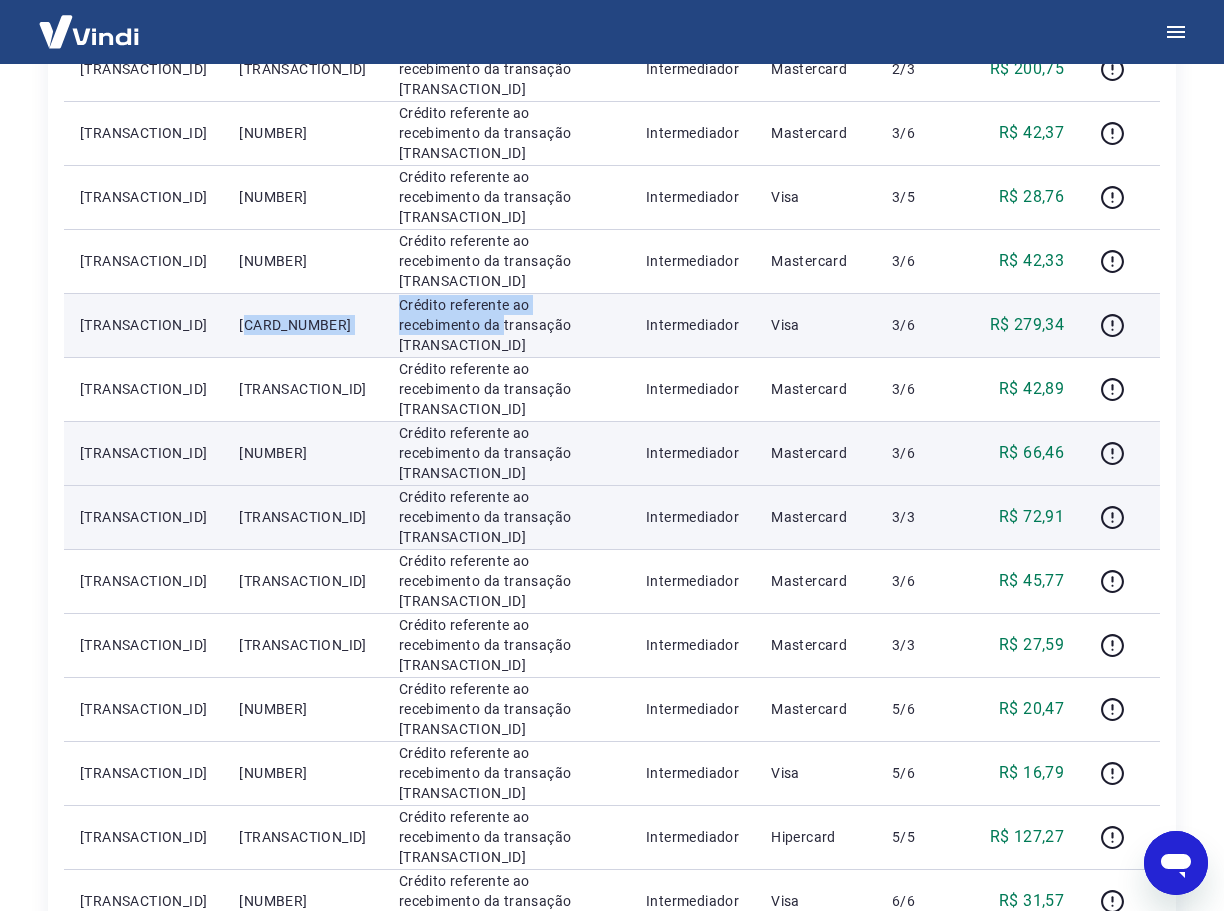 drag, startPoint x: 325, startPoint y: 328, endPoint x: 303, endPoint y: 317, distance: 24.596748 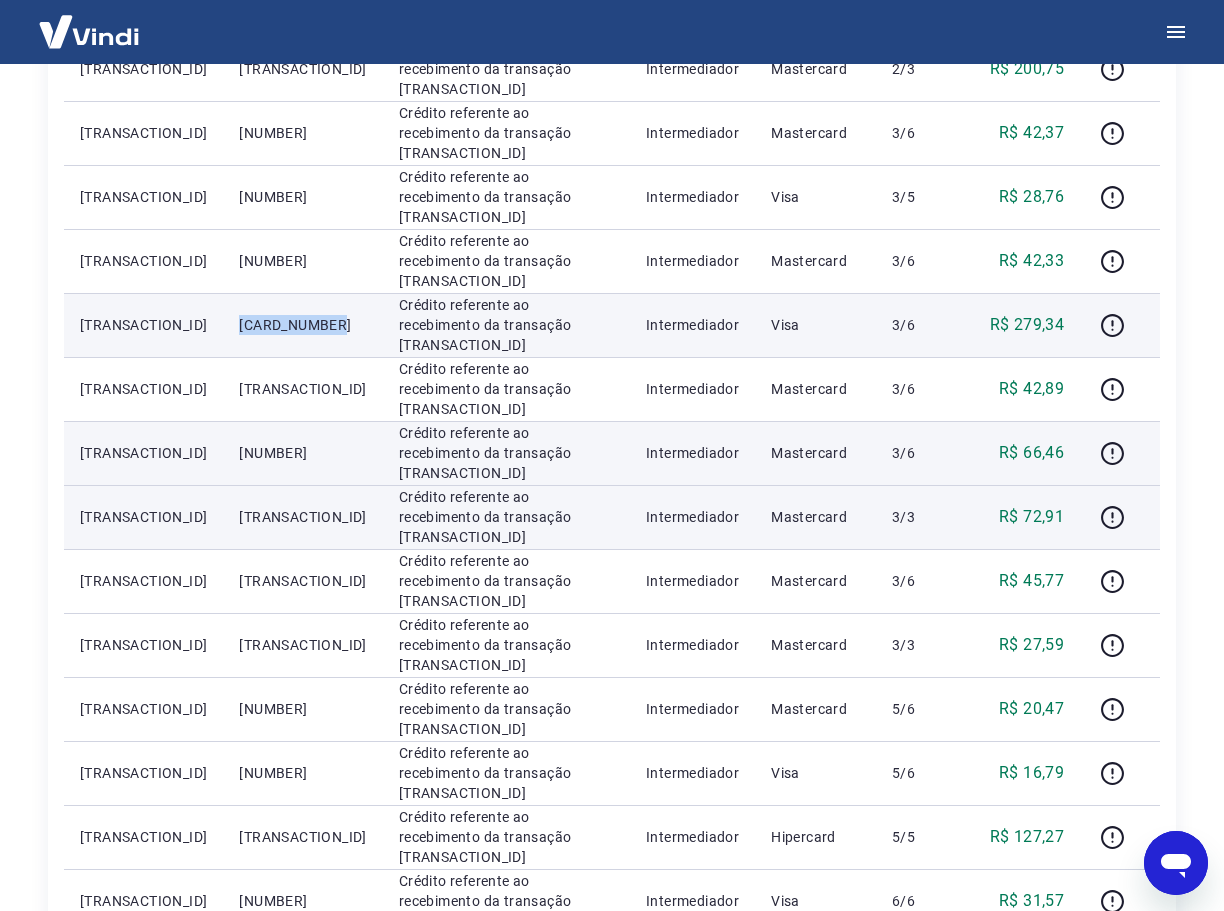 drag, startPoint x: 311, startPoint y: 321, endPoint x: 199, endPoint y: 323, distance: 112.01785 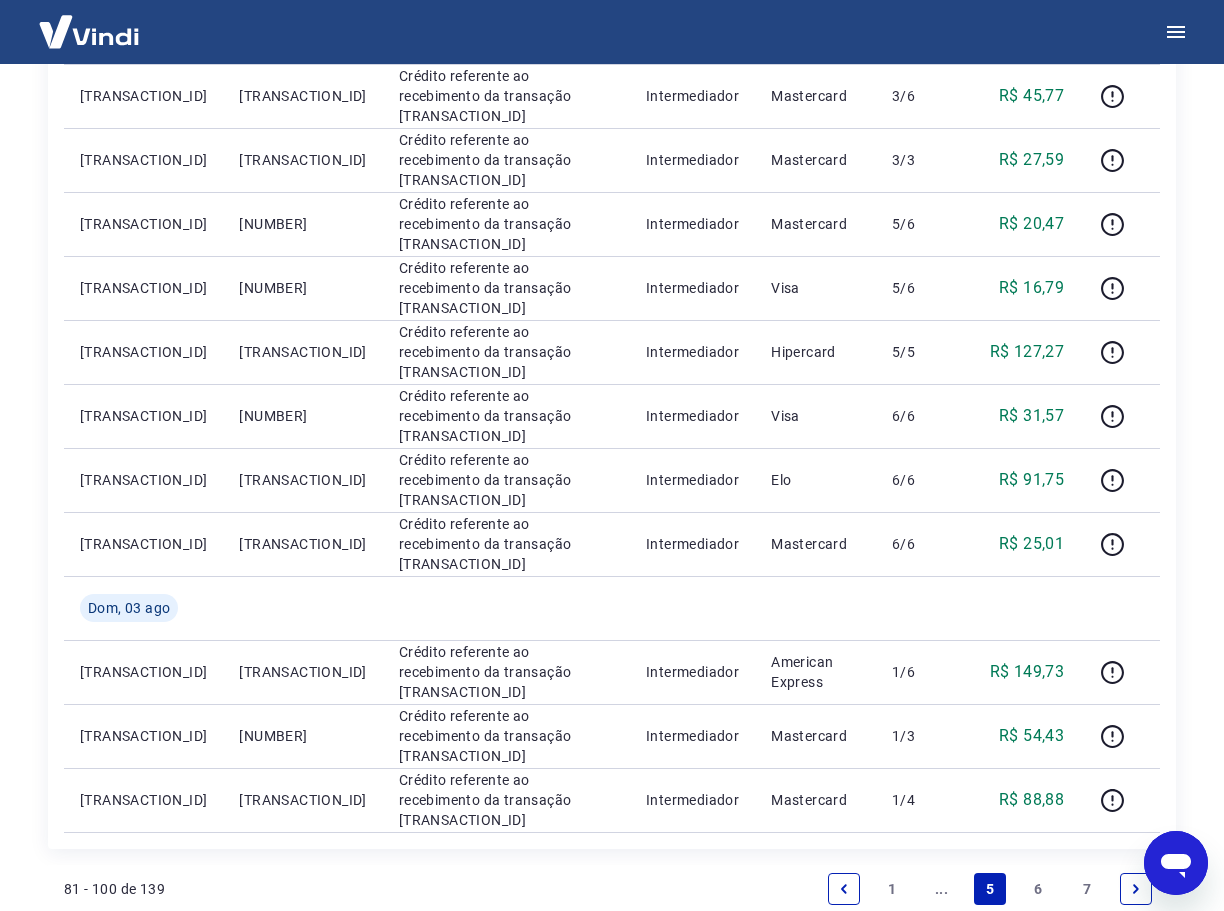 scroll, scrollTop: 1000, scrollLeft: 0, axis: vertical 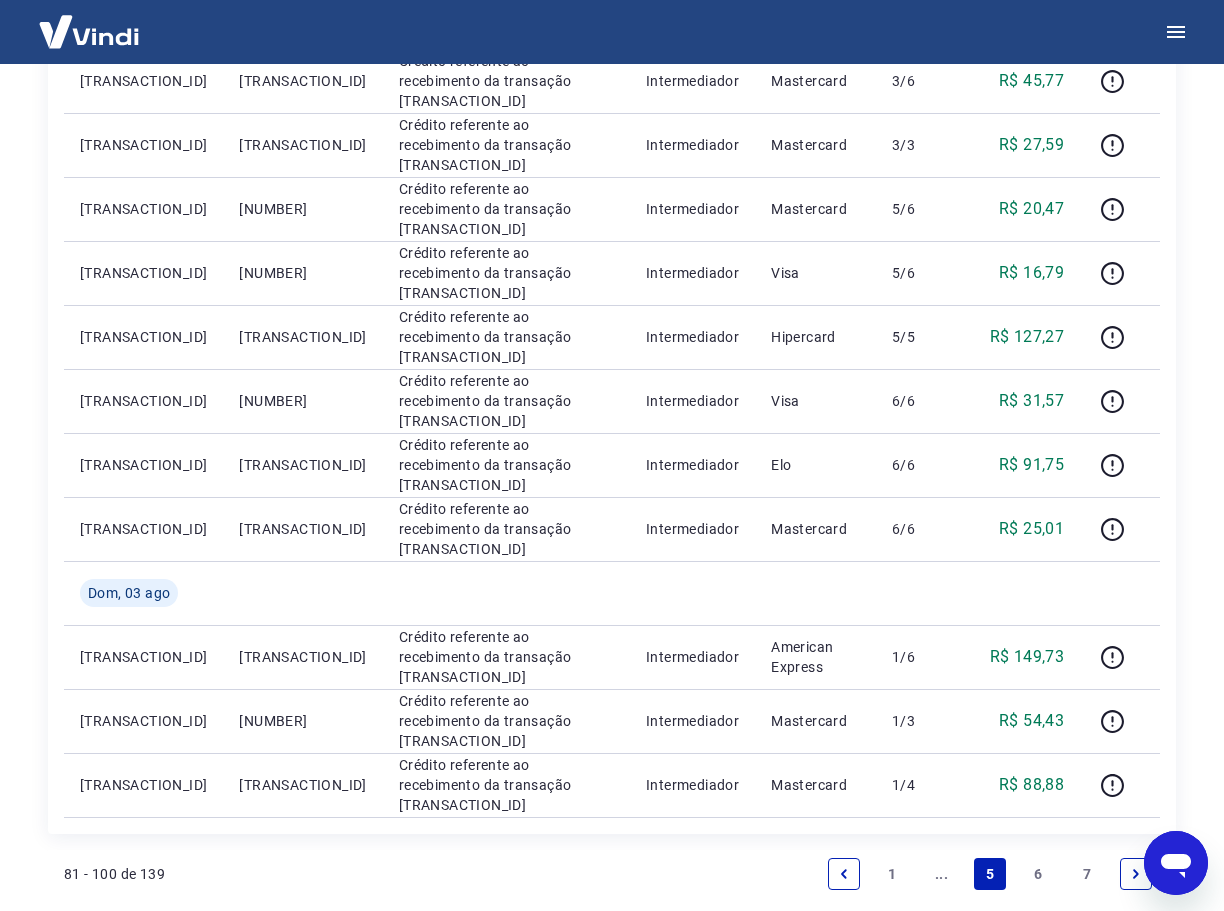 click on "..." at bounding box center [941, 874] 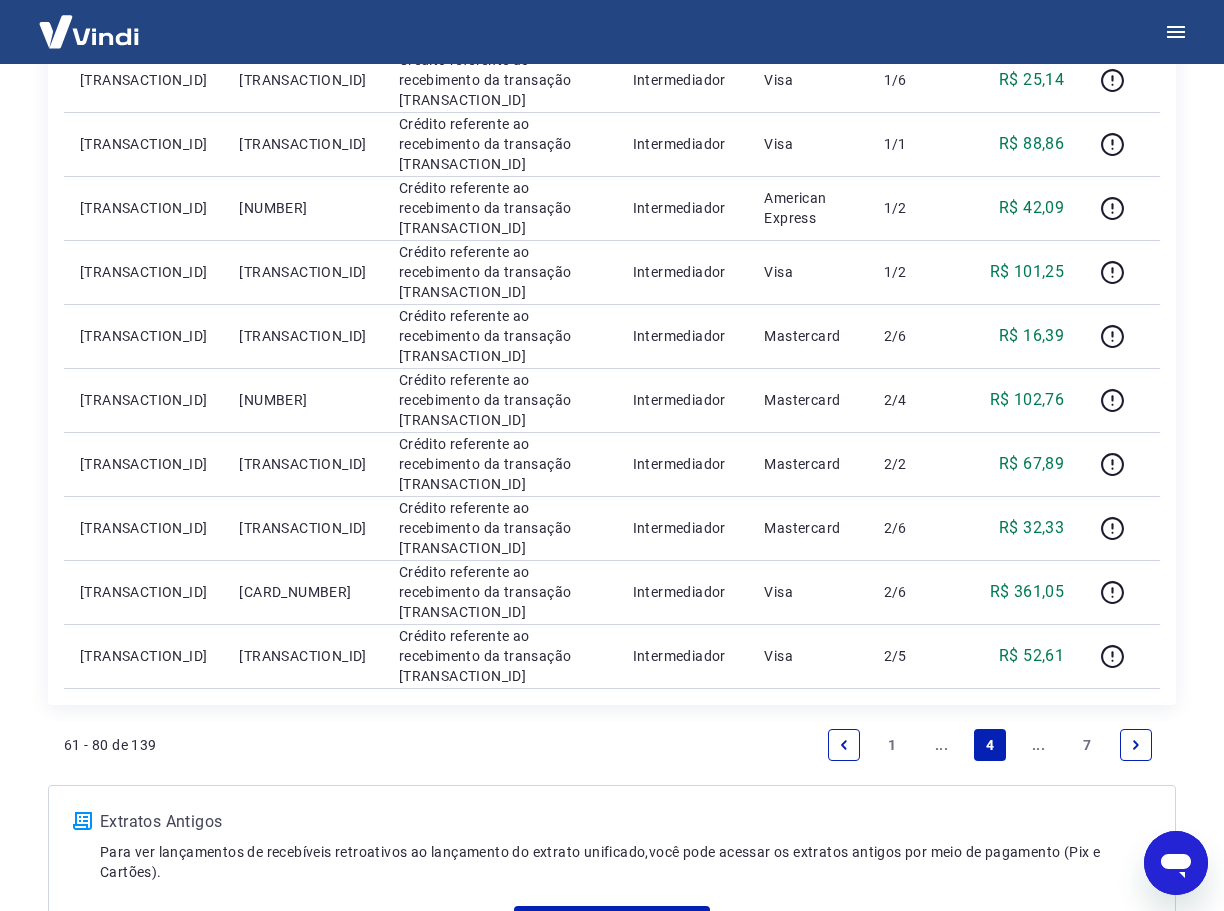 scroll, scrollTop: 1100, scrollLeft: 0, axis: vertical 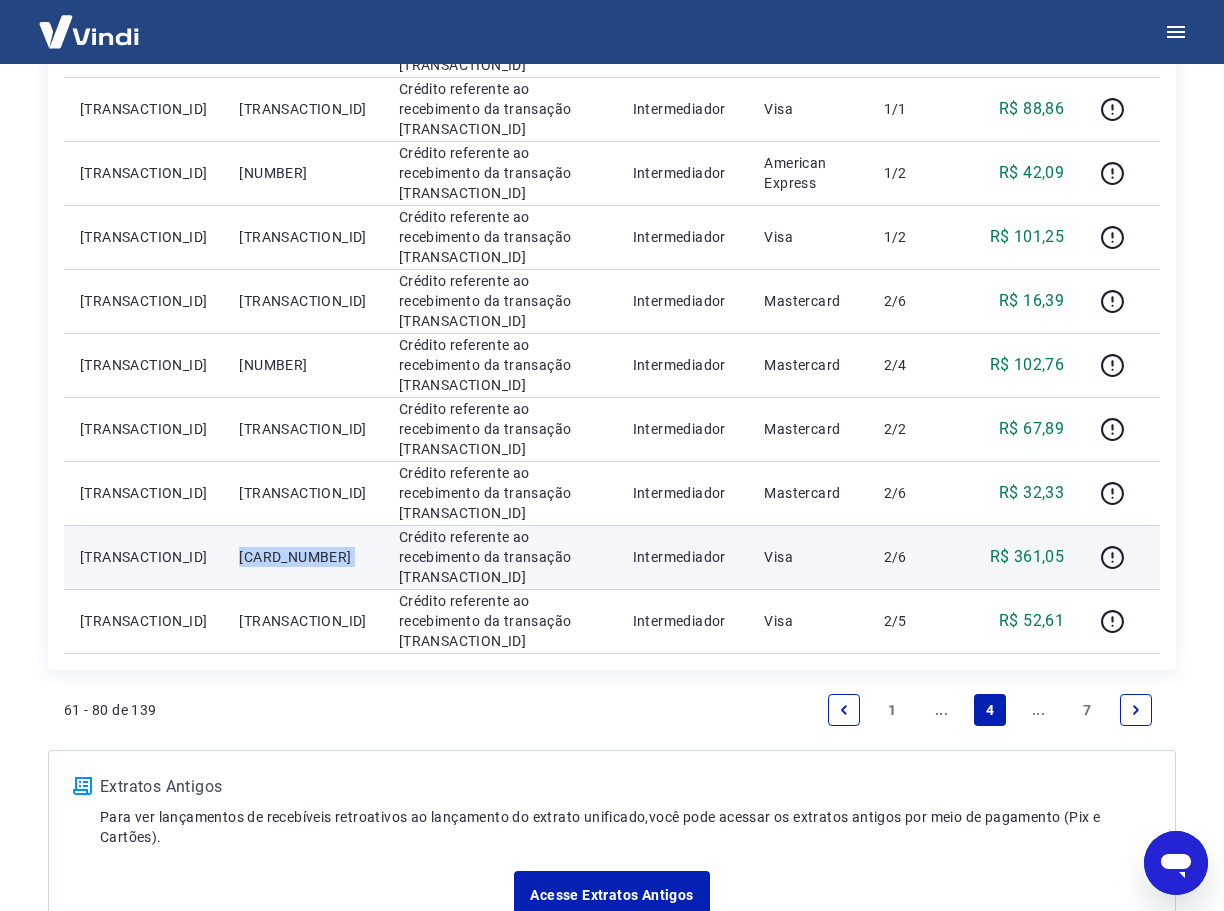 drag, startPoint x: 207, startPoint y: 555, endPoint x: 319, endPoint y: 552, distance: 112.04017 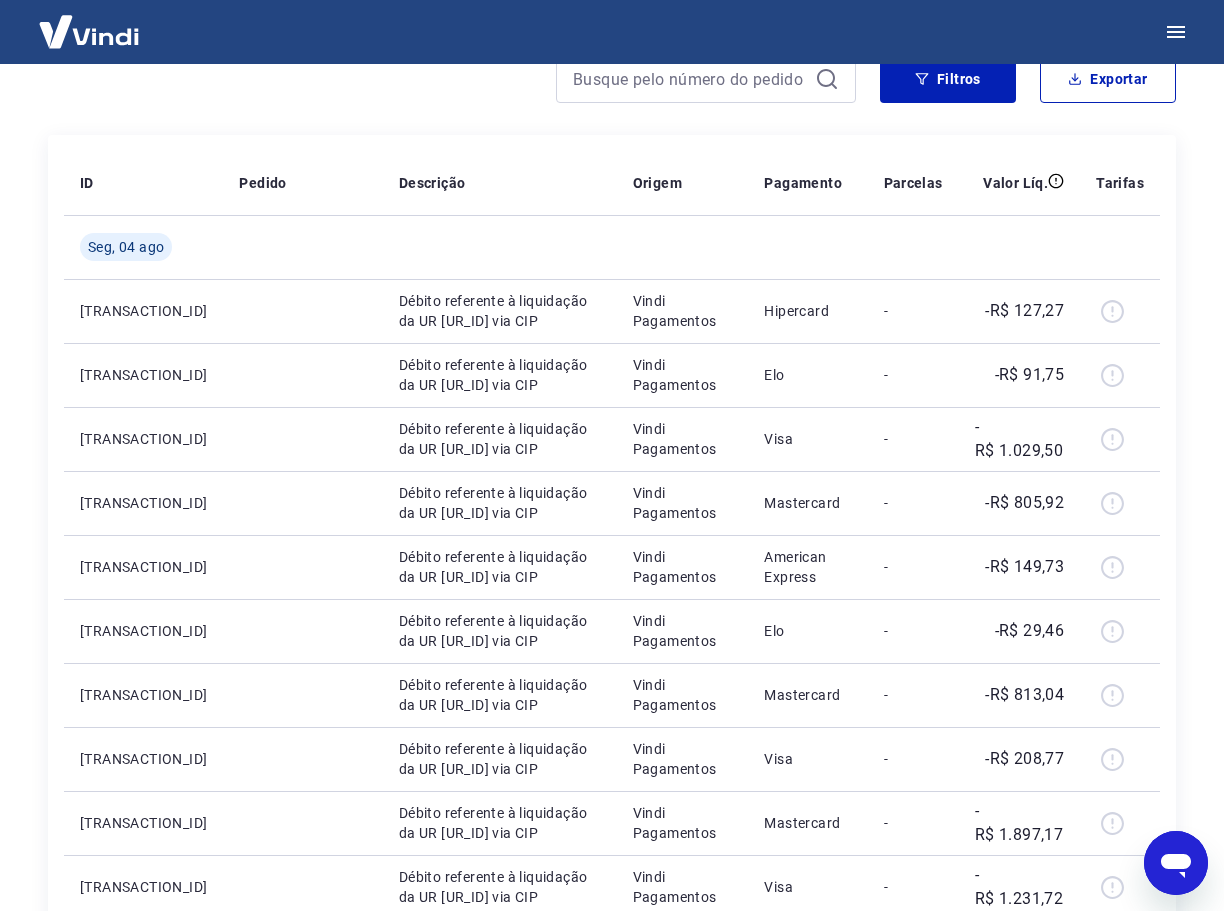 scroll, scrollTop: 0, scrollLeft: 0, axis: both 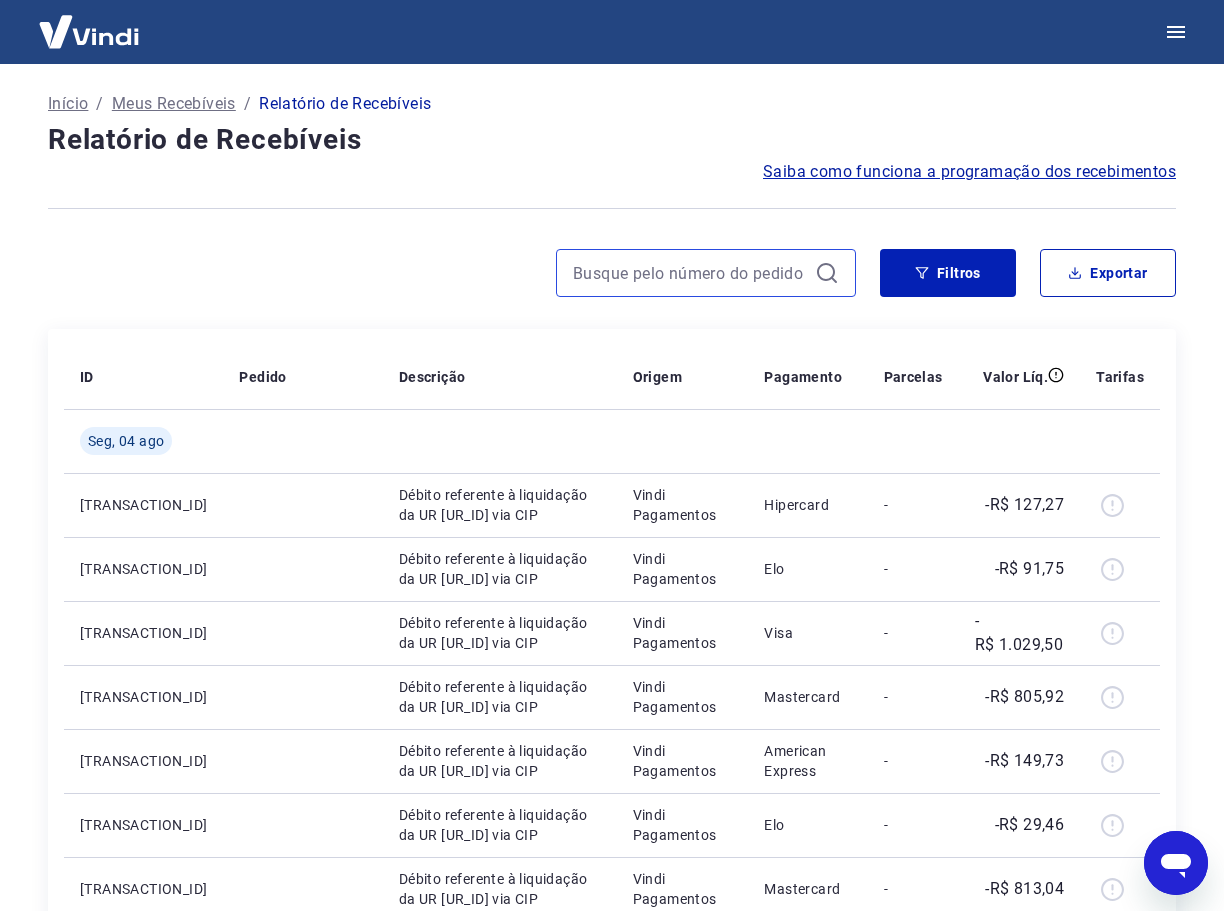click at bounding box center (690, 273) 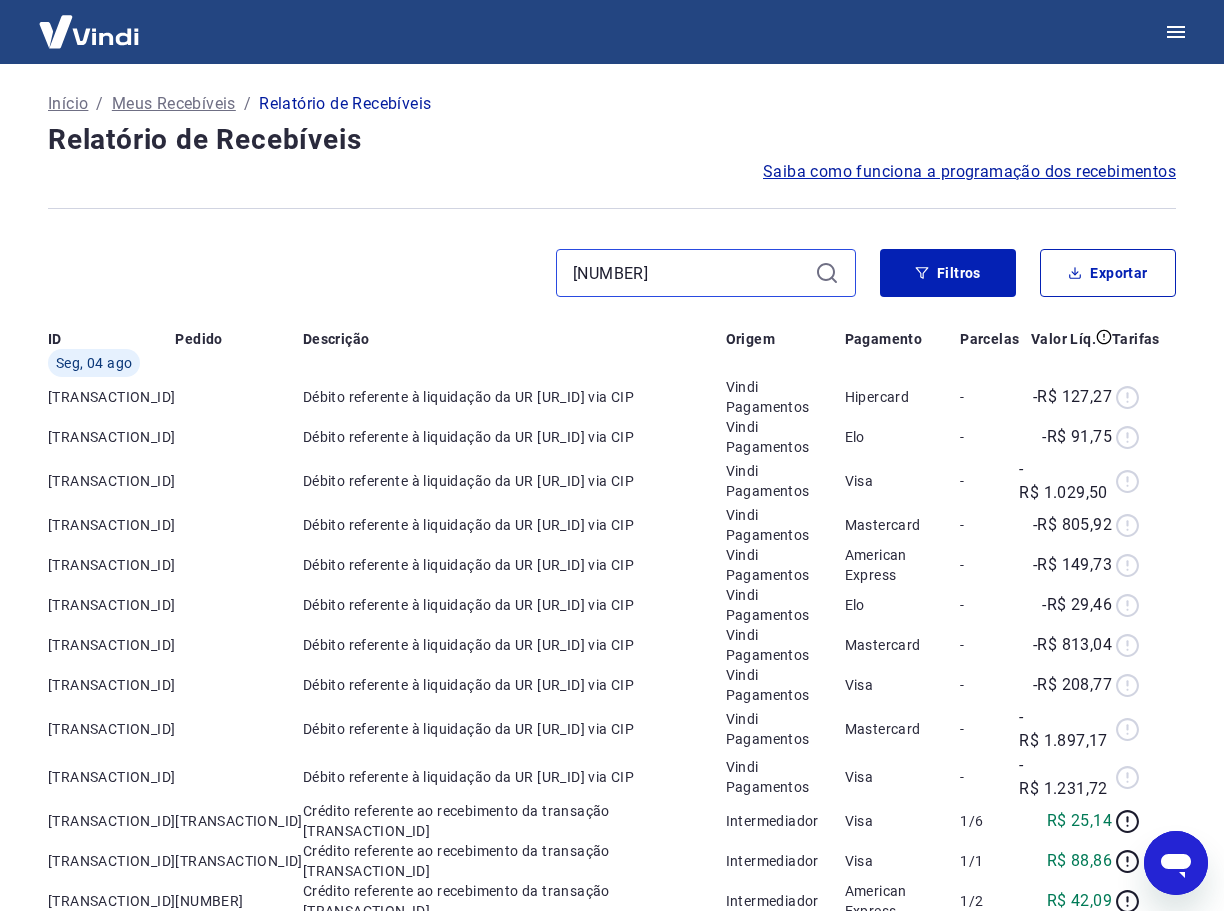 type on "271669" 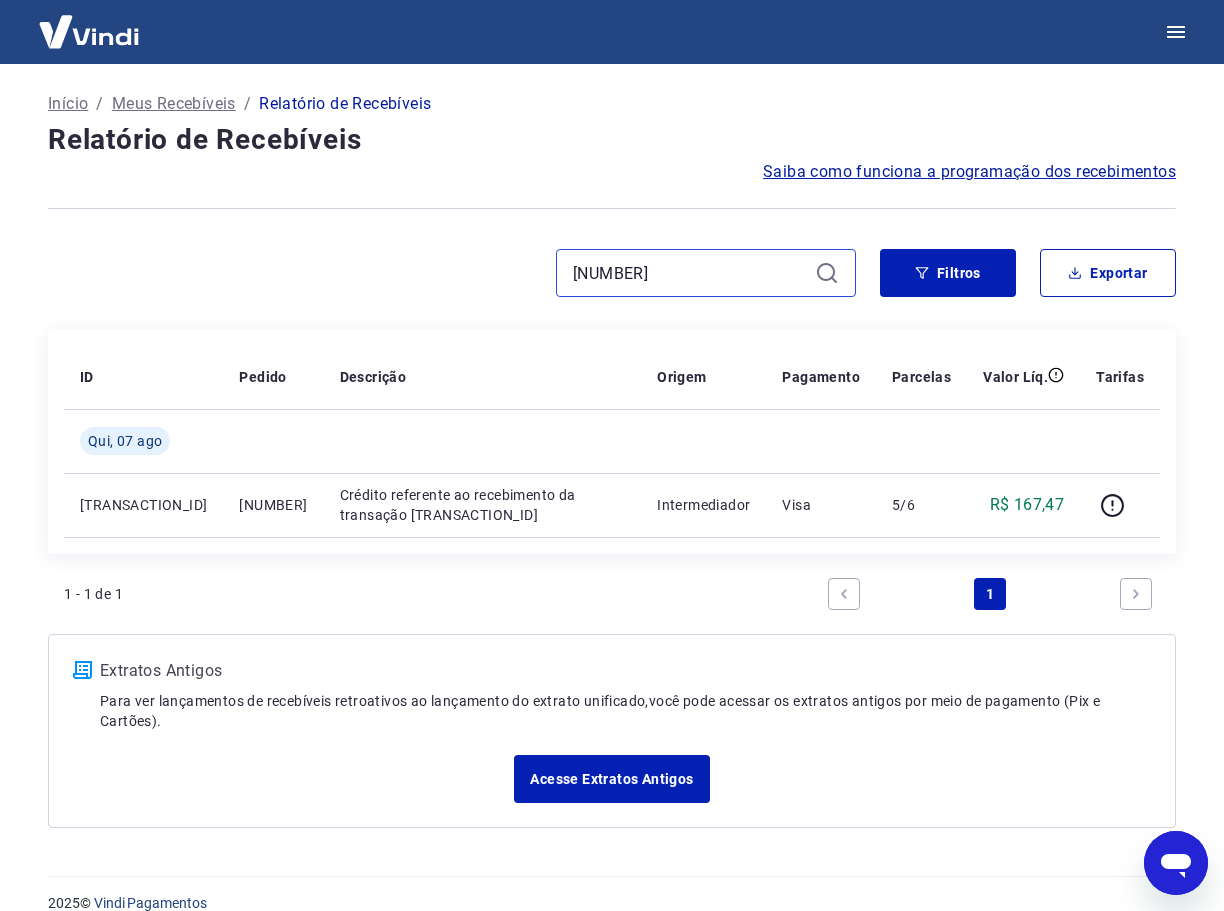 drag, startPoint x: 687, startPoint y: 276, endPoint x: 362, endPoint y: 262, distance: 325.3014 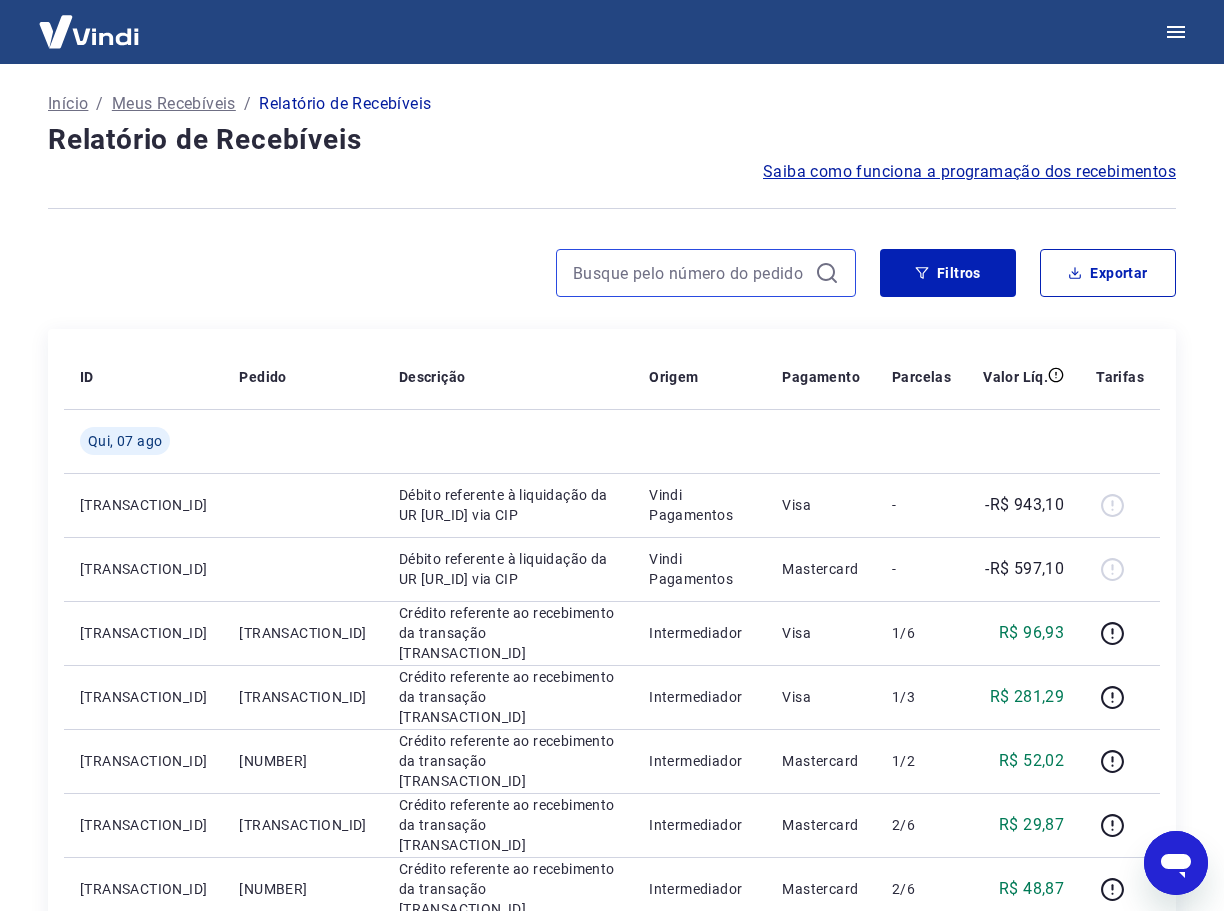 type 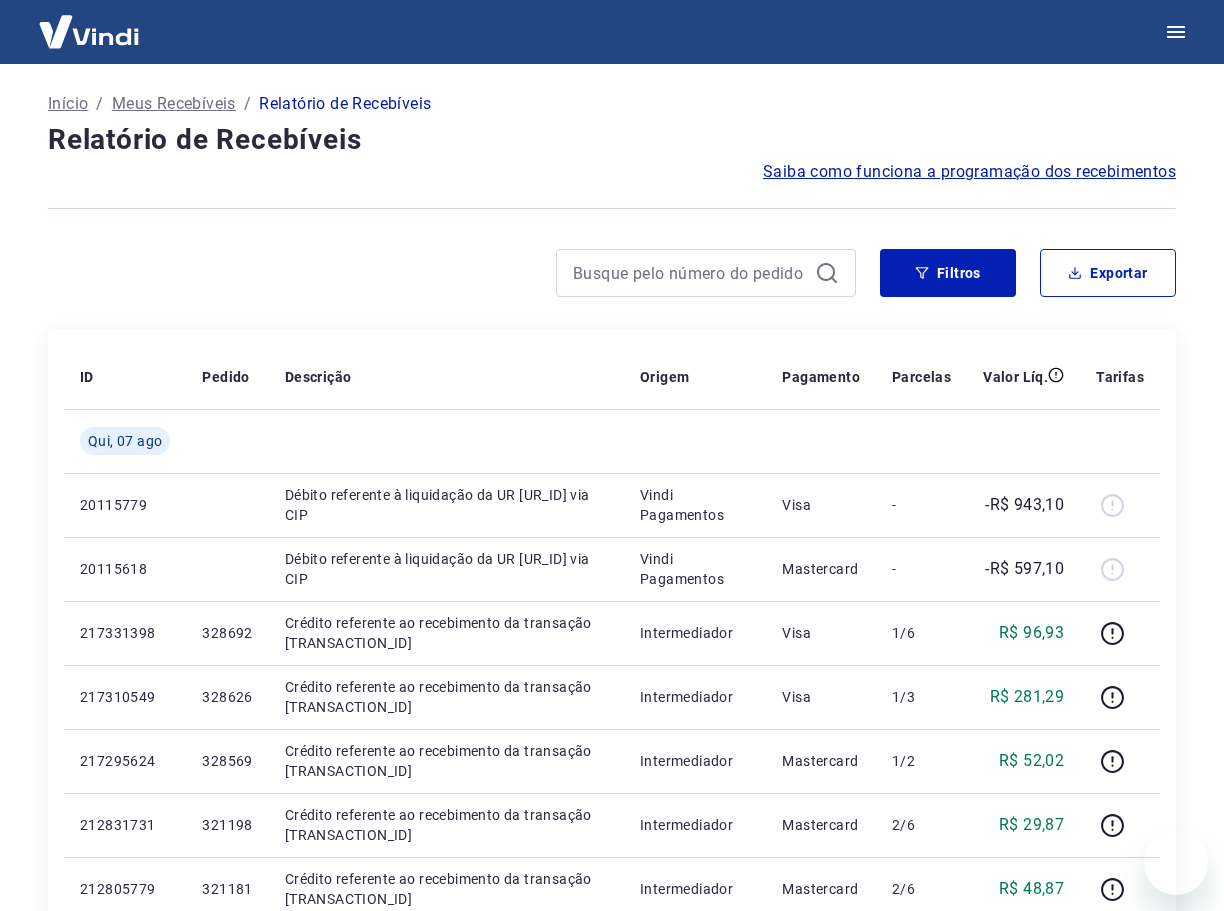 scroll, scrollTop: 0, scrollLeft: 0, axis: both 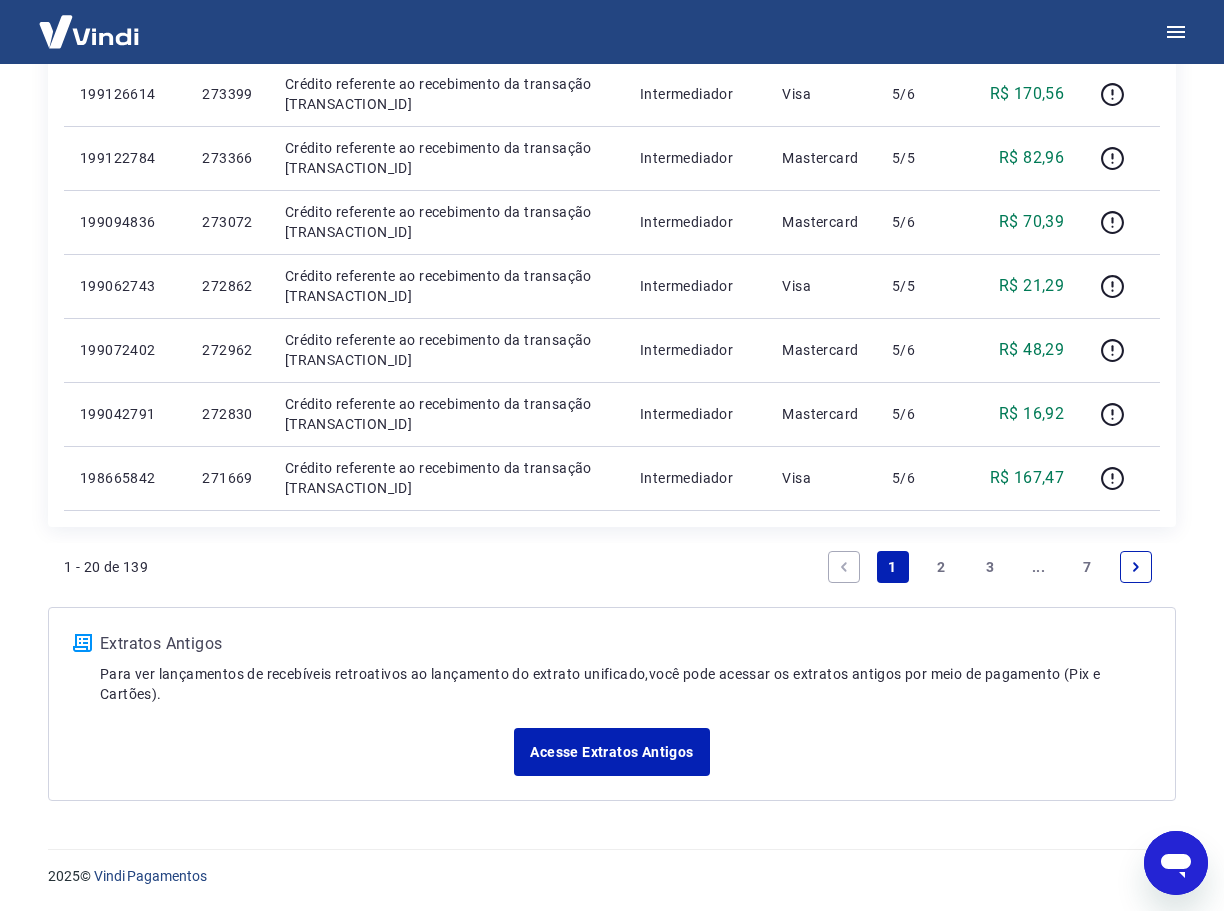 click on "3" at bounding box center (990, 567) 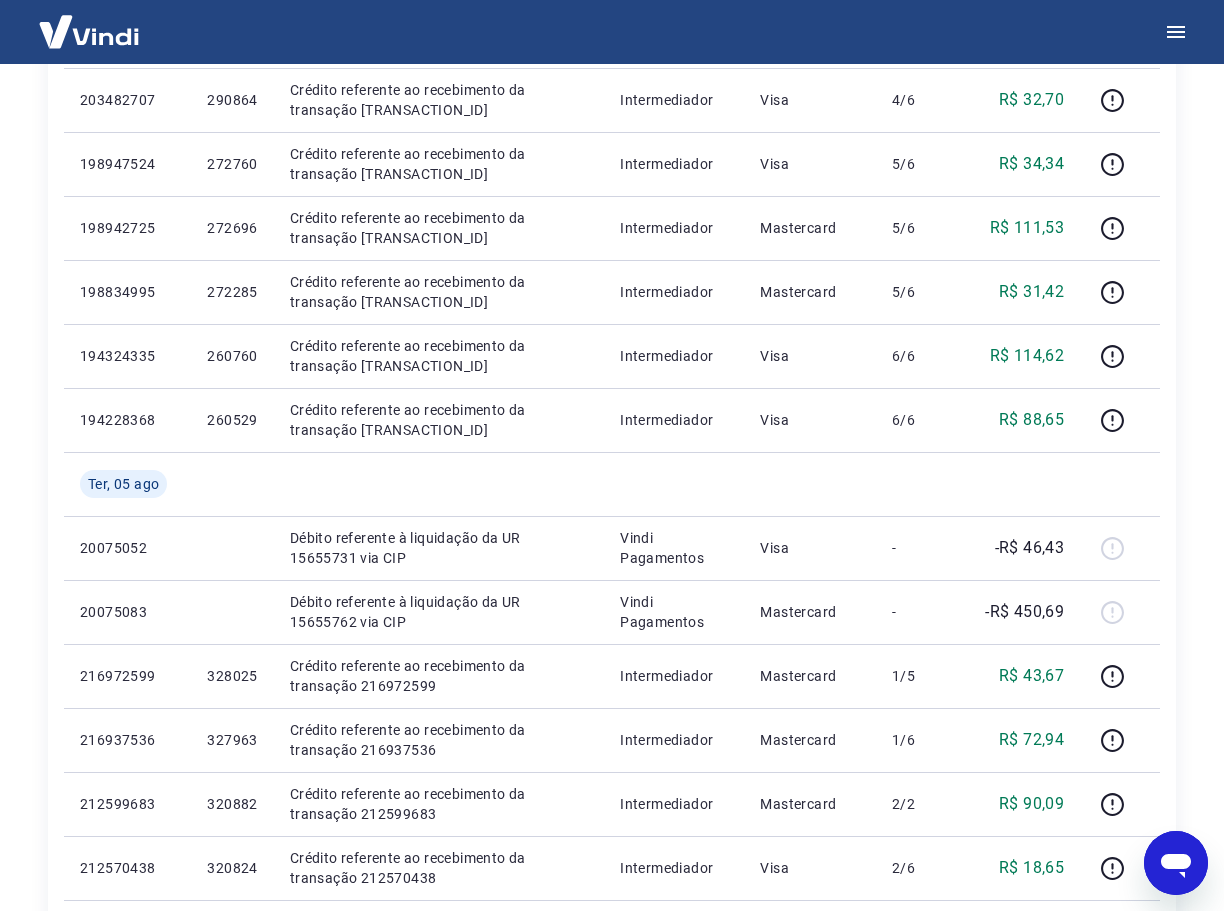 scroll, scrollTop: 1371, scrollLeft: 0, axis: vertical 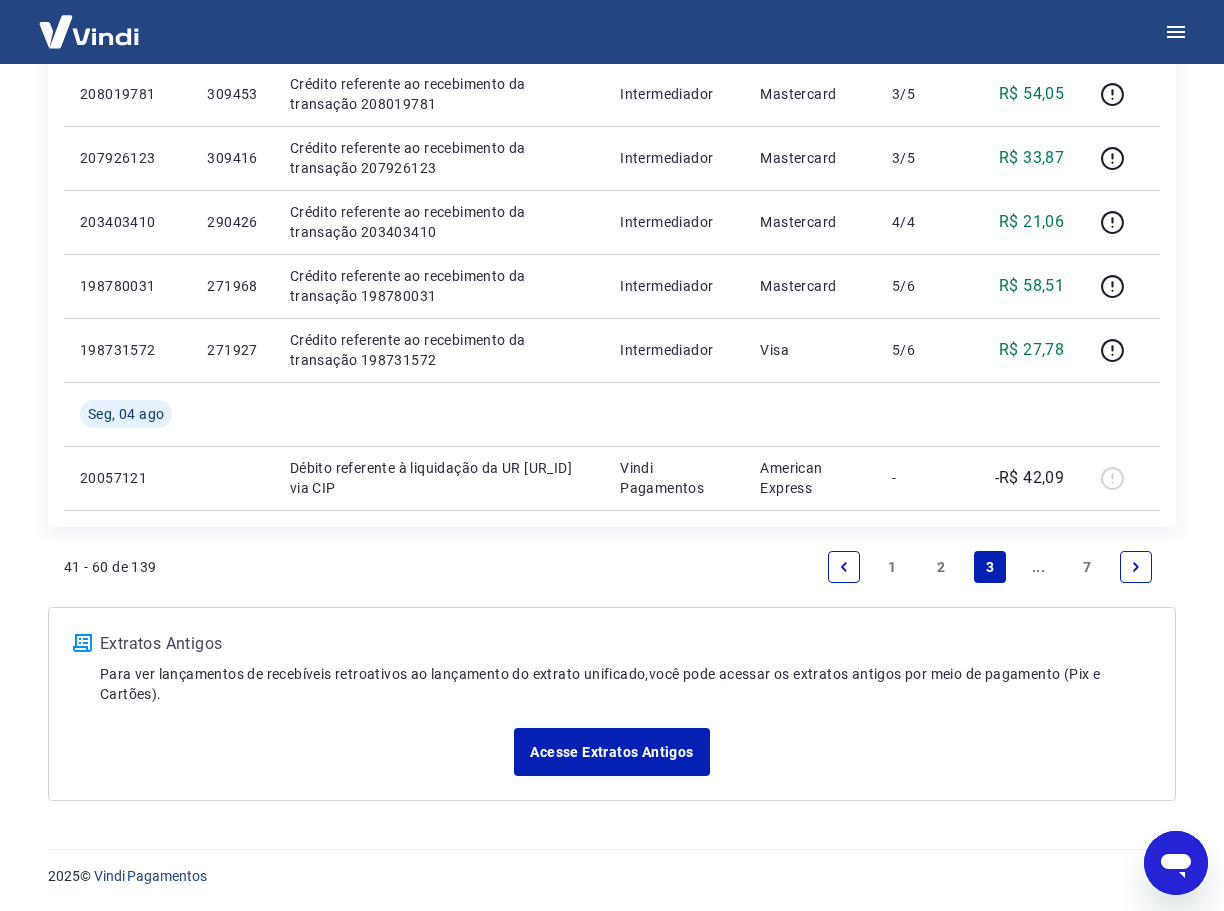 click on "2" at bounding box center (941, 567) 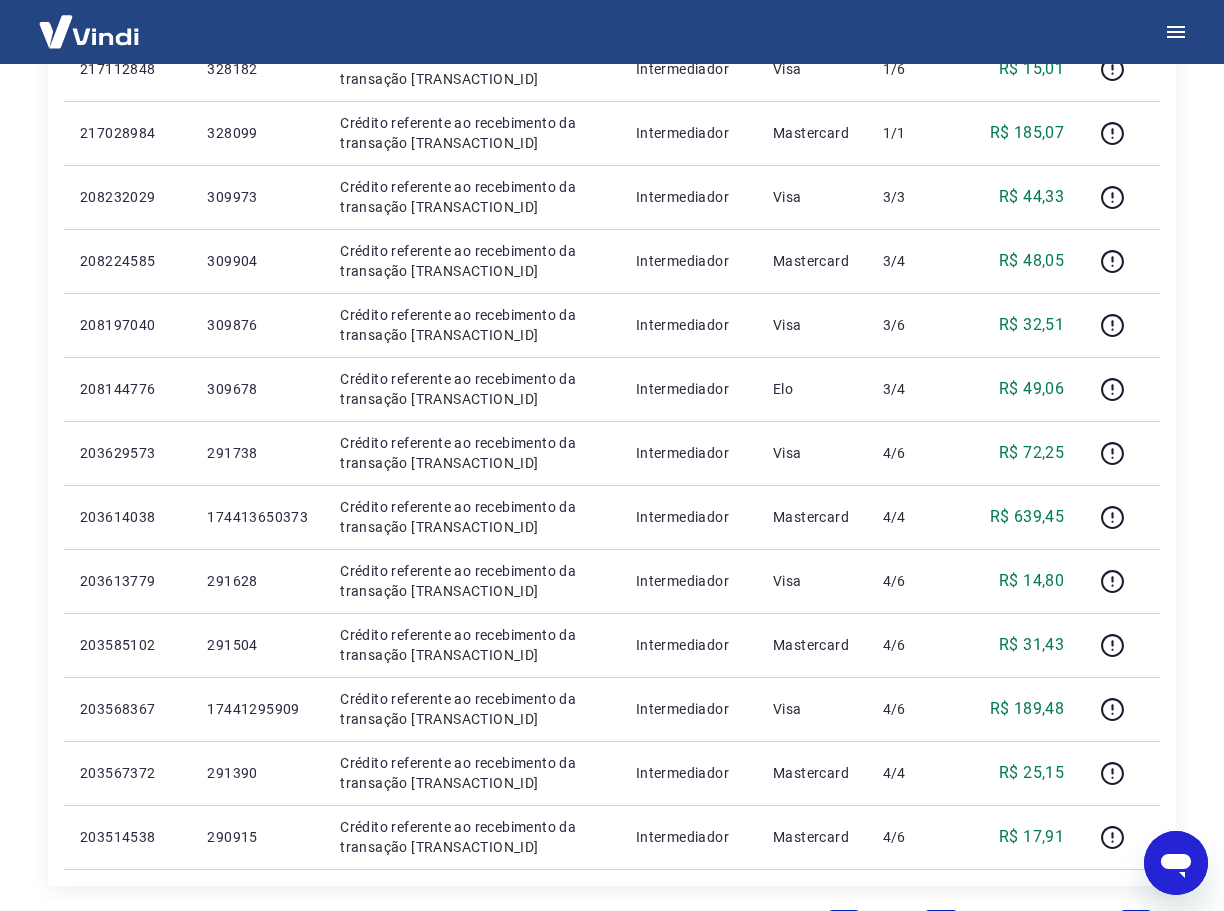 scroll, scrollTop: 1200, scrollLeft: 0, axis: vertical 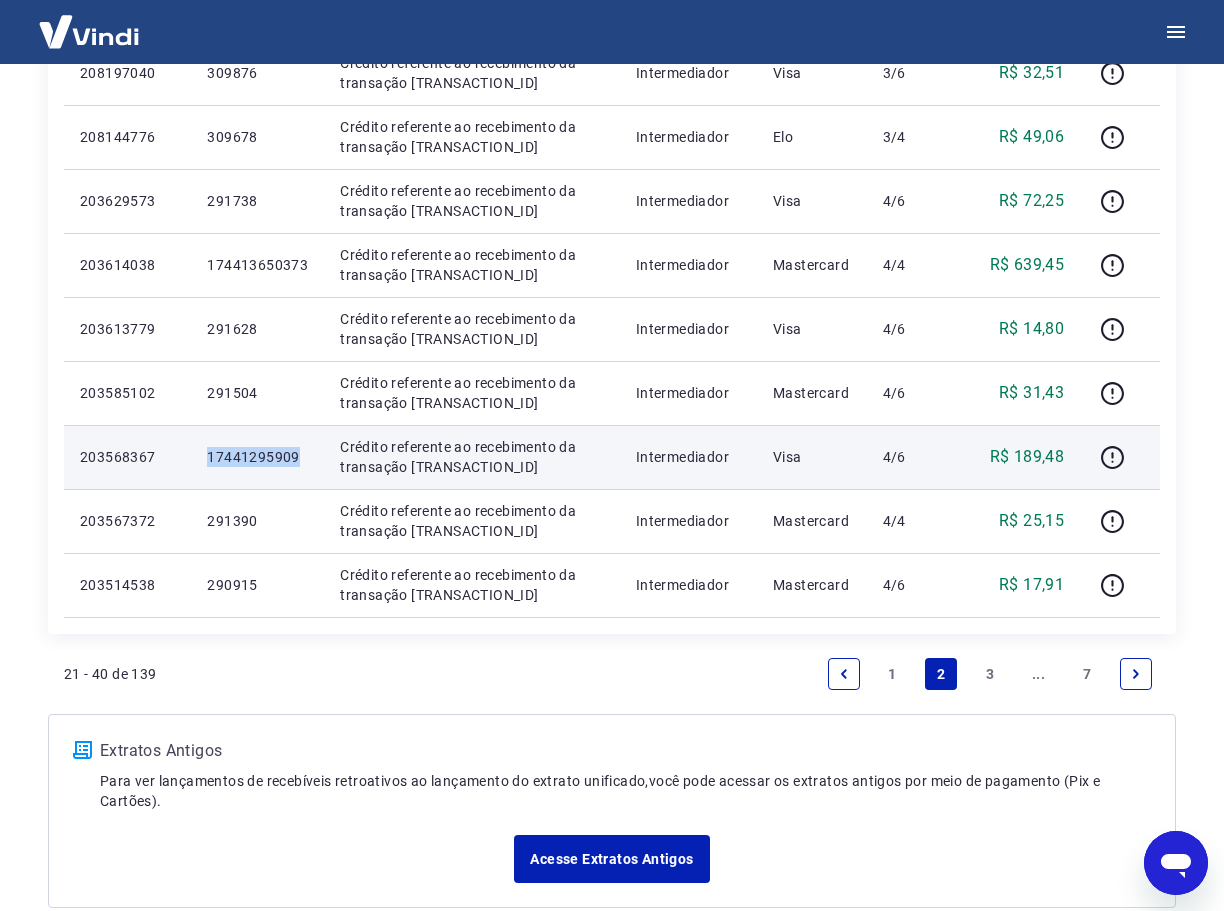 drag, startPoint x: 305, startPoint y: 452, endPoint x: 191, endPoint y: 449, distance: 114.03947 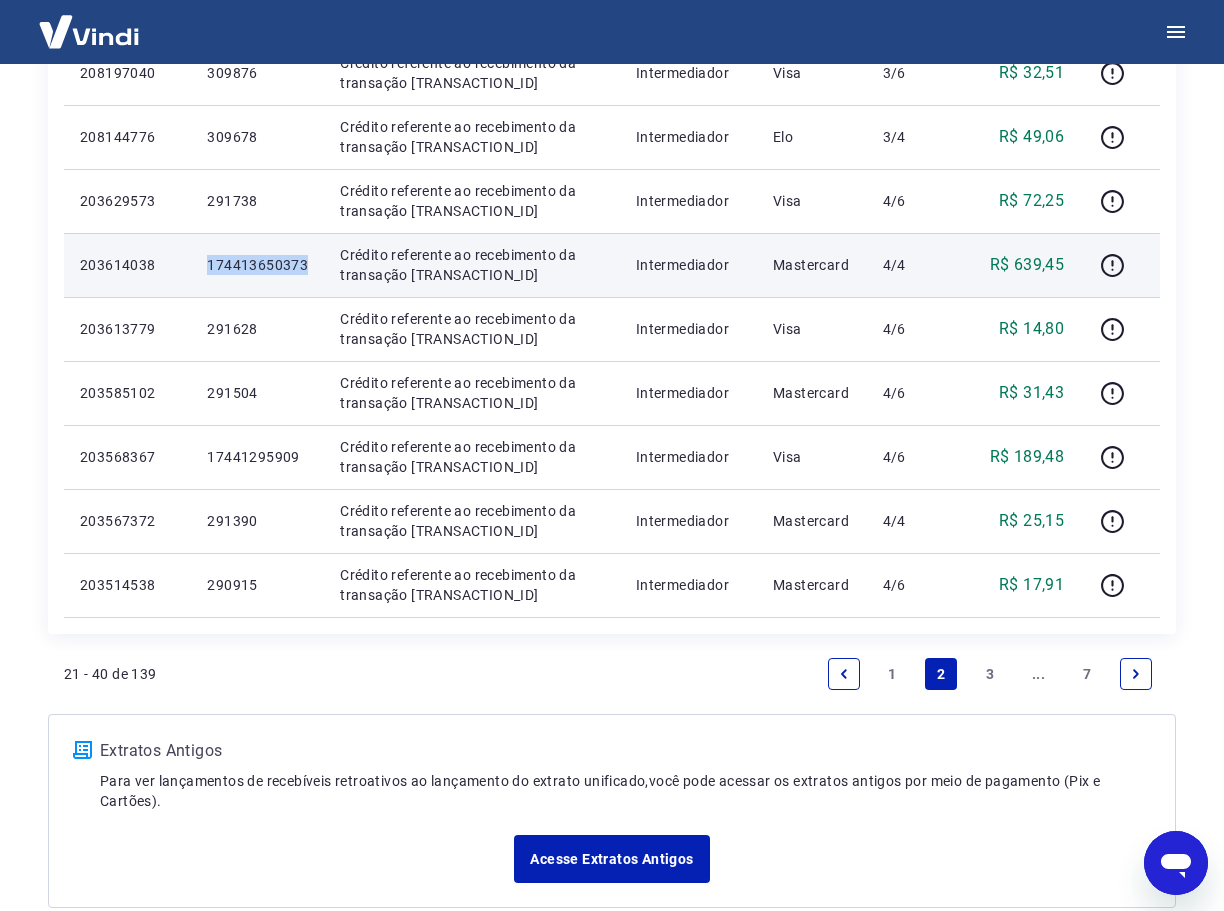 drag, startPoint x: 313, startPoint y: 261, endPoint x: 184, endPoint y: 259, distance: 129.0155 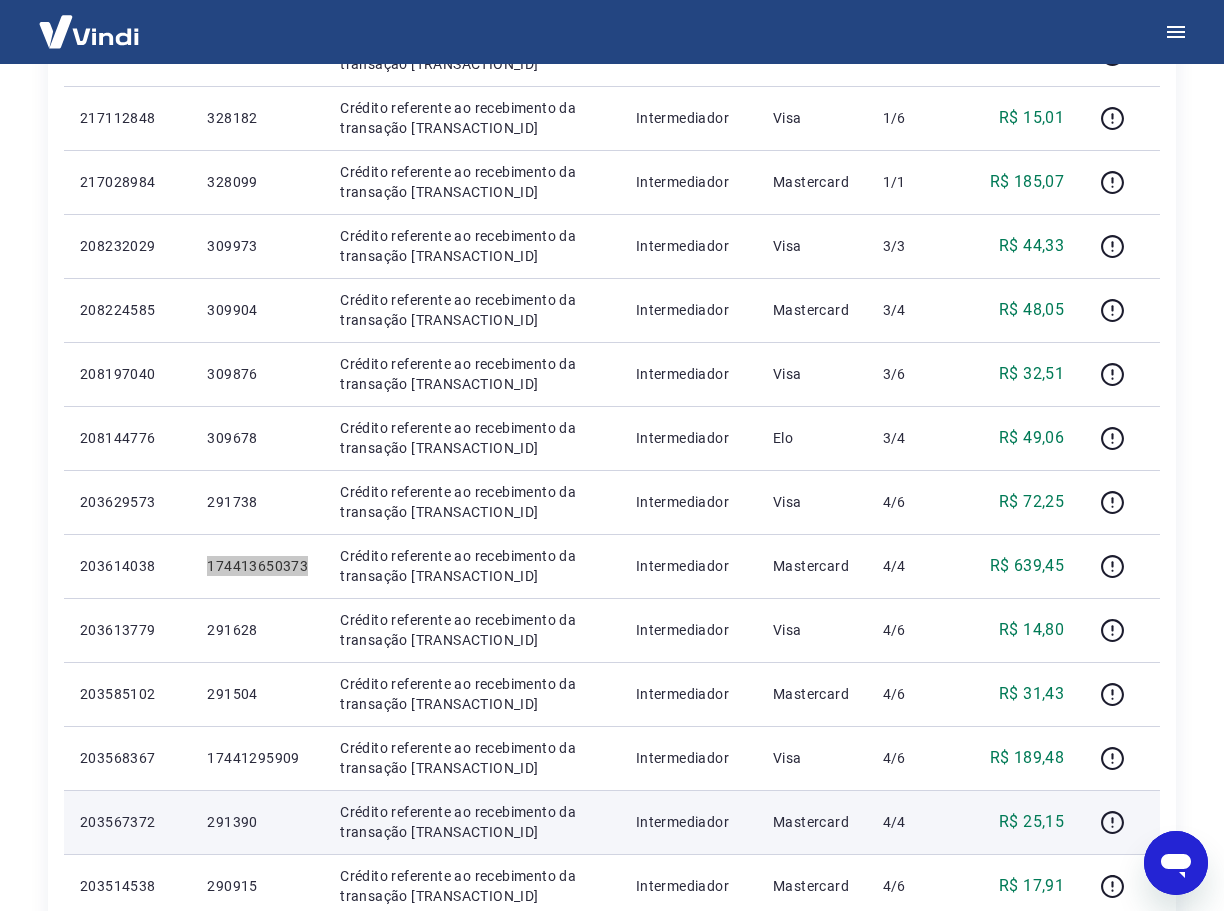 scroll, scrollTop: 800, scrollLeft: 0, axis: vertical 